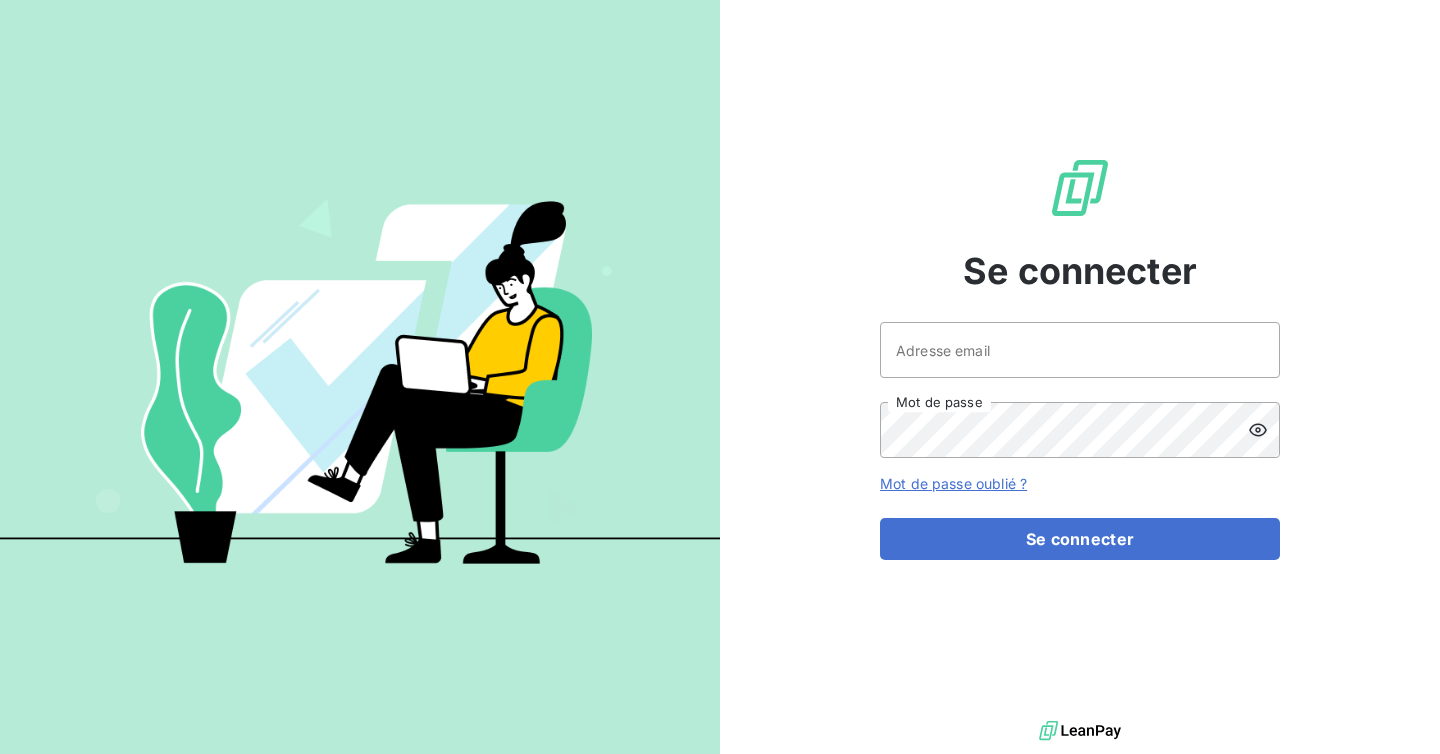 scroll, scrollTop: 0, scrollLeft: 0, axis: both 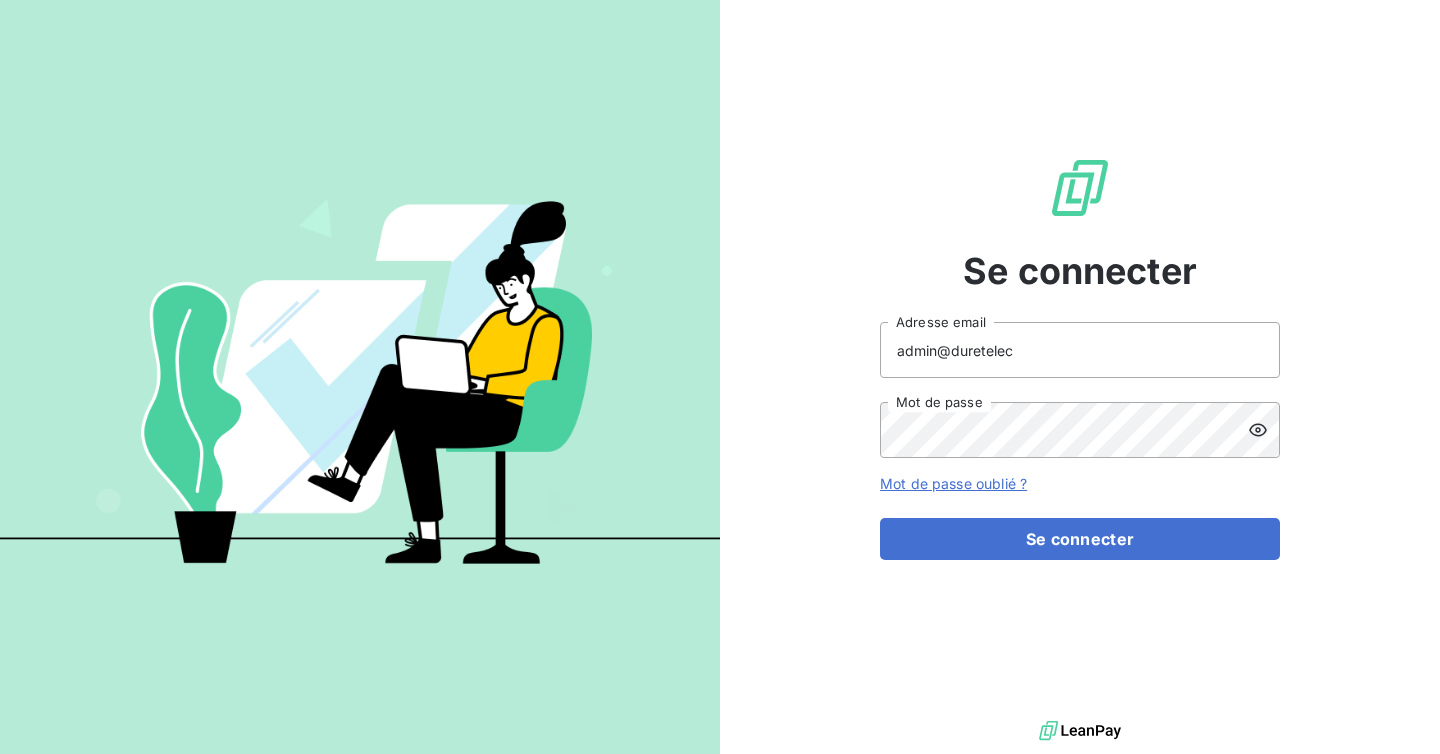 click on "admin@duretelec" at bounding box center (1080, 350) 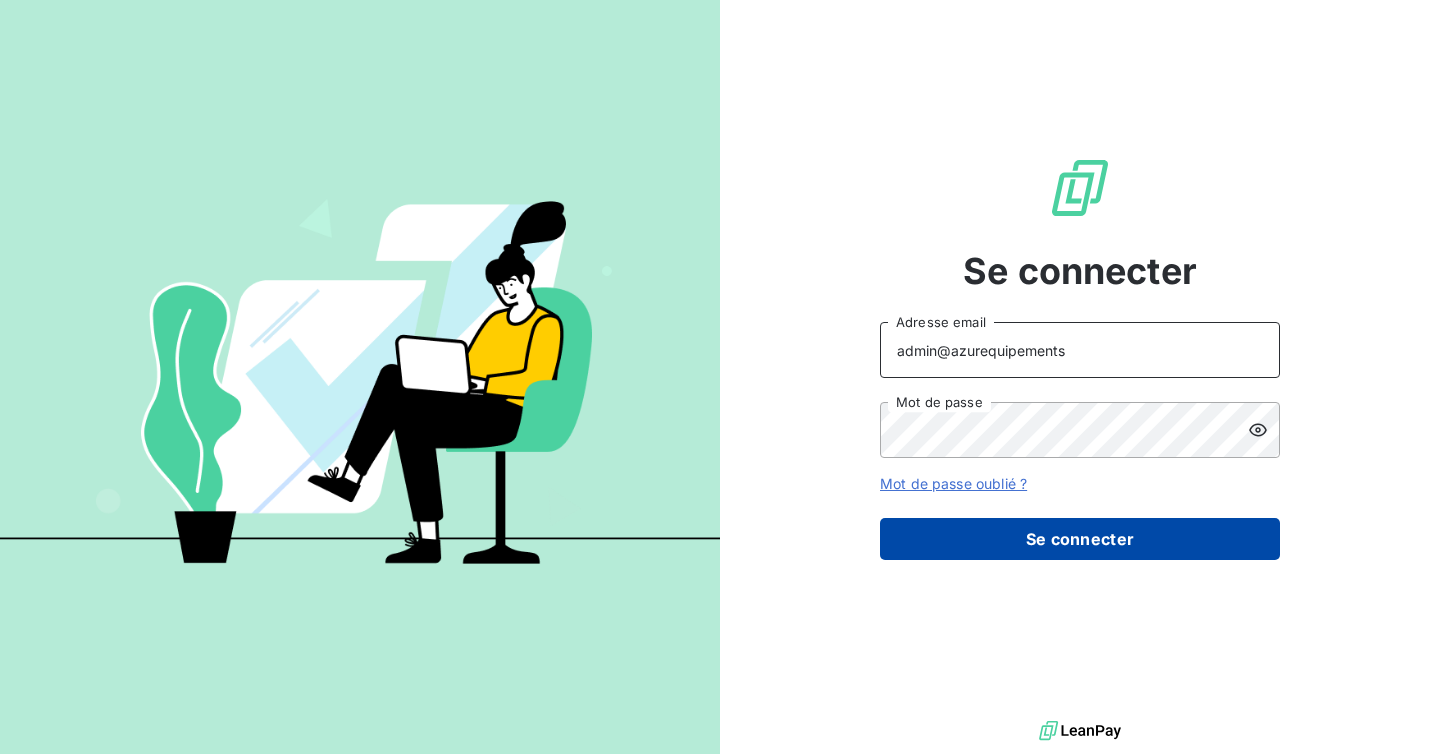 type on "admin@azurequipements" 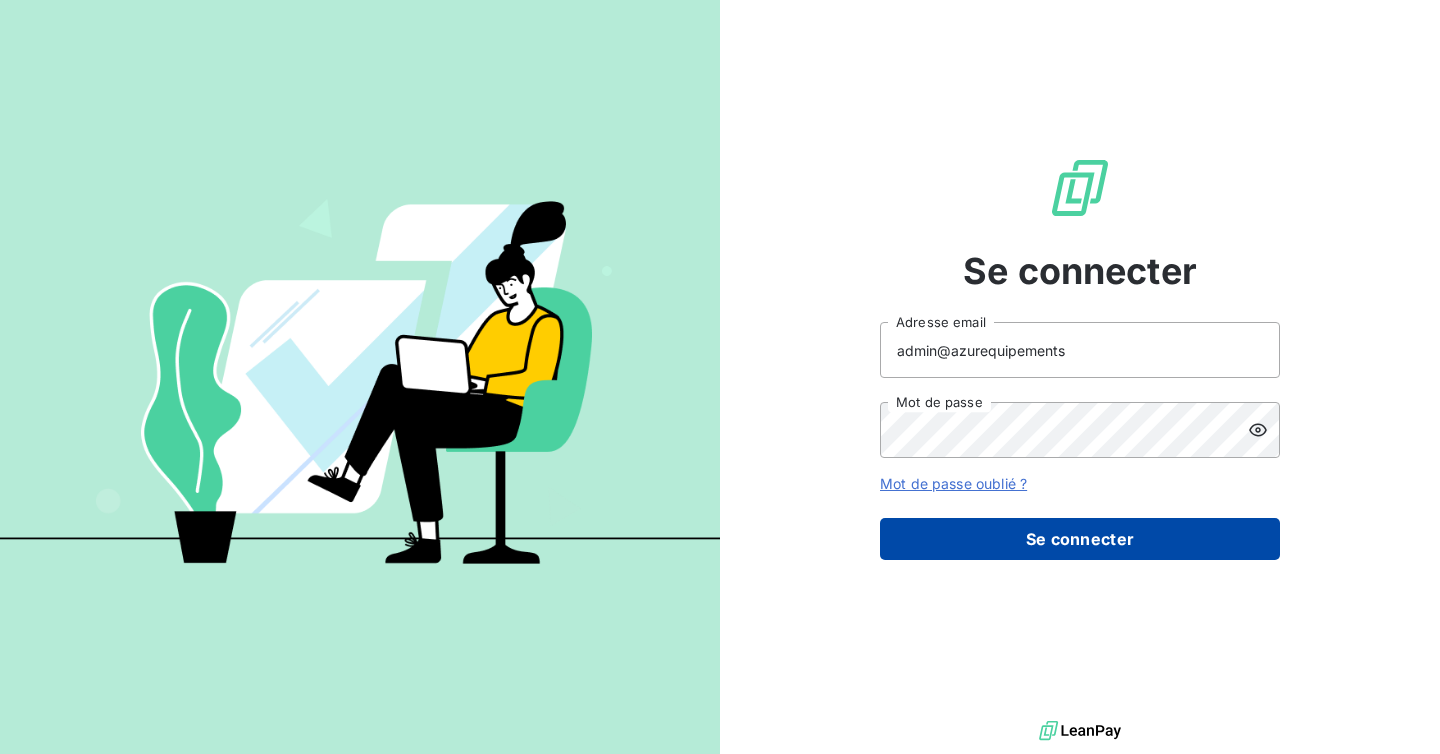 click on "Se connecter" at bounding box center [1080, 539] 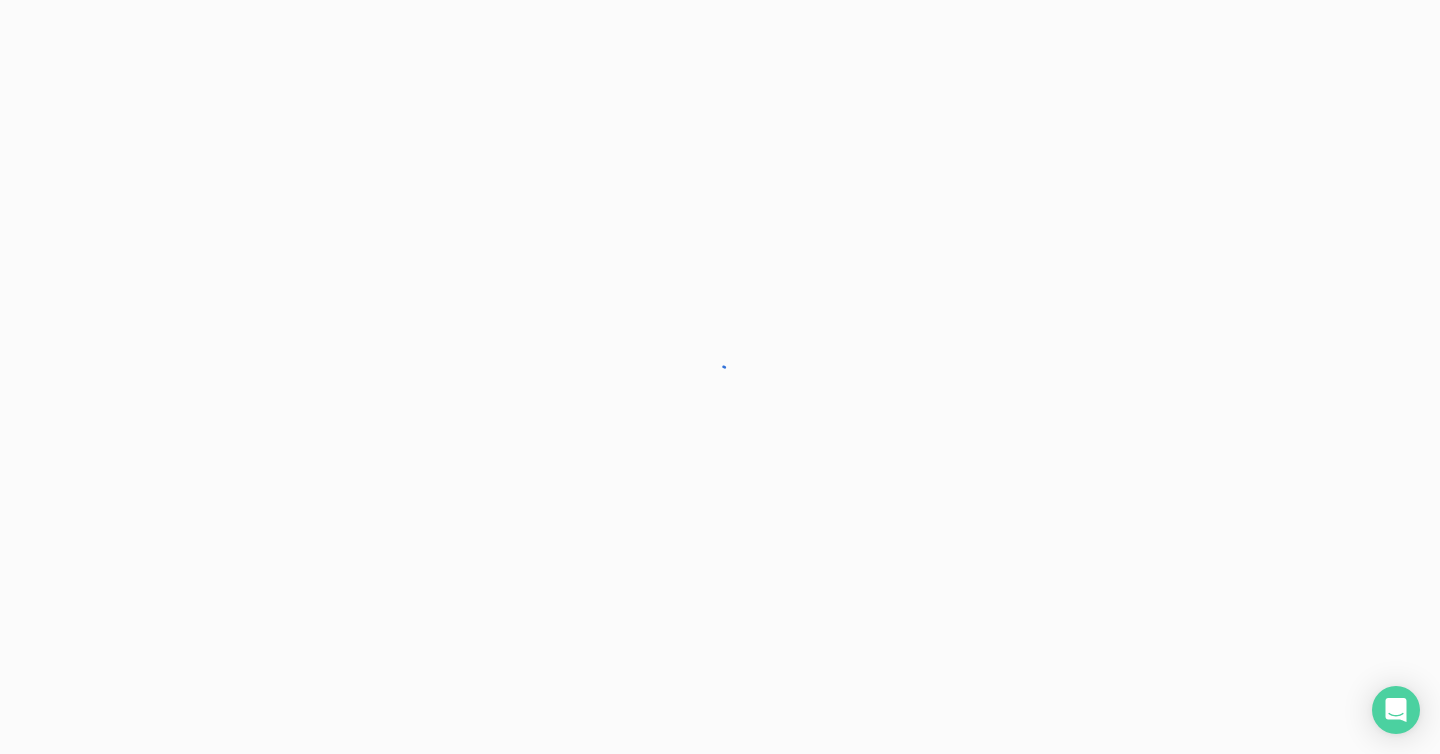 scroll, scrollTop: 0, scrollLeft: 0, axis: both 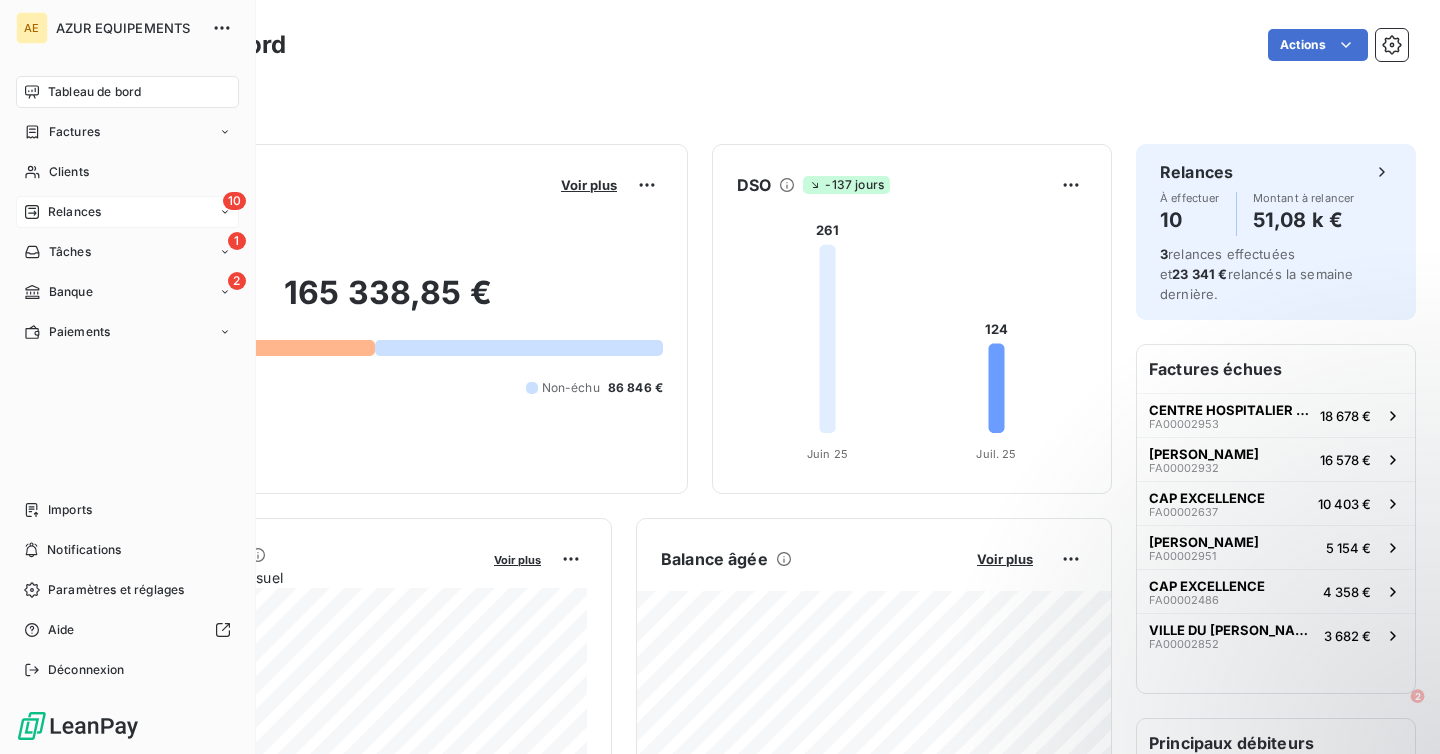 click on "Relances" at bounding box center [74, 212] 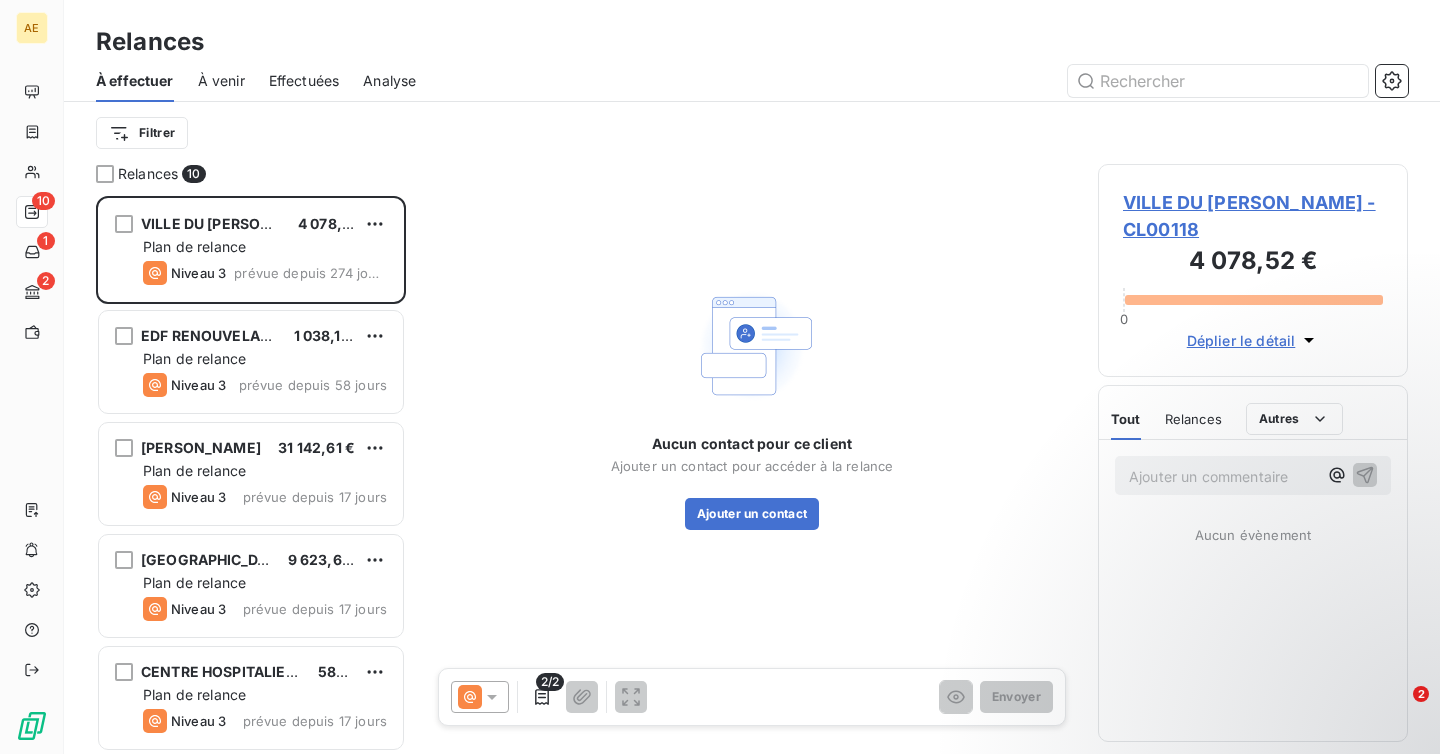 scroll, scrollTop: 1, scrollLeft: 1, axis: both 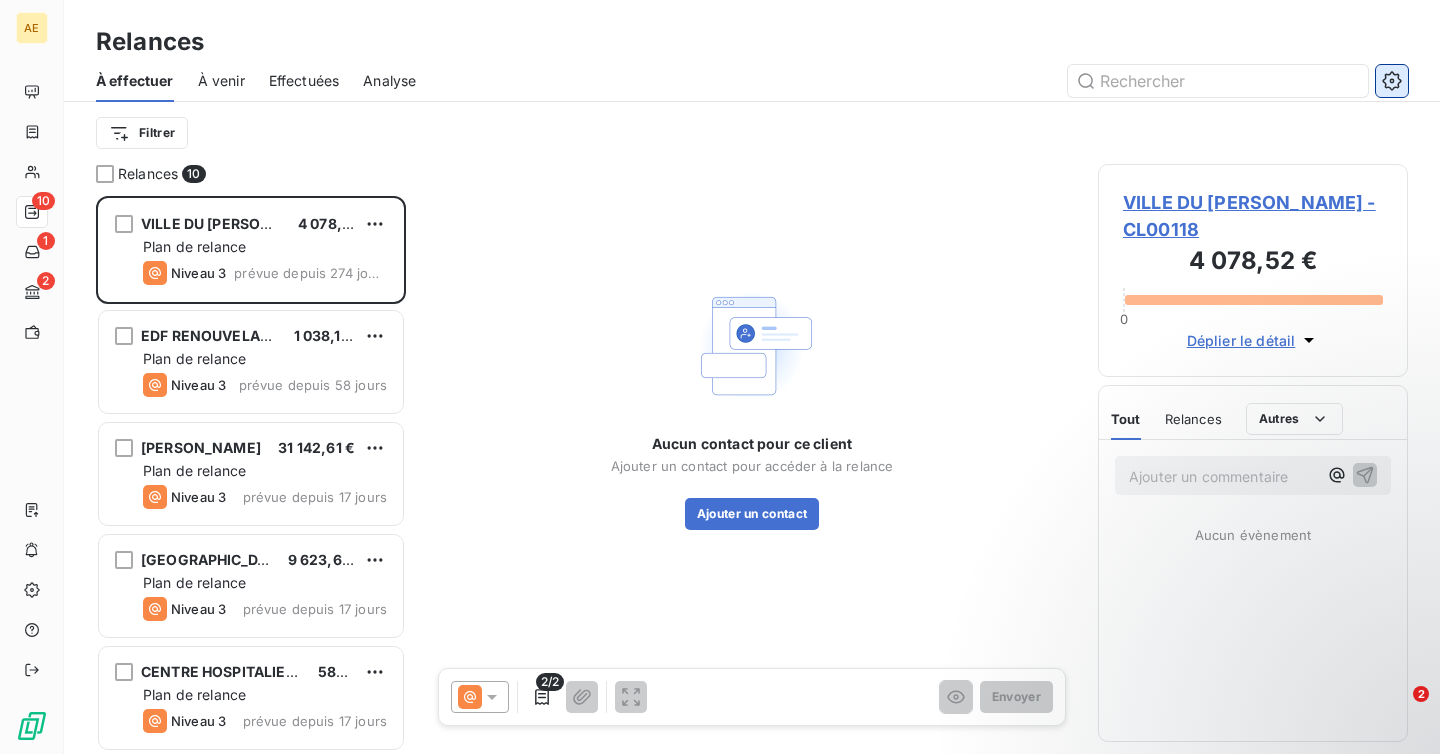 click 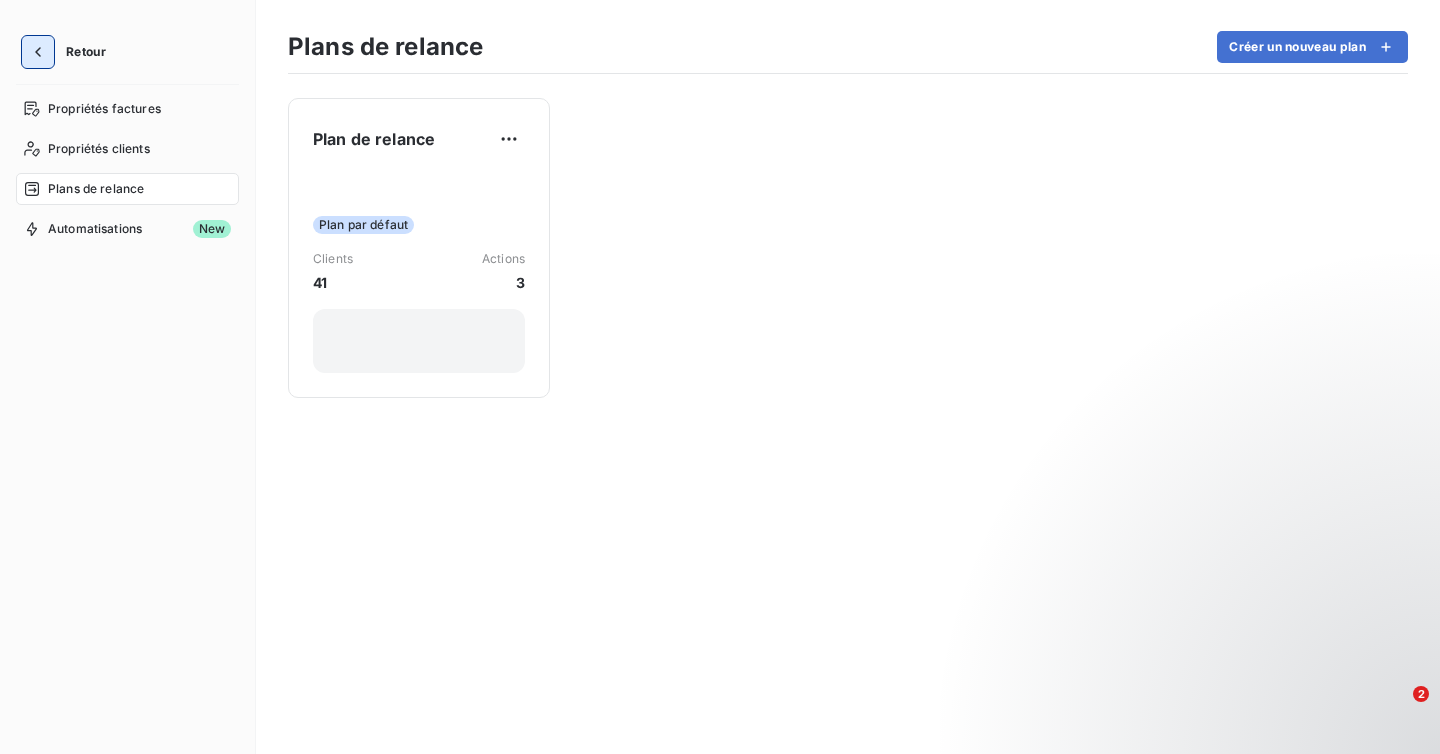 click at bounding box center (38, 52) 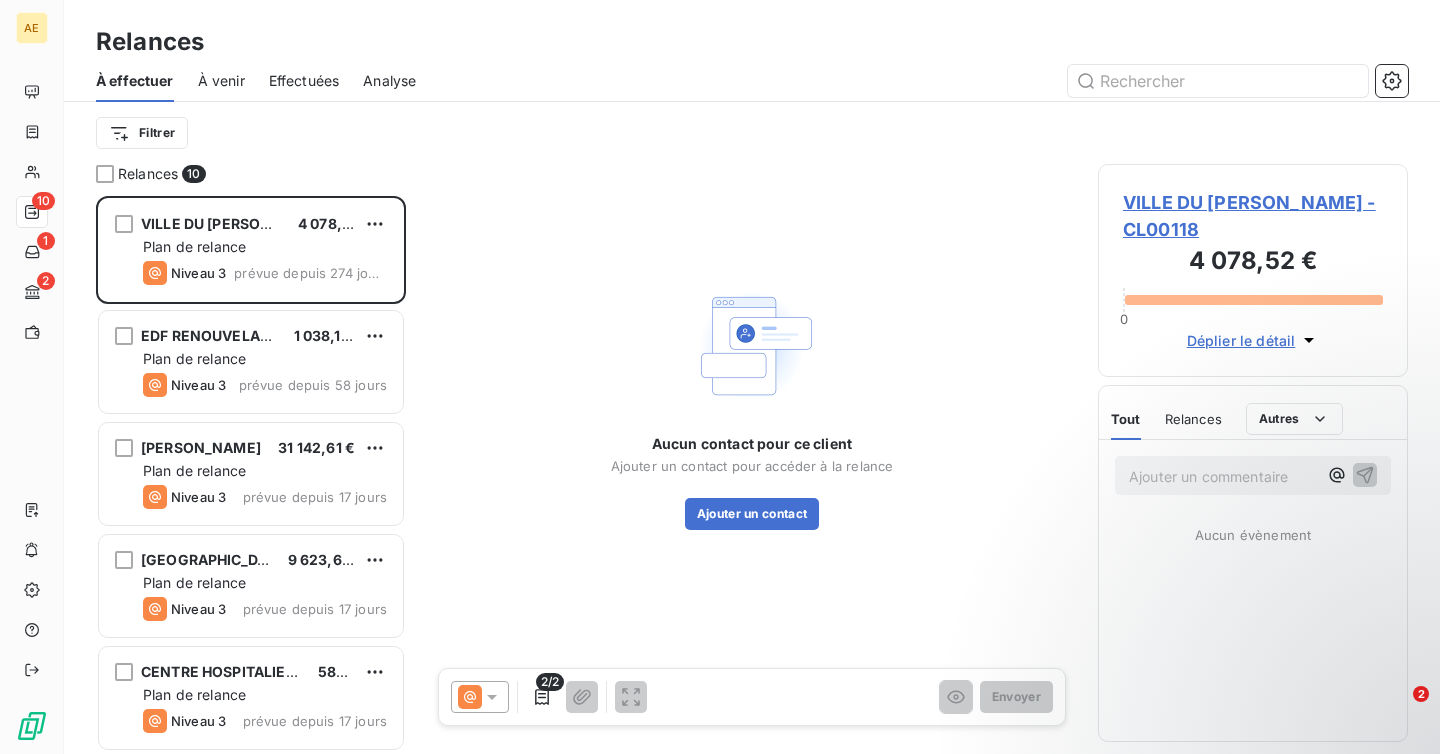 scroll, scrollTop: 1, scrollLeft: 1, axis: both 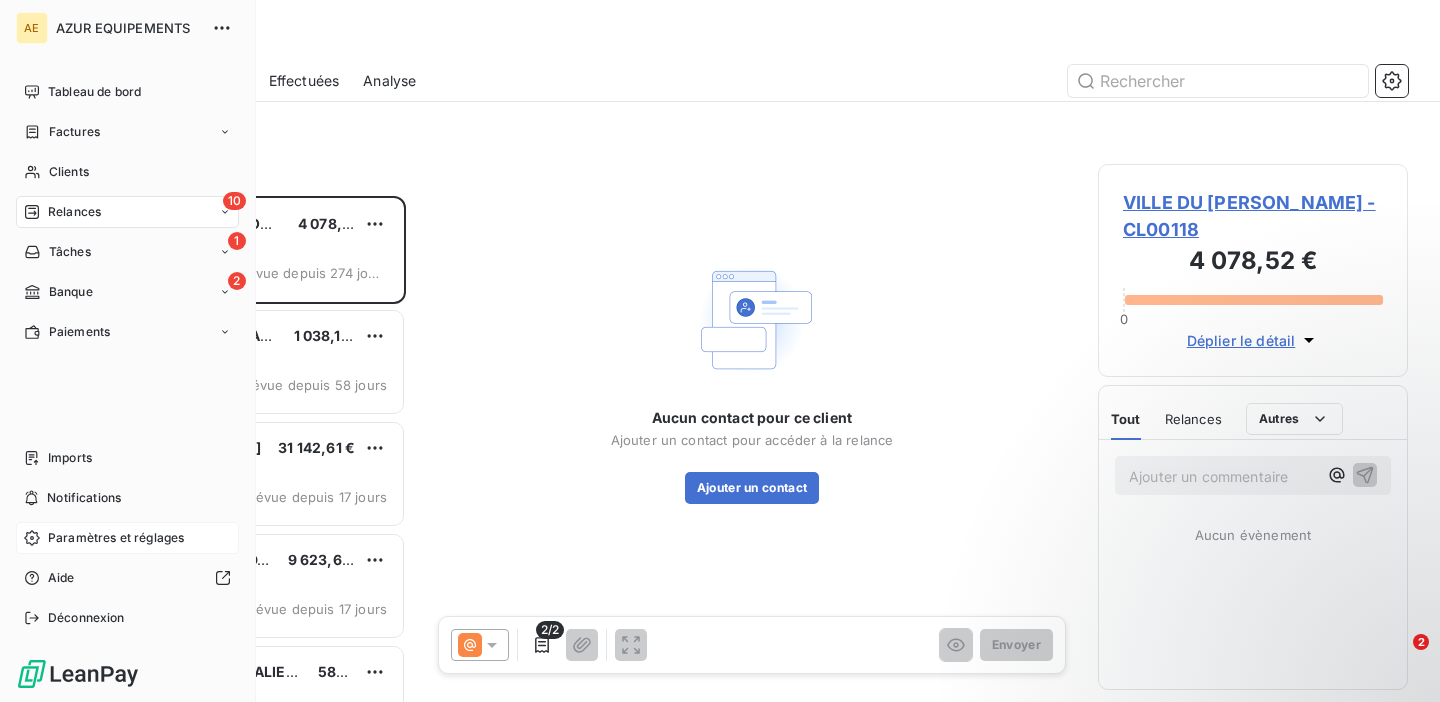 click on "Paramètres et réglages" at bounding box center [127, 538] 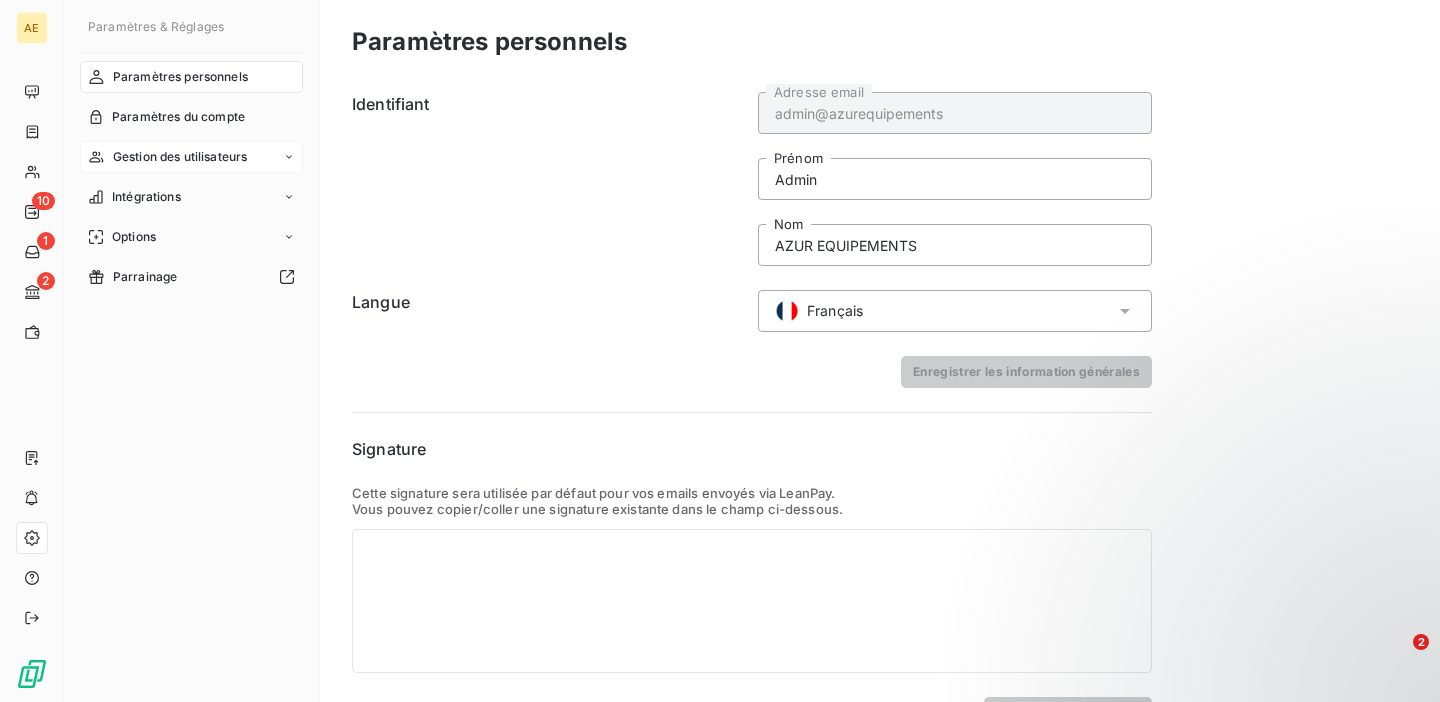 click on "Gestion des utilisateurs" at bounding box center (180, 157) 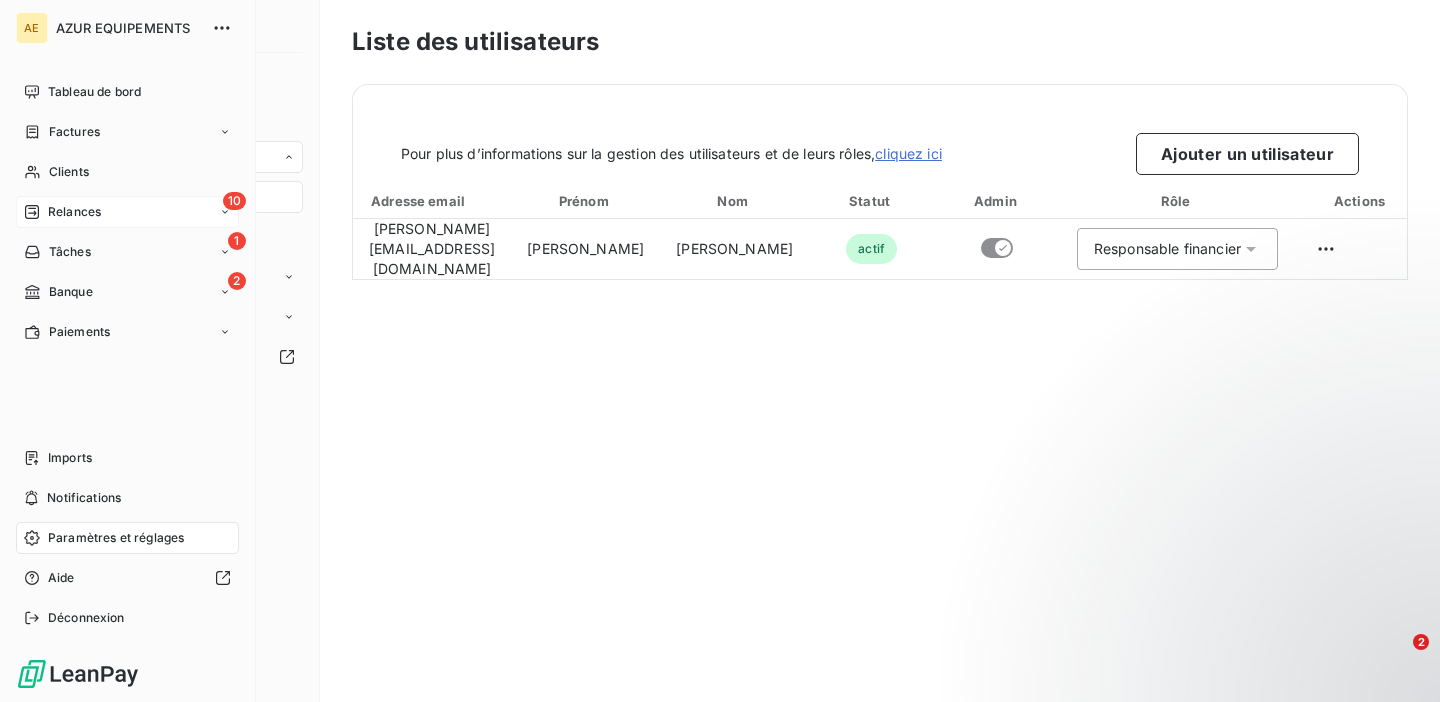 click on "Relances" at bounding box center [74, 212] 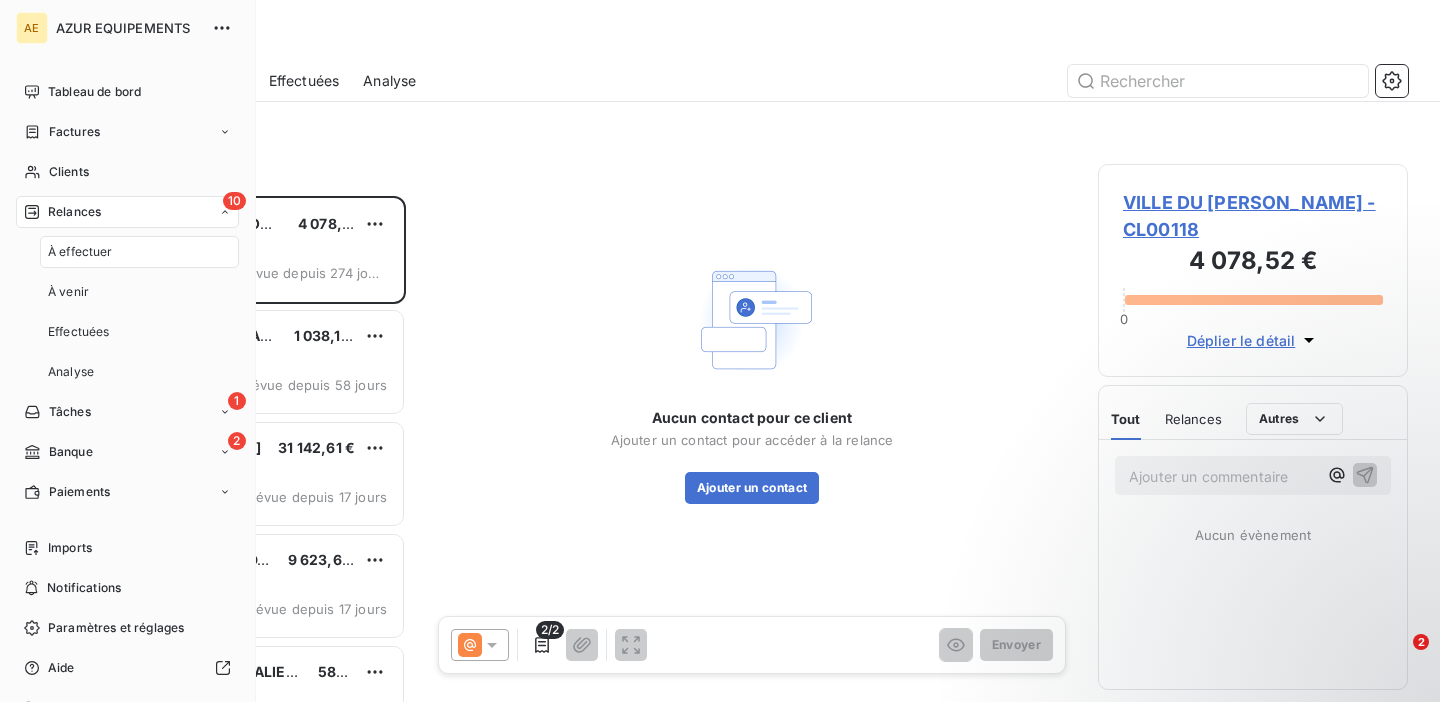 scroll, scrollTop: 1, scrollLeft: 1, axis: both 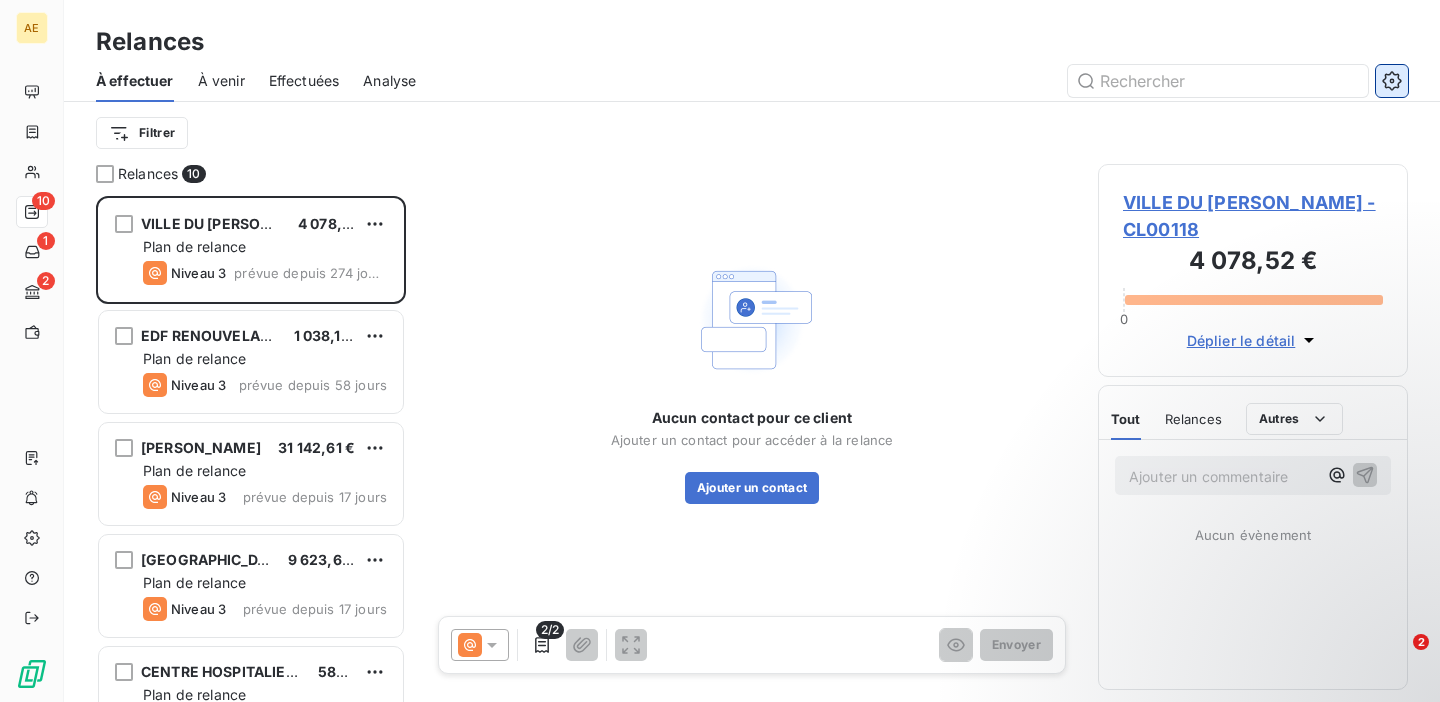 click at bounding box center (1392, 81) 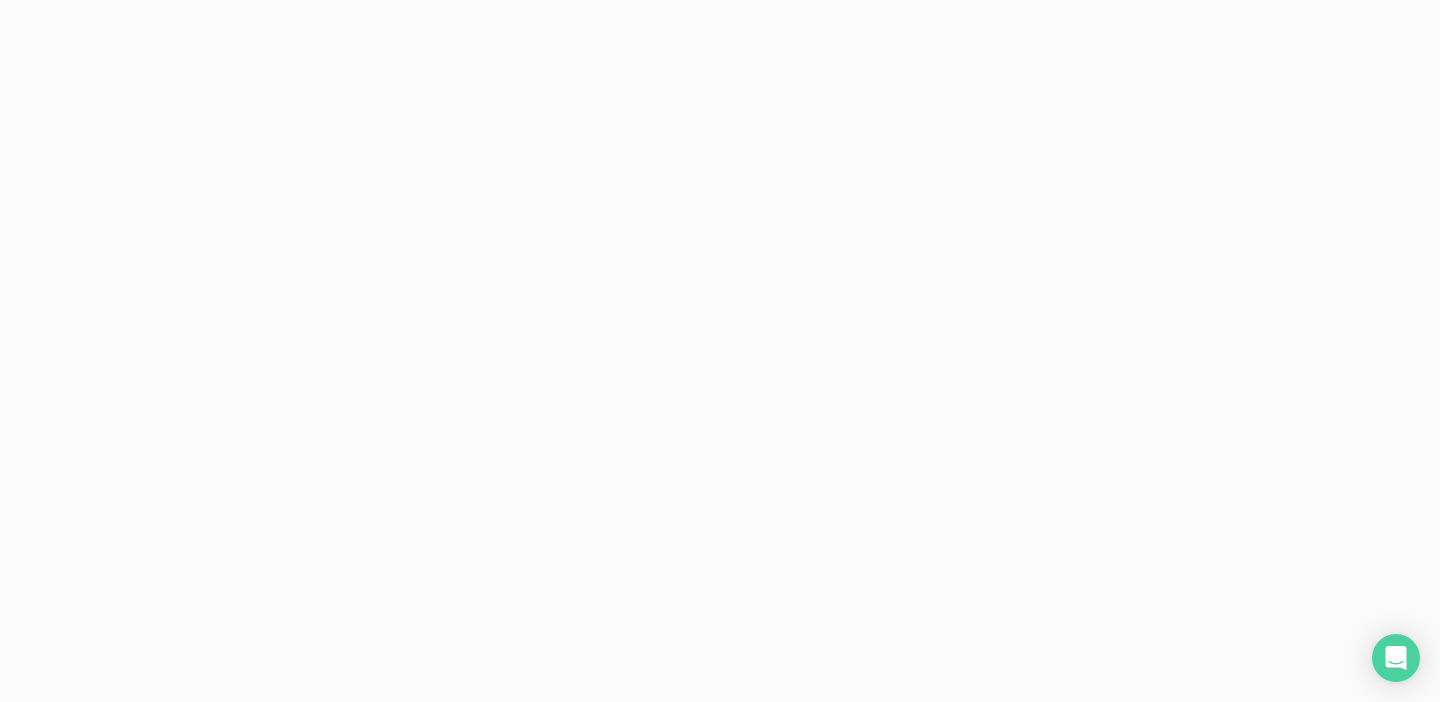 scroll, scrollTop: 0, scrollLeft: 0, axis: both 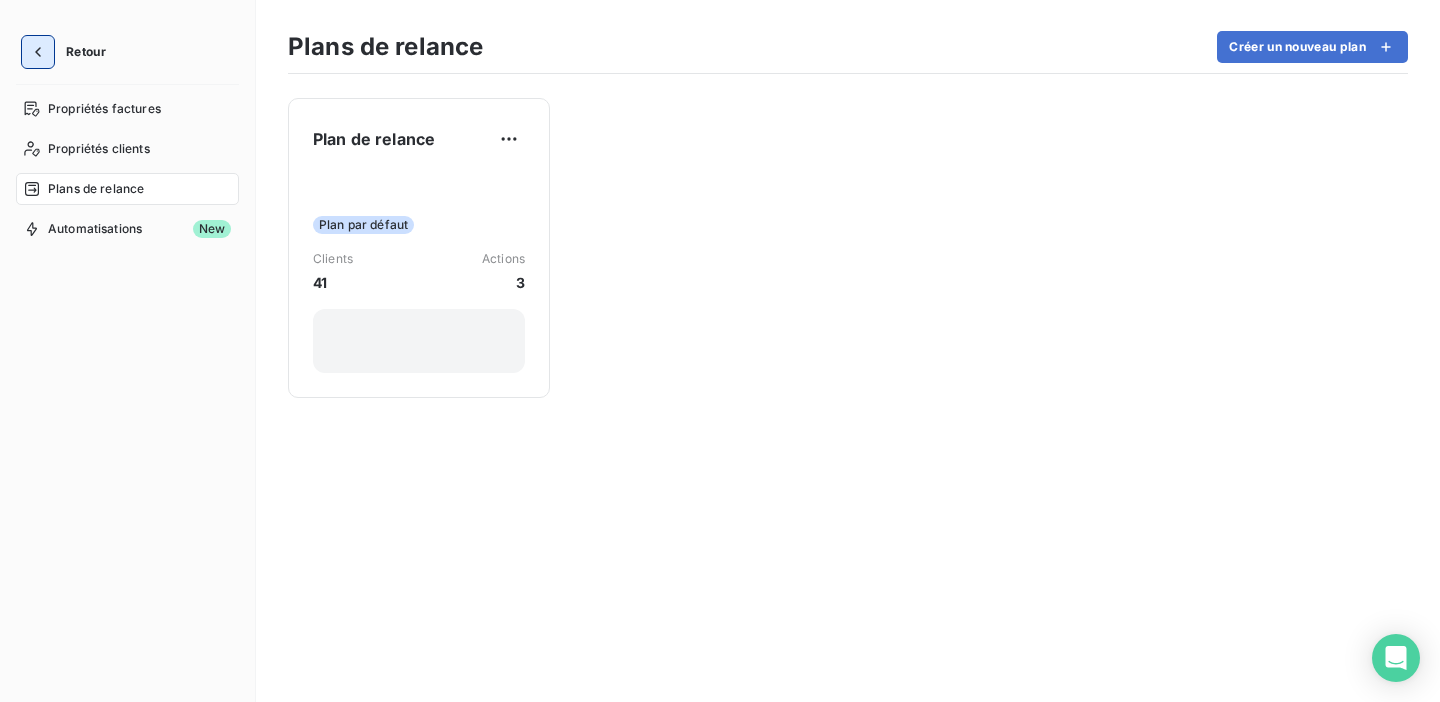 click 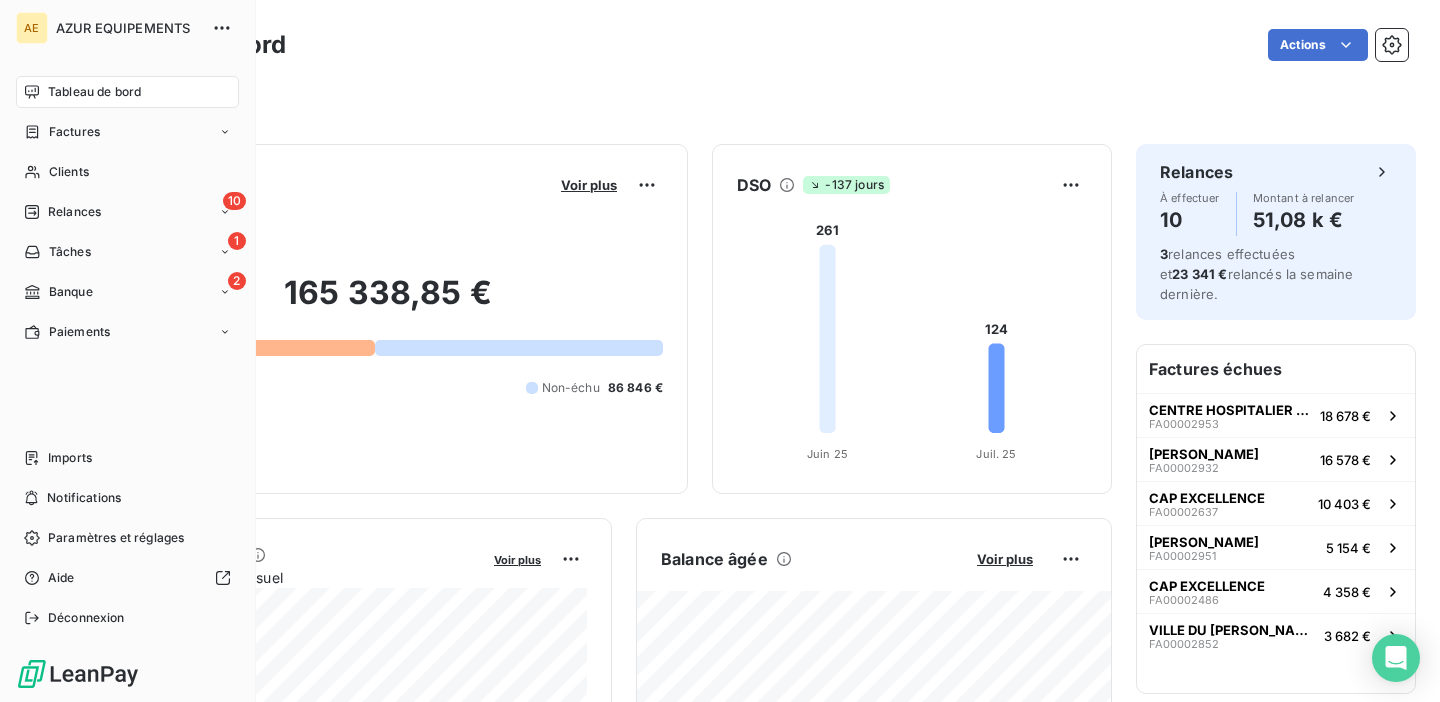 click on "Tableau de bord Factures Clients 10 Relances 1 Tâches 2 Banque Paiements" at bounding box center (127, 212) 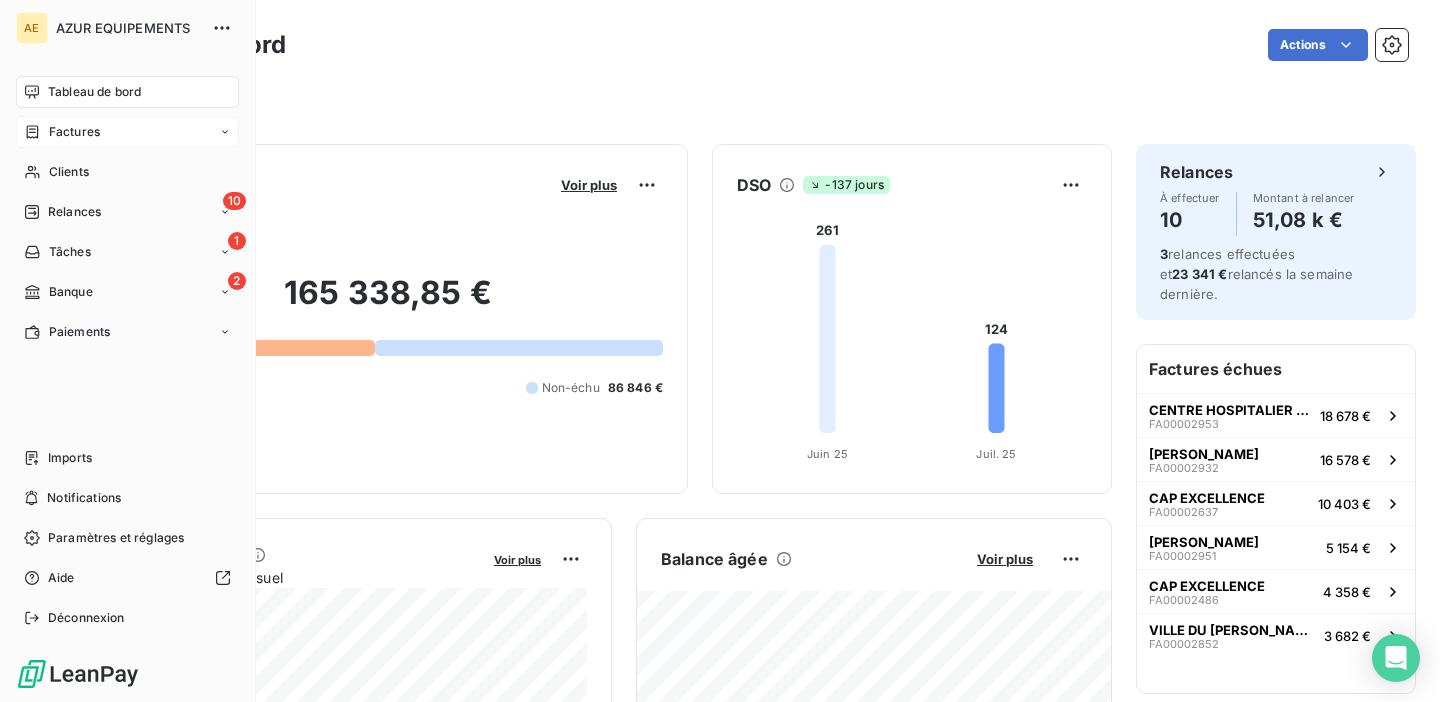 click on "Factures" at bounding box center [74, 132] 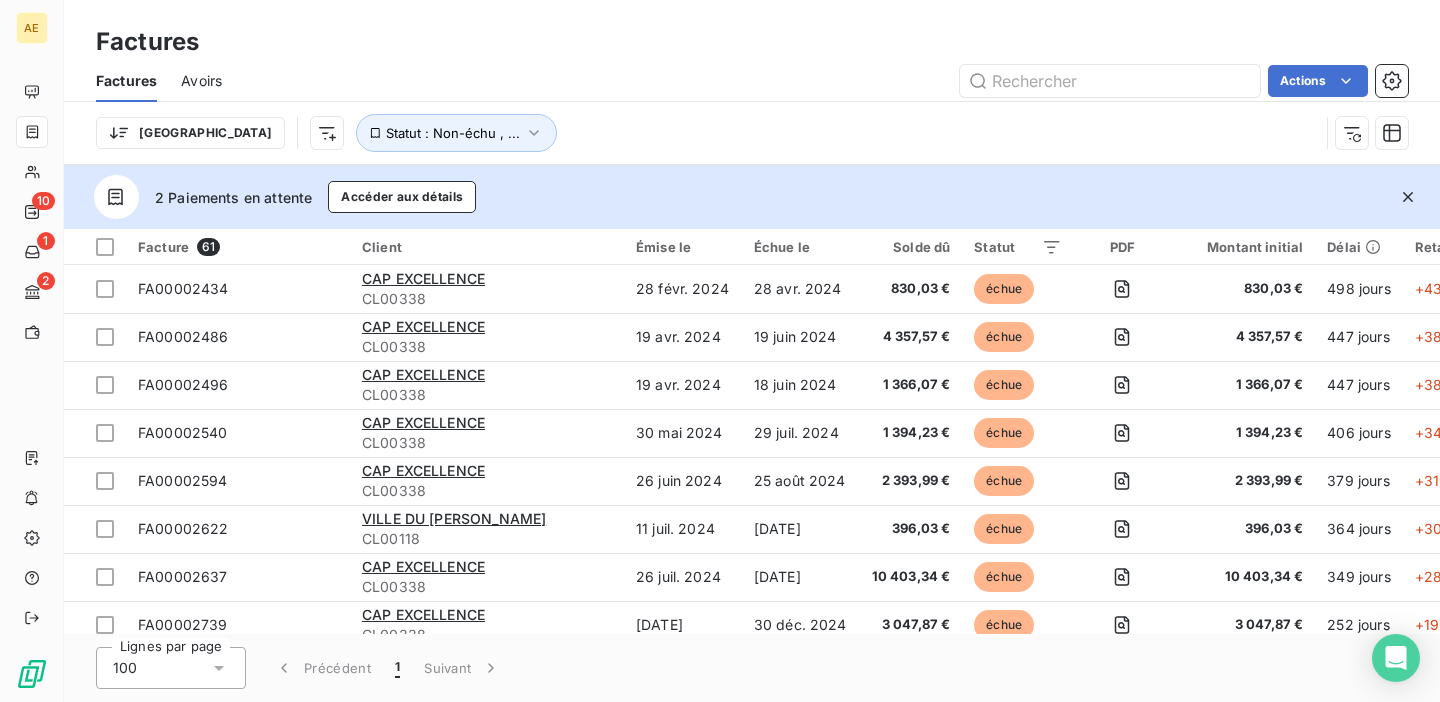 scroll, scrollTop: 0, scrollLeft: 189, axis: horizontal 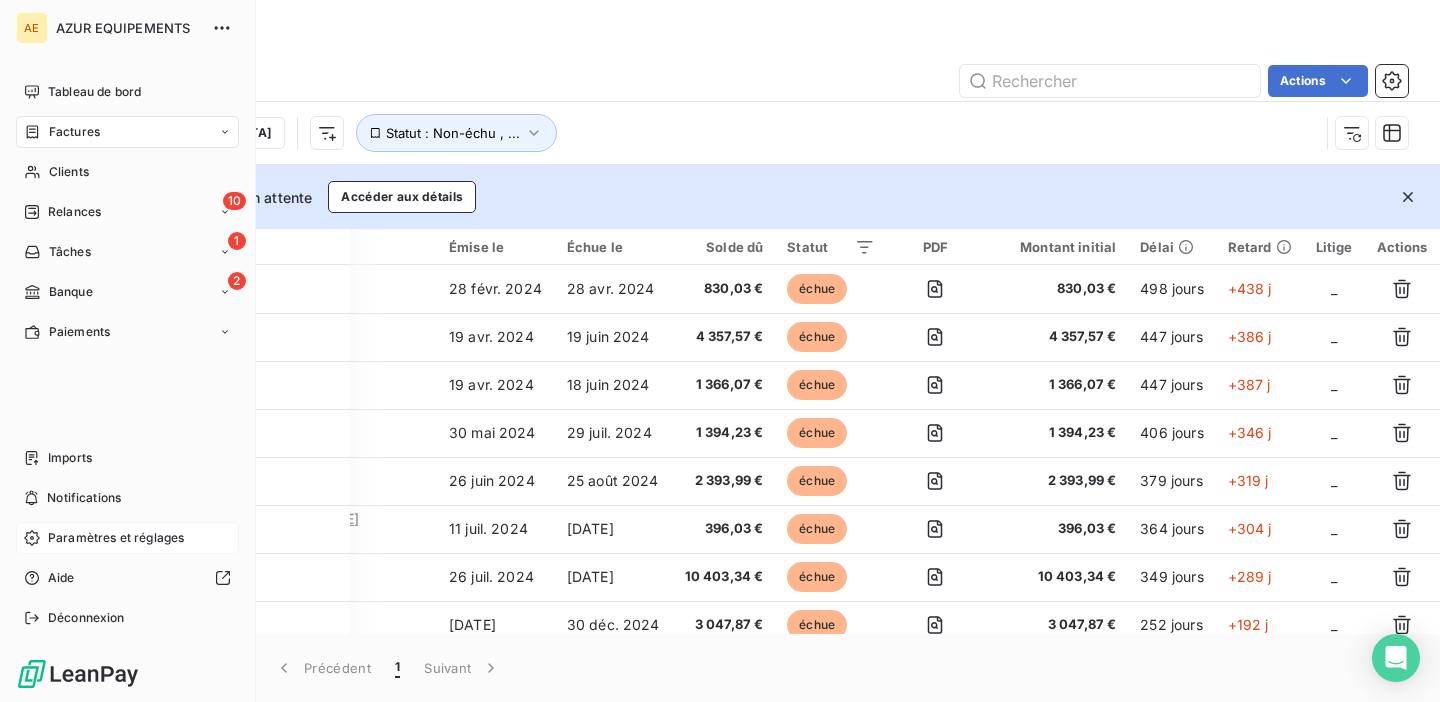 click on "Paramètres et réglages" at bounding box center (116, 538) 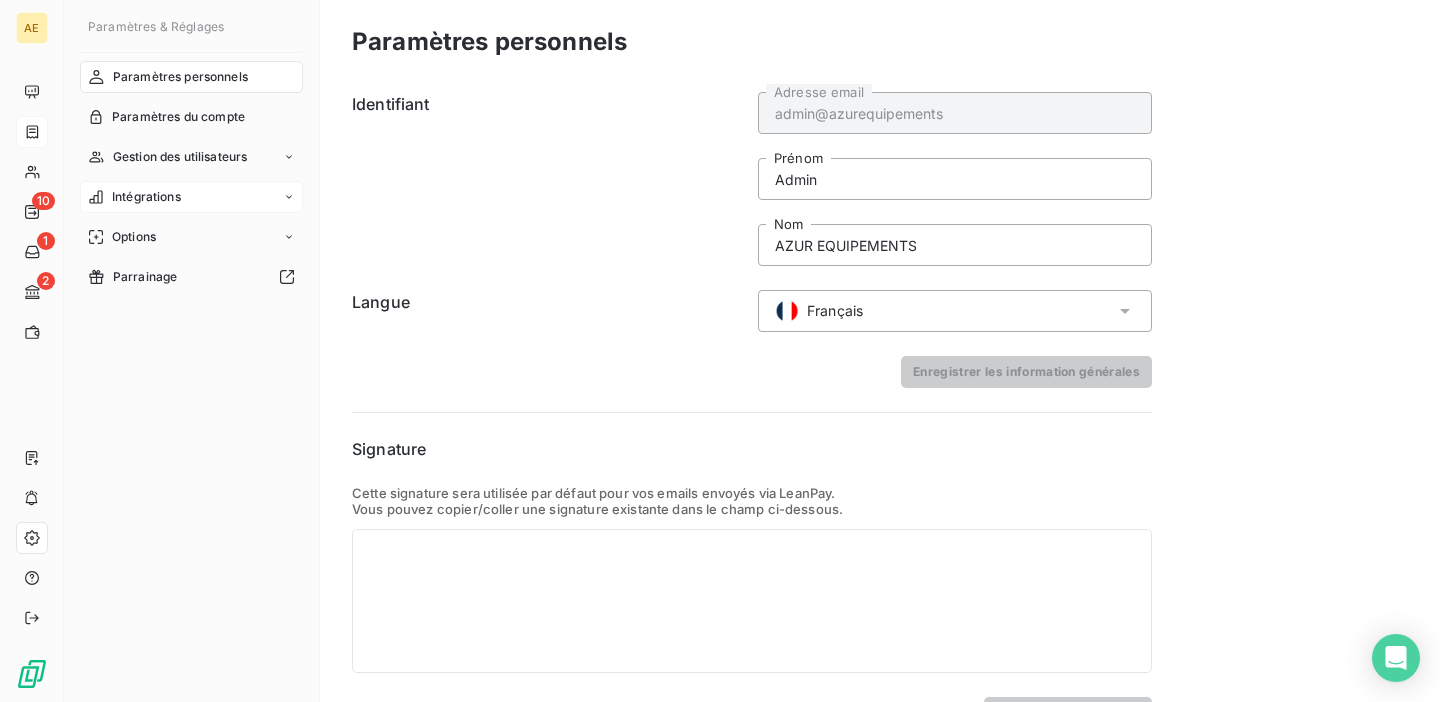 click on "Intégrations" at bounding box center (146, 197) 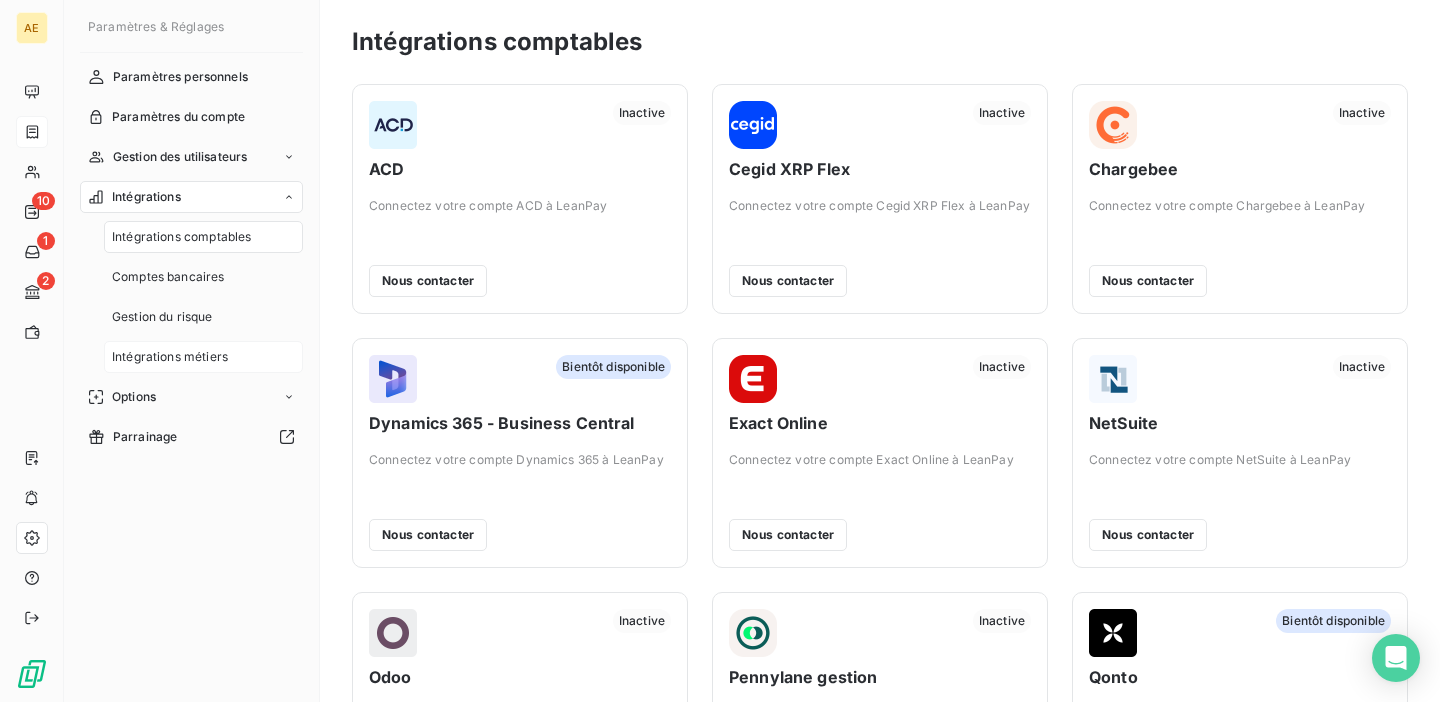 click on "Intégrations métiers" at bounding box center (170, 357) 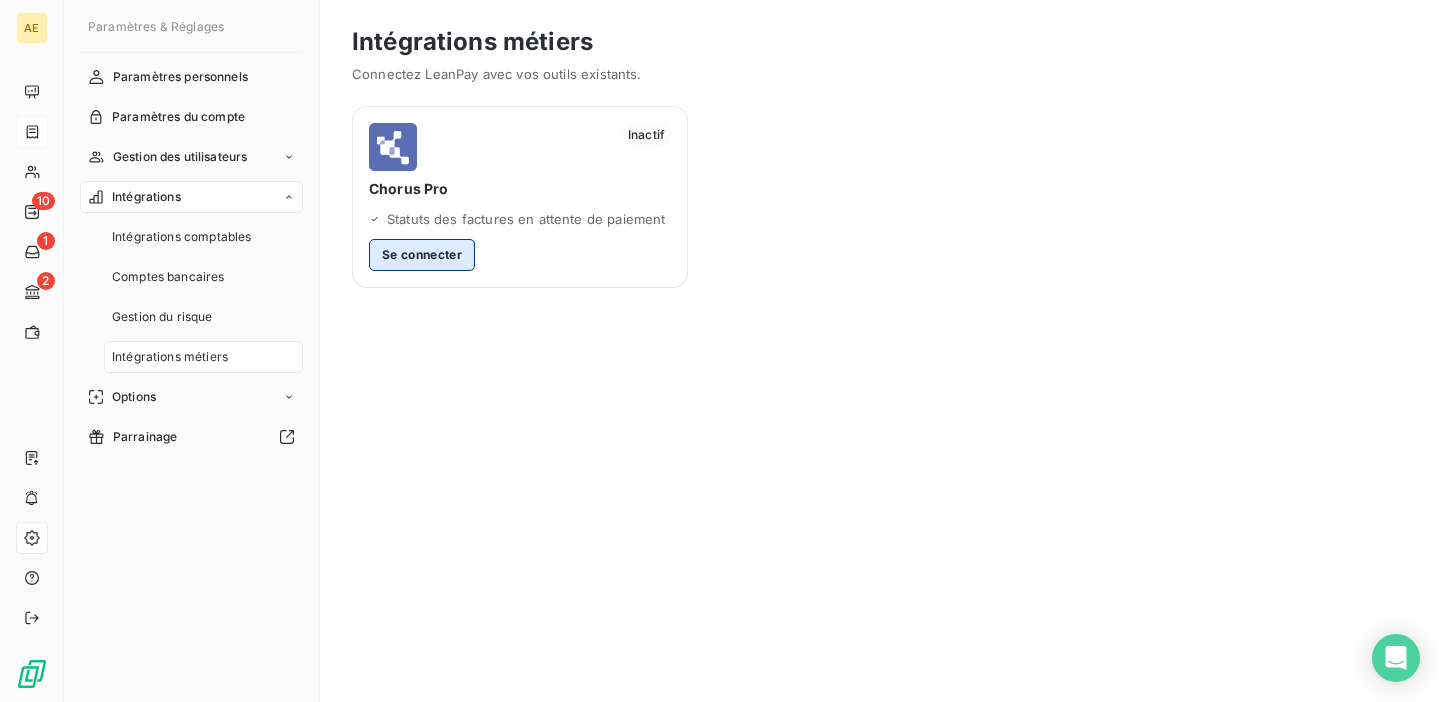 click on "Se connecter" at bounding box center (422, 255) 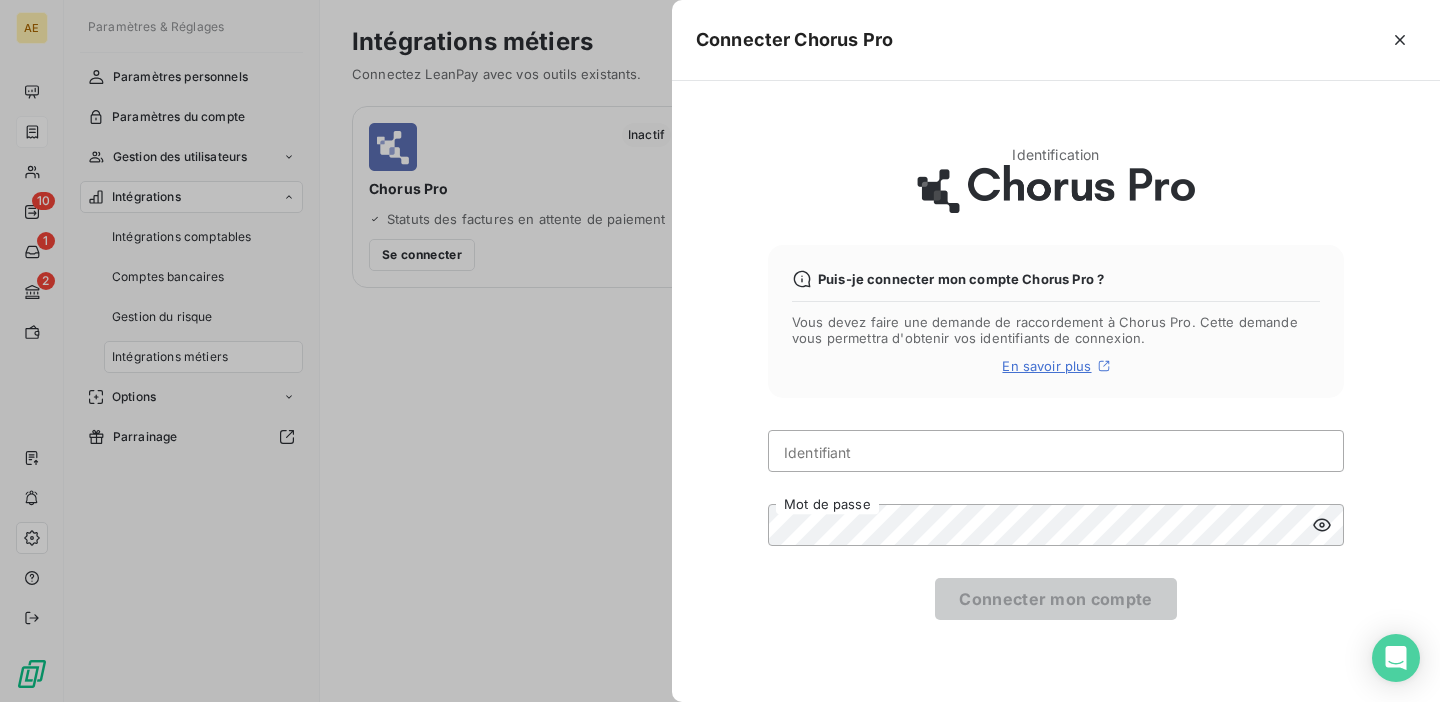 type 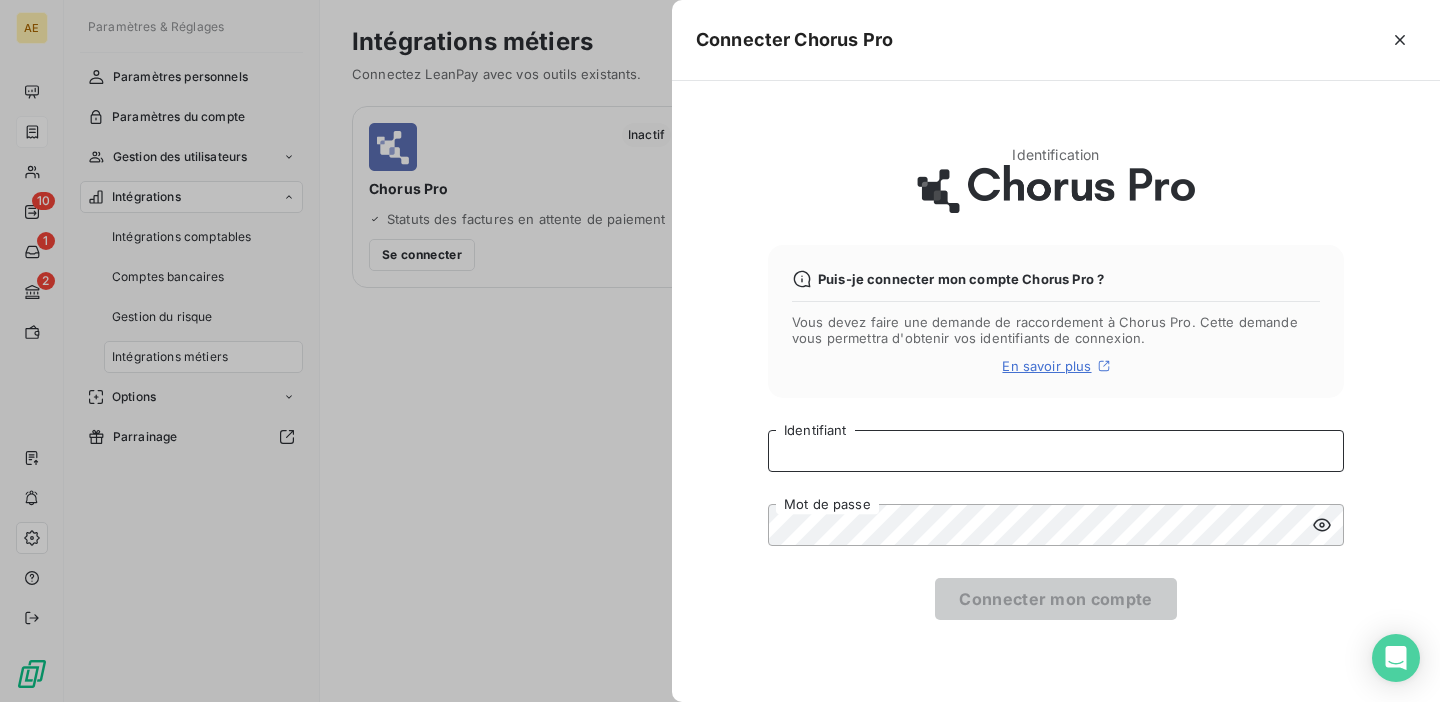 type on "admin@azurequipements" 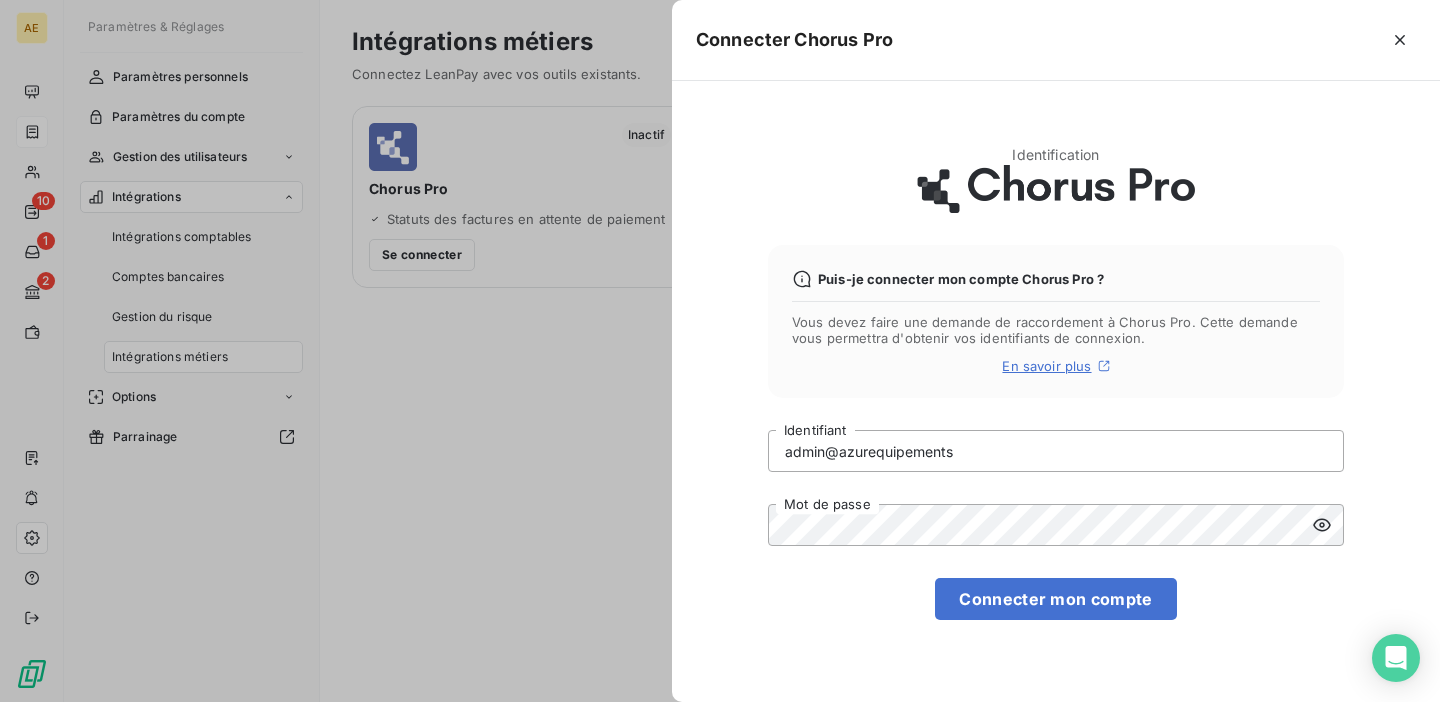 click at bounding box center [720, 351] 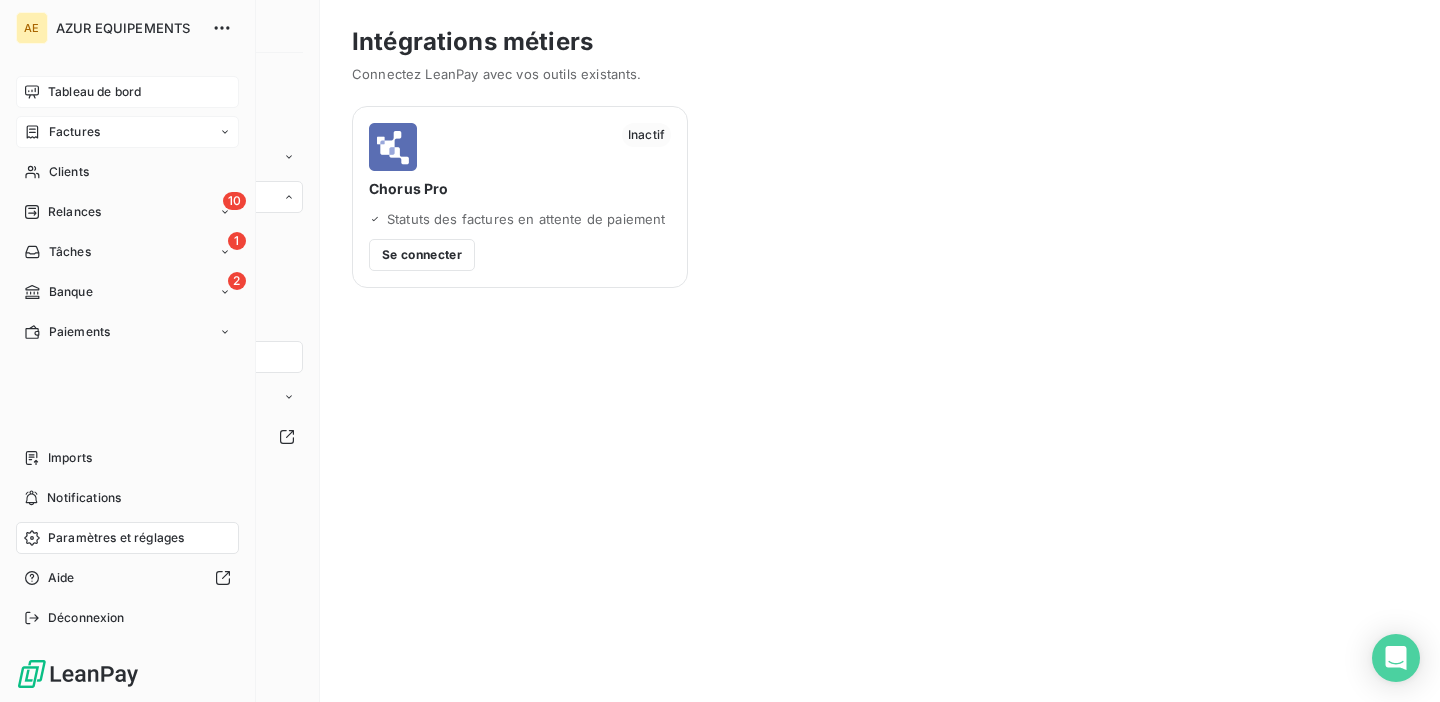 click 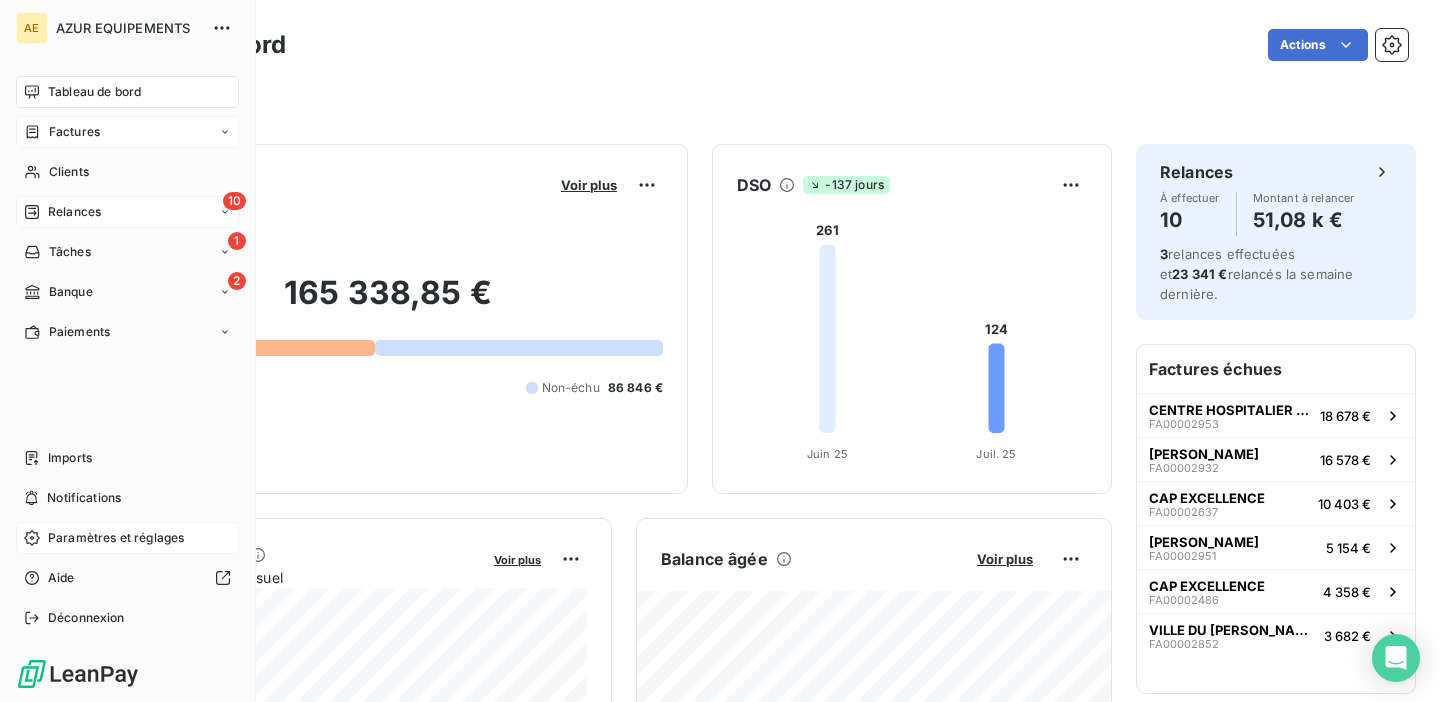 click on "10 Relances" at bounding box center [127, 212] 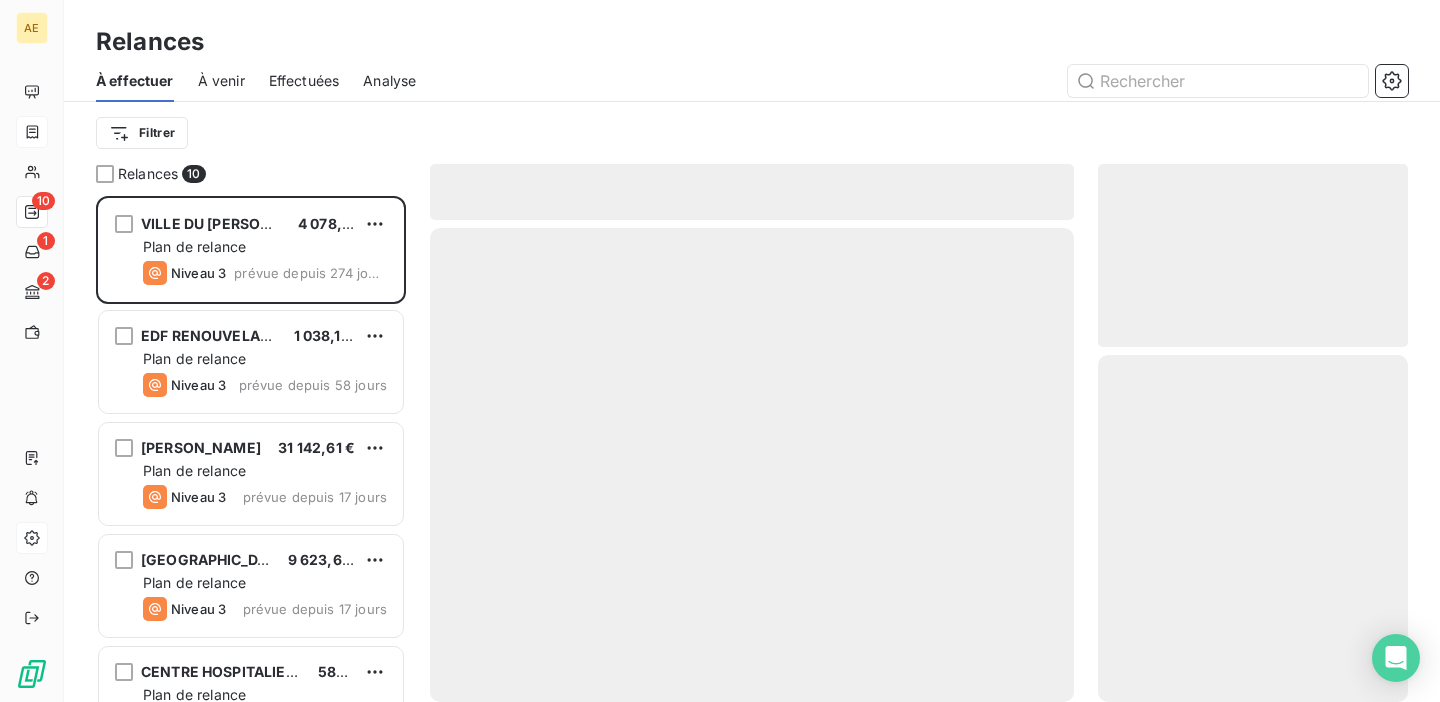 scroll, scrollTop: 1, scrollLeft: 1, axis: both 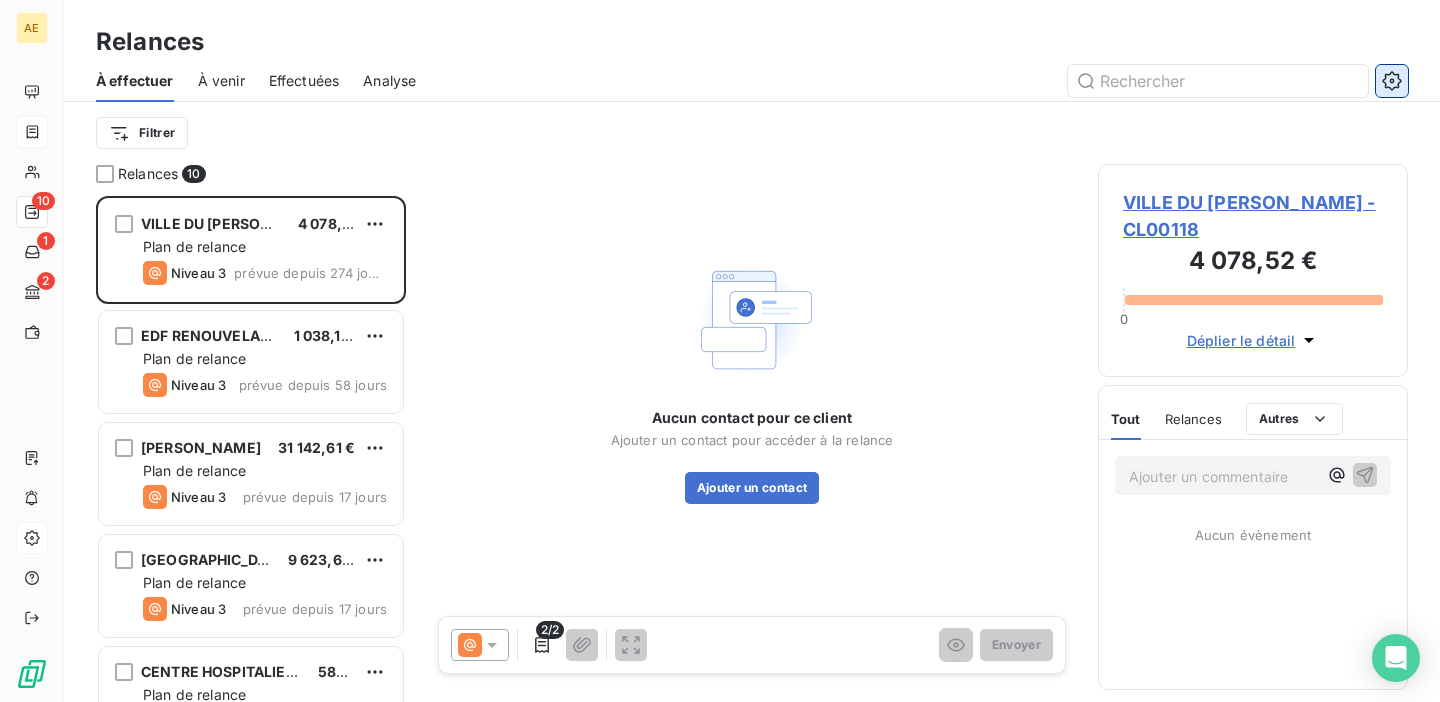 click 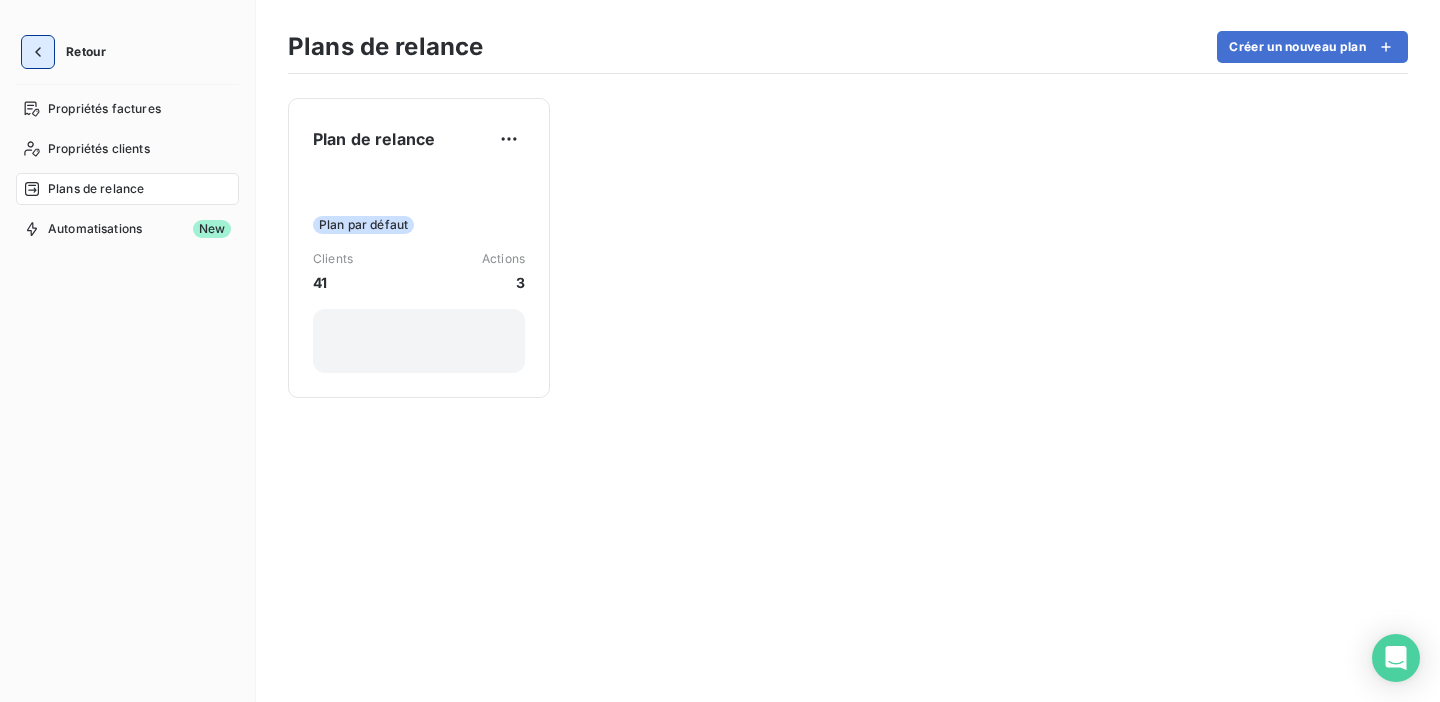 click at bounding box center (38, 52) 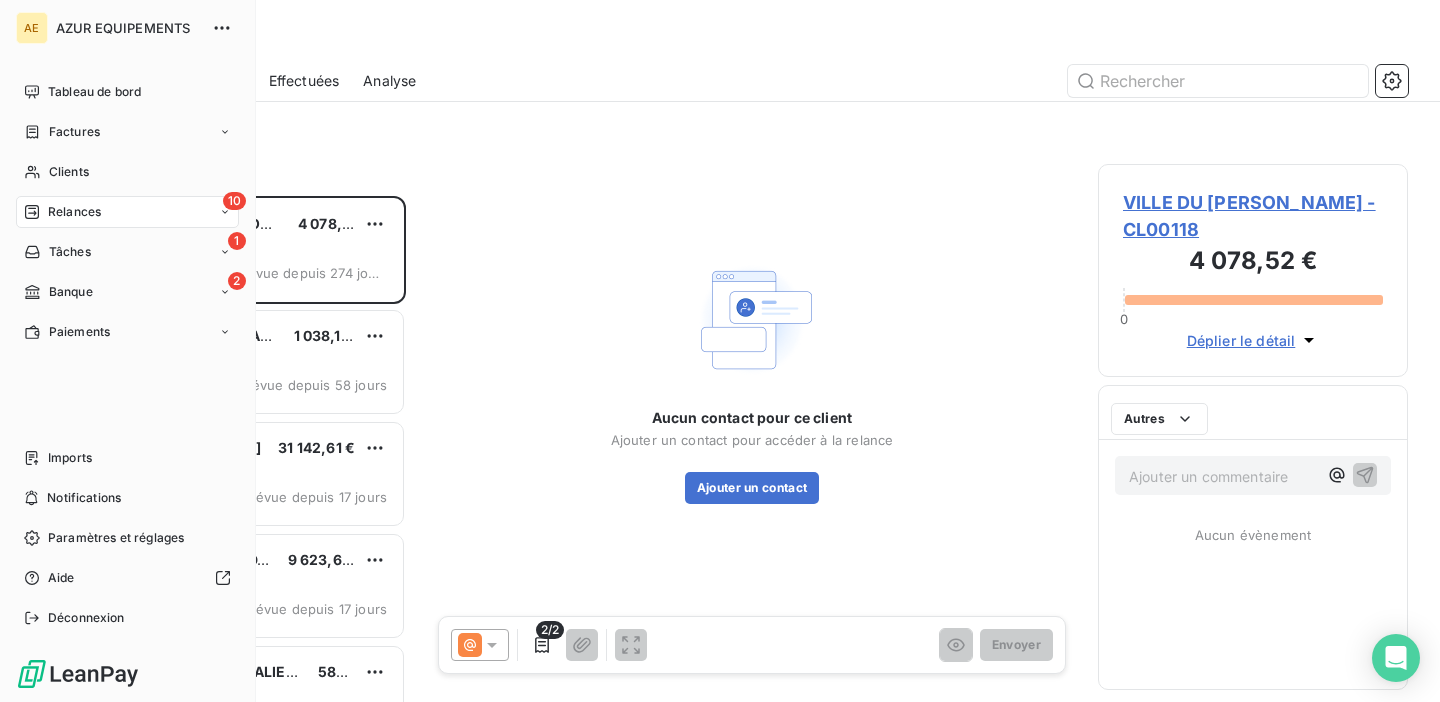 scroll, scrollTop: 1, scrollLeft: 1, axis: both 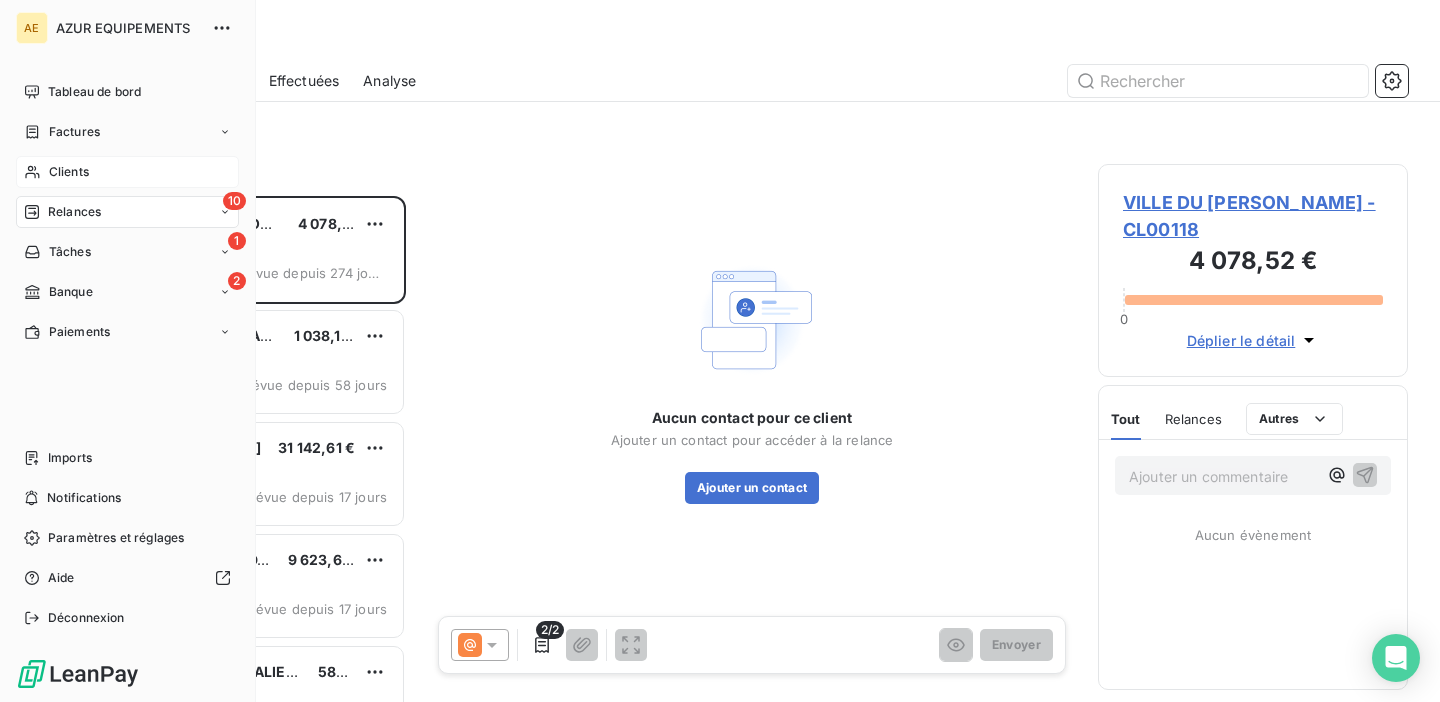 click on "Clients" at bounding box center (69, 172) 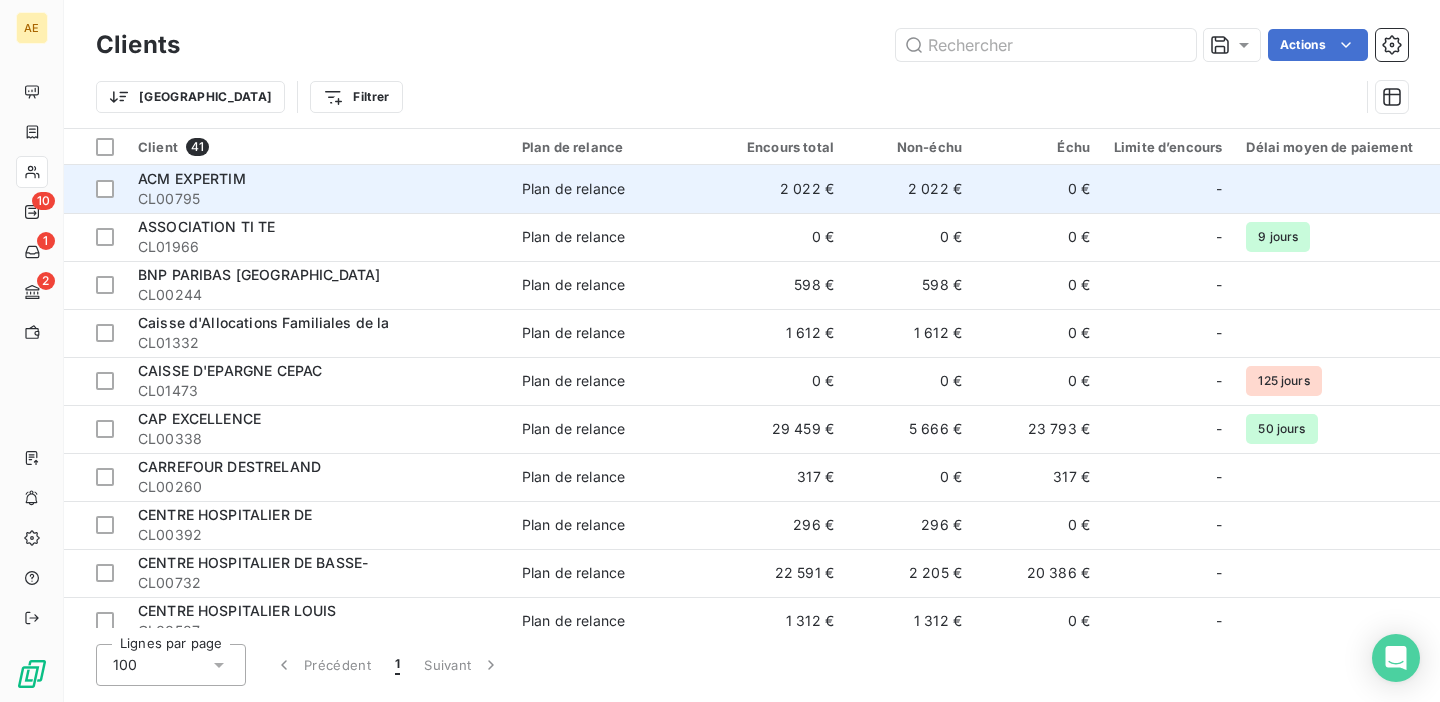 click on "ACM EXPERTIM" at bounding box center (318, 179) 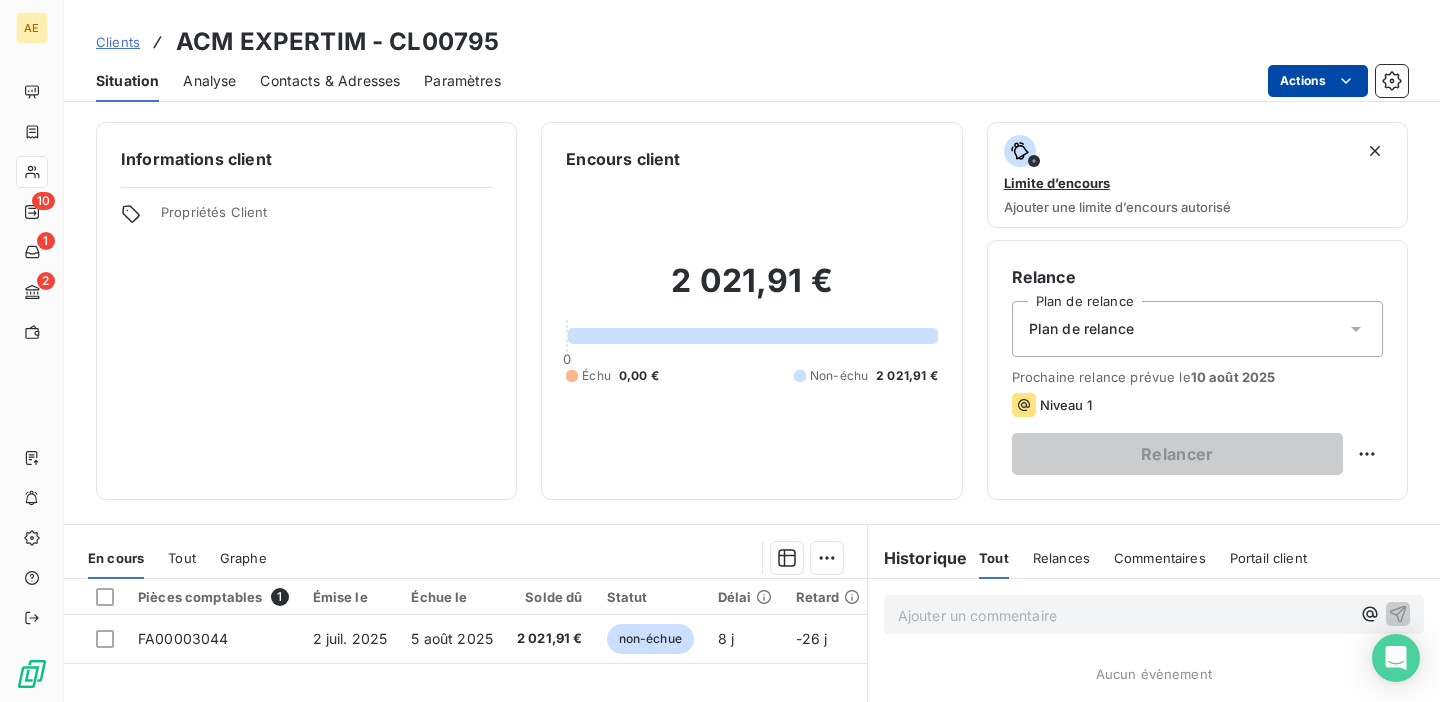 click on "AE 10 1 2 Clients ACM EXPERTIM - CL00795 Situation Analyse Contacts & Adresses Paramètres Actions Informations client Propriétés Client Encours client   2 021,91 € 0 Échu 0,00 € Non-échu 2 021,91 €     Limite d’encours Ajouter une limite d’encours autorisé Relance Plan de relance Plan de relance Prochaine relance prévue le  10 août 2025 Niveau 1 Relancer En cours Tout Graphe Pièces comptables 1 Émise le Échue le Solde dû Statut Délai   Retard   FA00003044 2 juil. 2025 5 août 2025 2 021,91 € non-échue 8 j -26 j Lignes par page 25 Précédent 1 Suivant Historique Tout Relances Commentaires Portail client Tout Relances Commentaires Portail client Ajouter un commentaire ﻿ Aucun évènement" at bounding box center [720, 351] 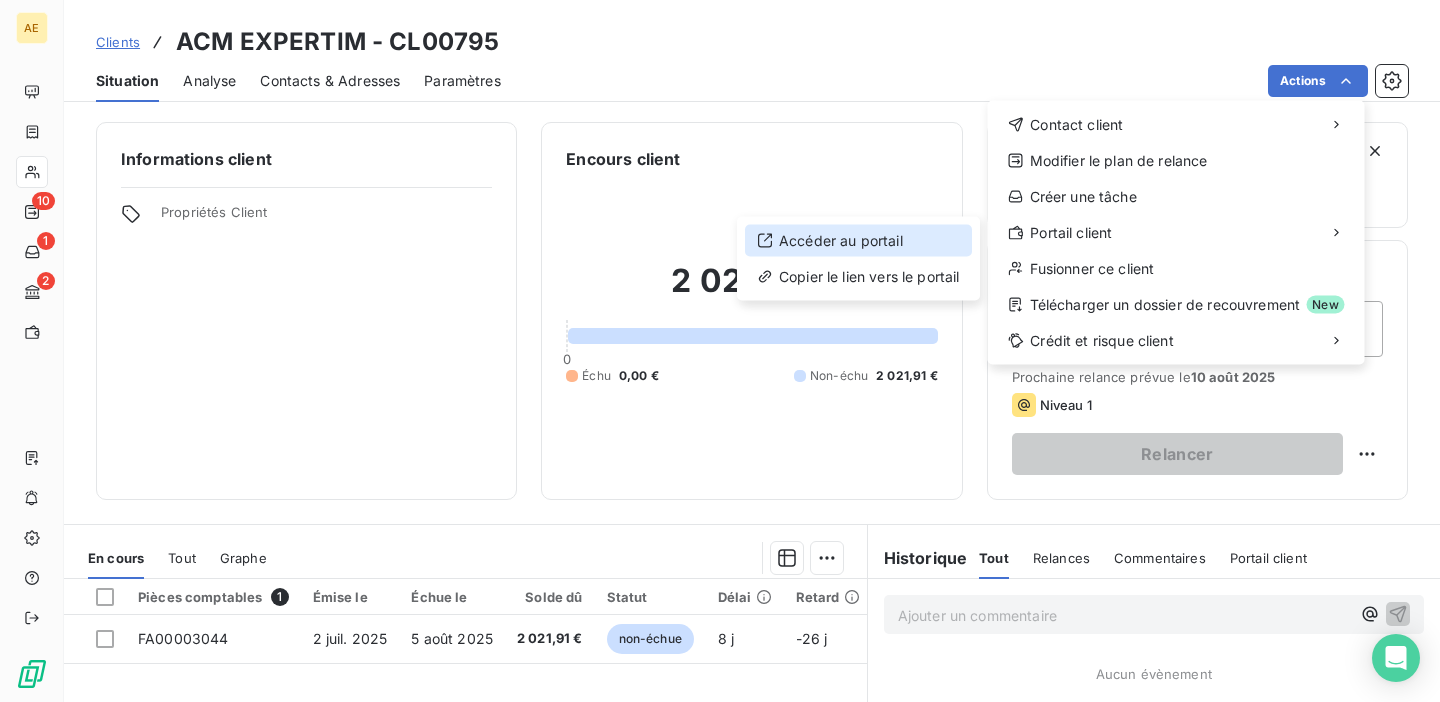 click on "Accéder au portail" at bounding box center [858, 241] 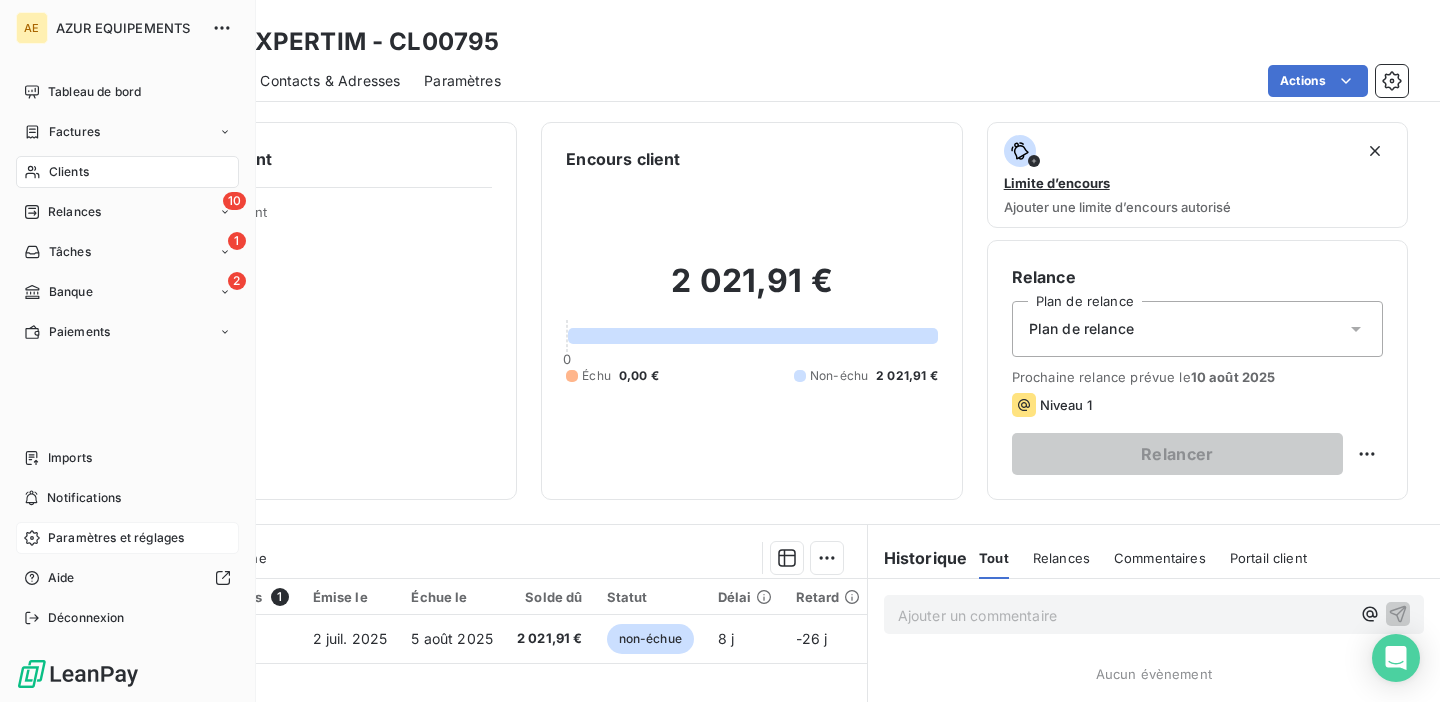 click on "Paramètres et réglages" at bounding box center [116, 538] 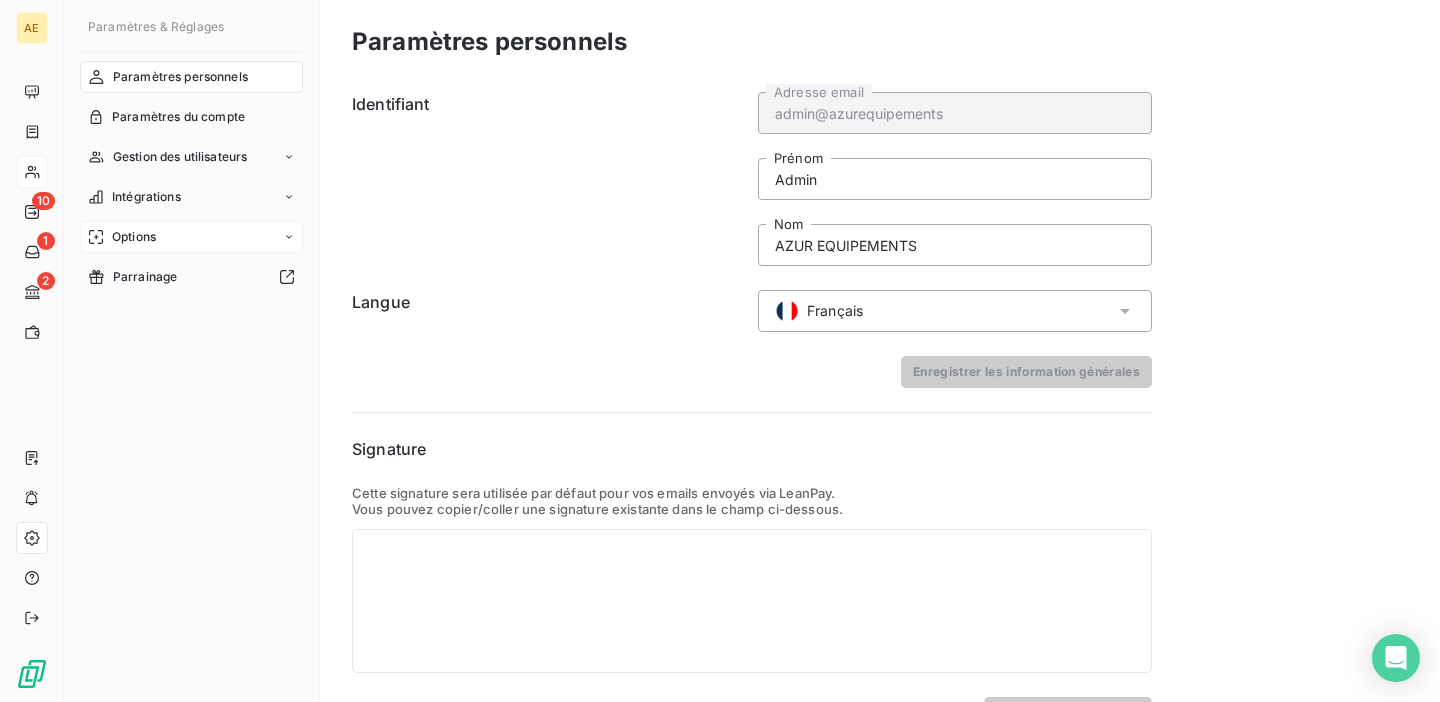 click on "Options" at bounding box center (191, 237) 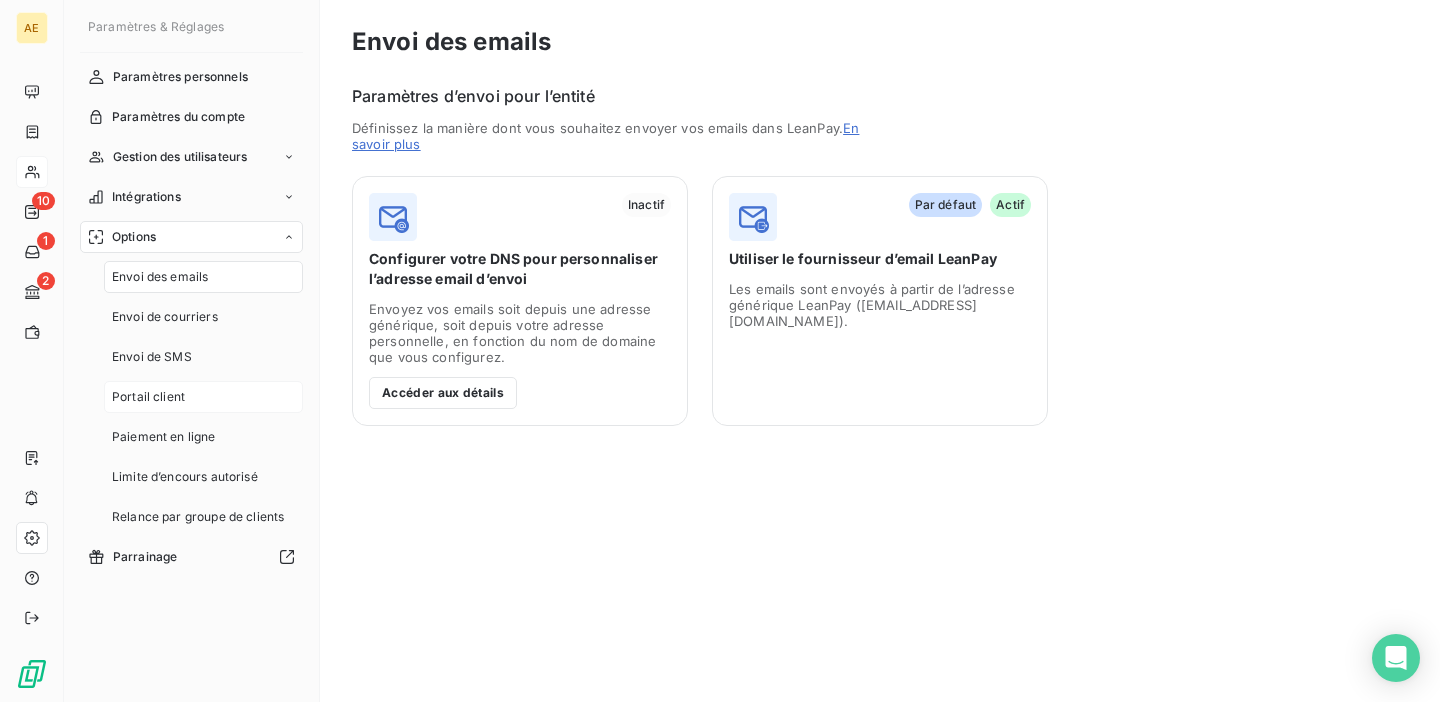 click on "Portail client" at bounding box center [148, 397] 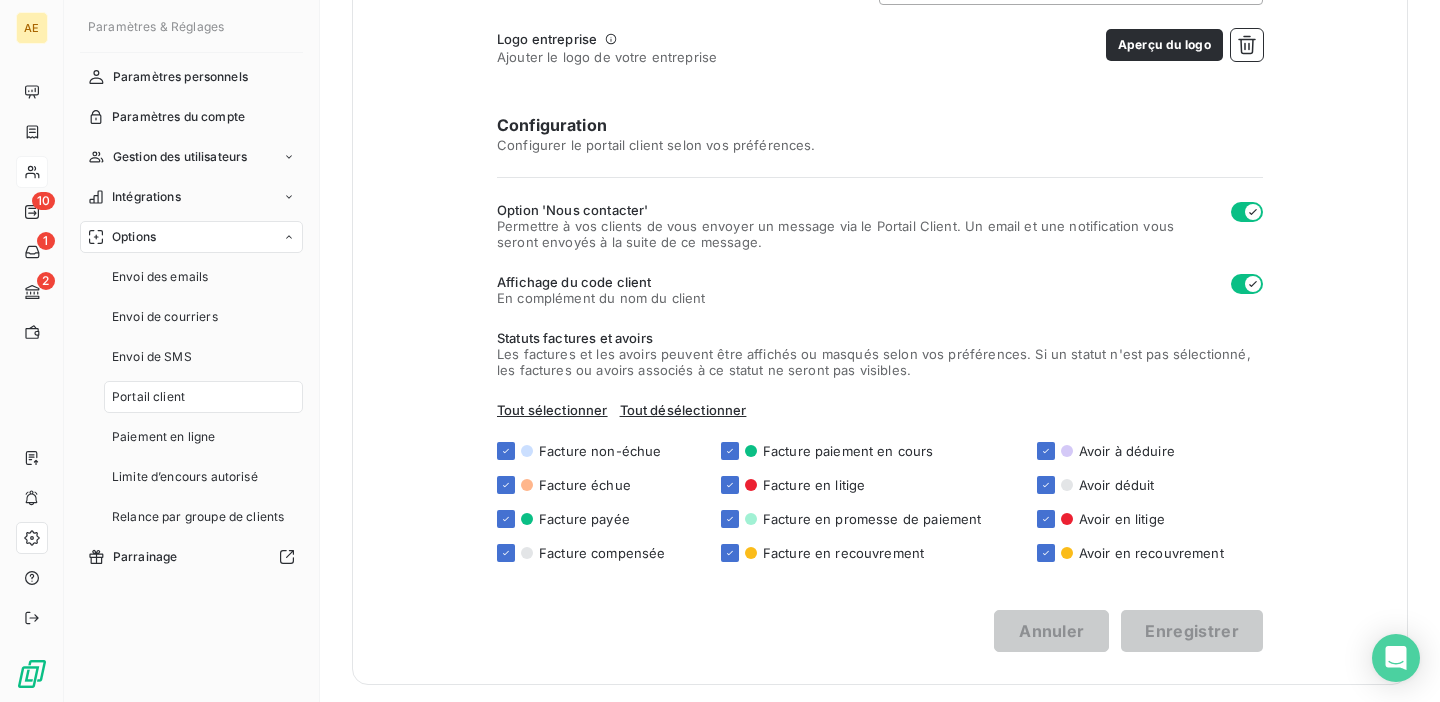 scroll, scrollTop: 442, scrollLeft: 0, axis: vertical 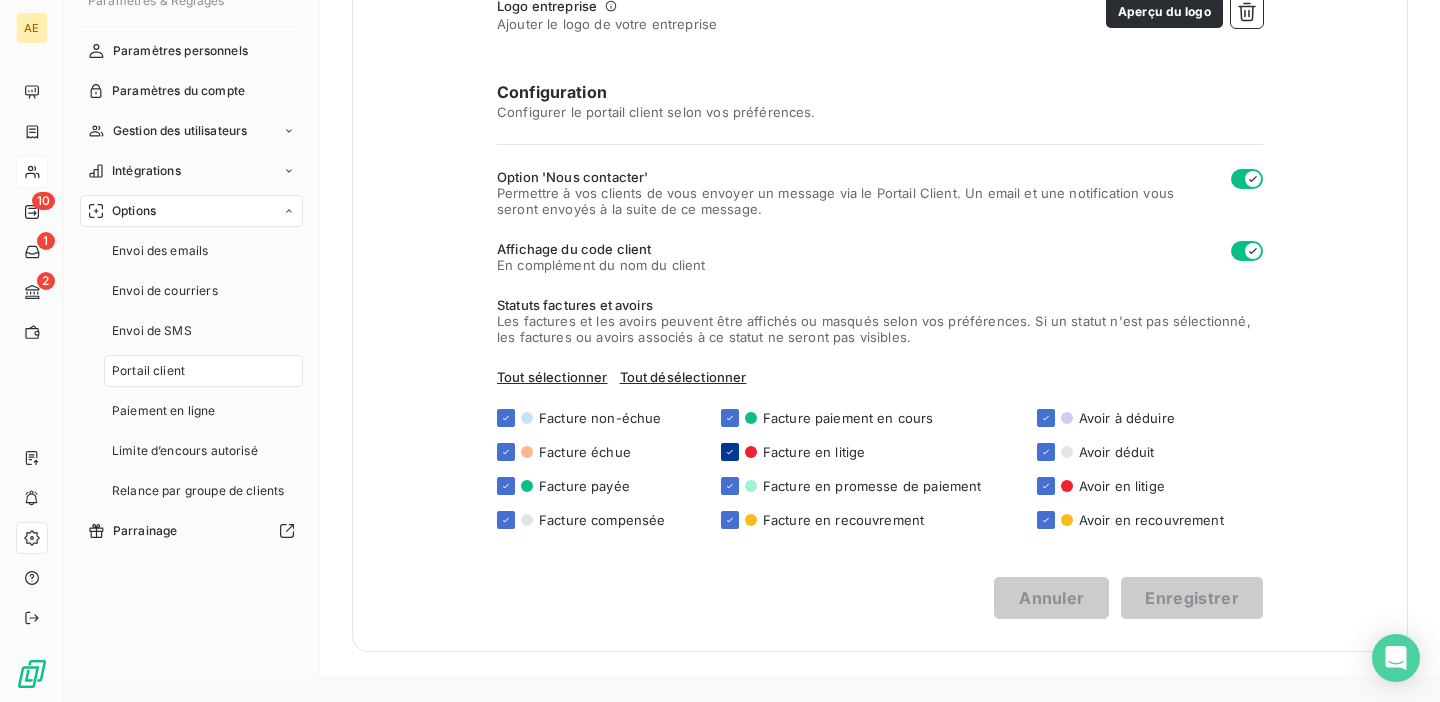 click 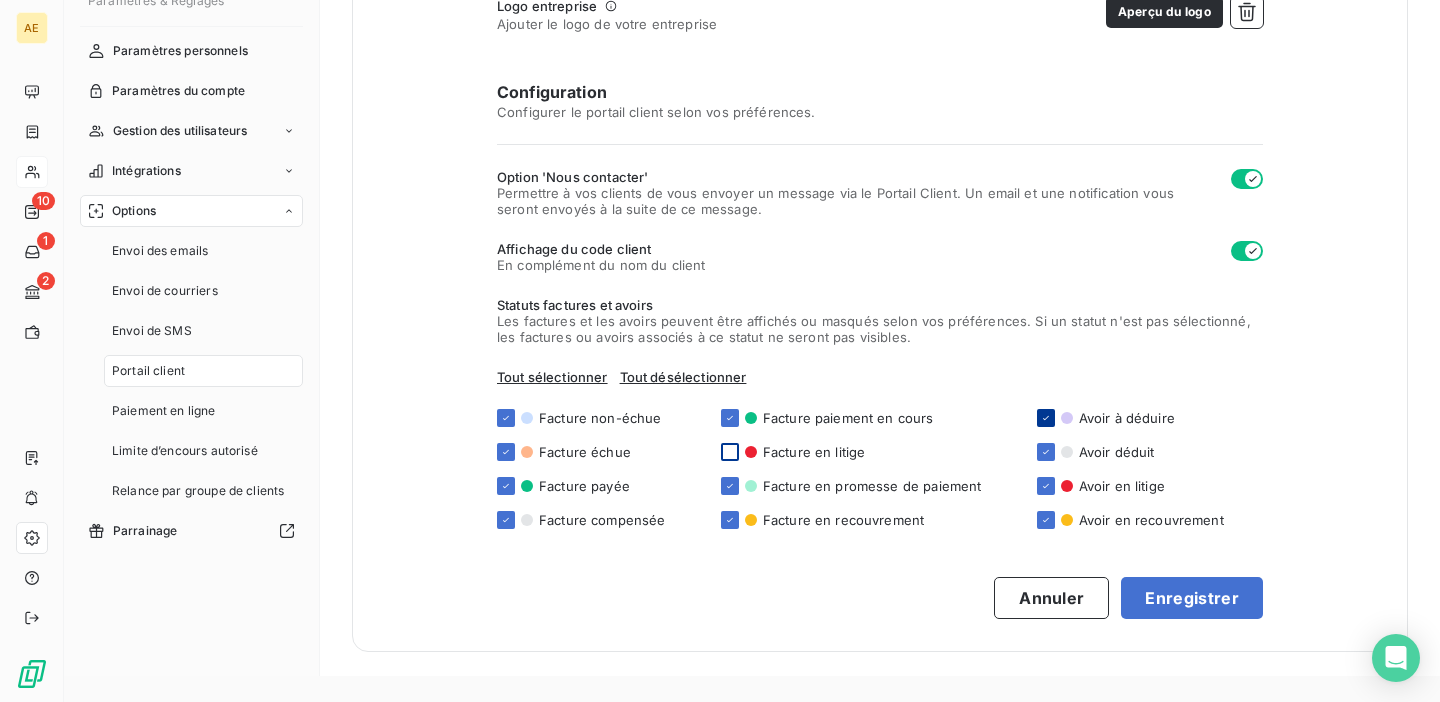 click at bounding box center (1046, 418) 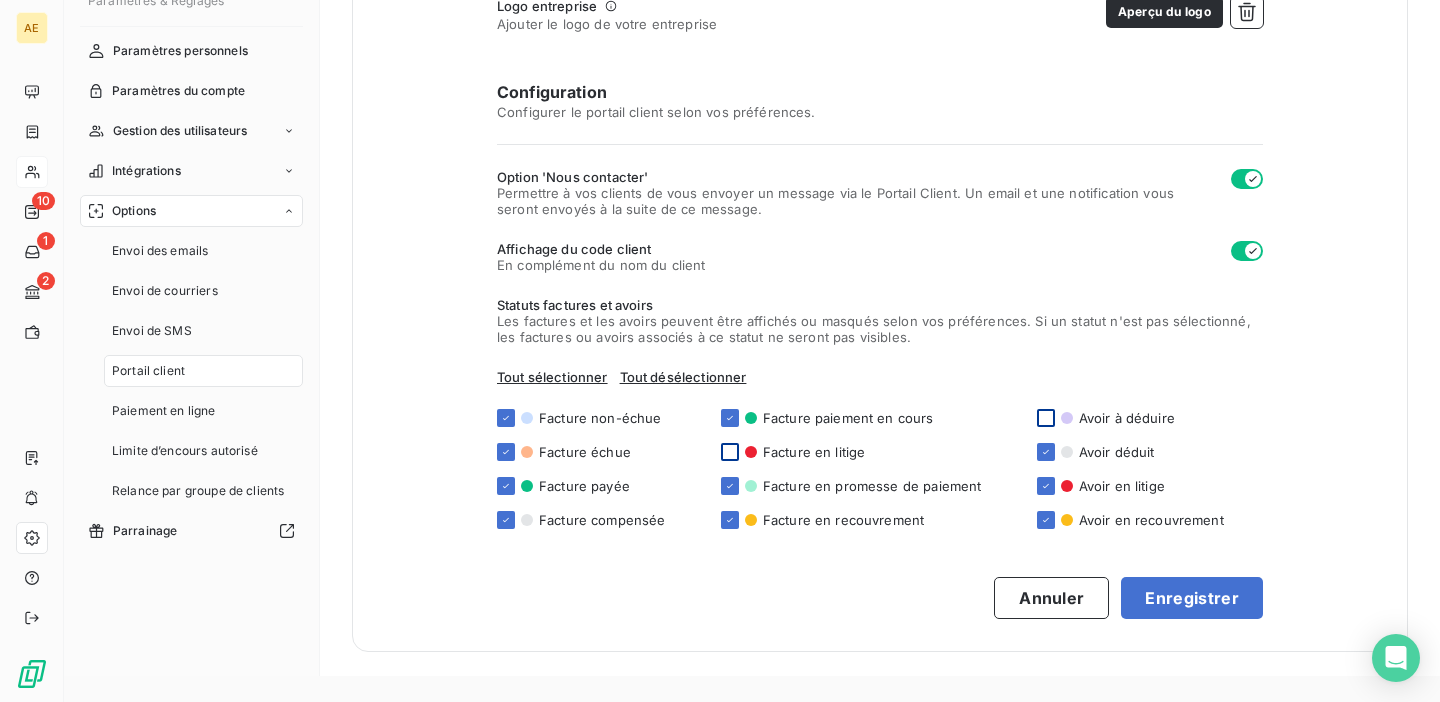 click at bounding box center [1046, 418] 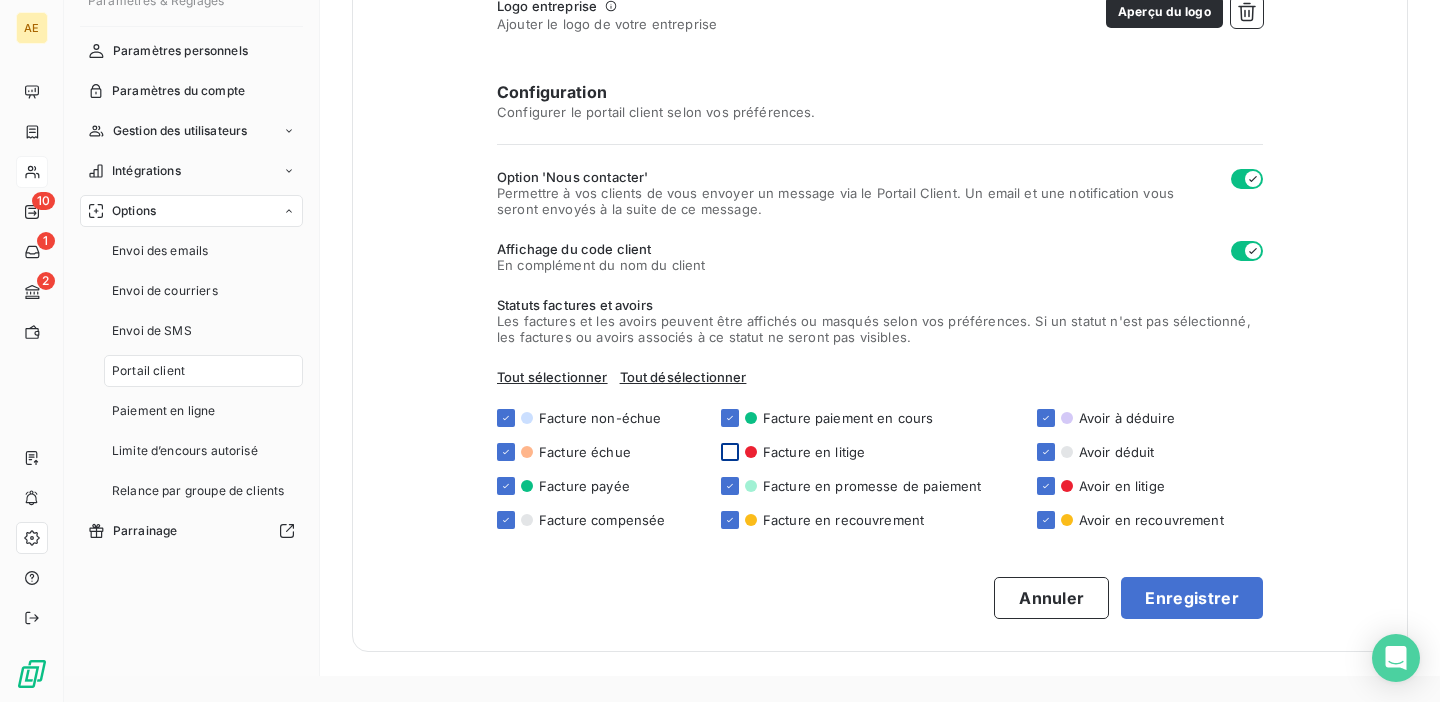 click at bounding box center [730, 452] 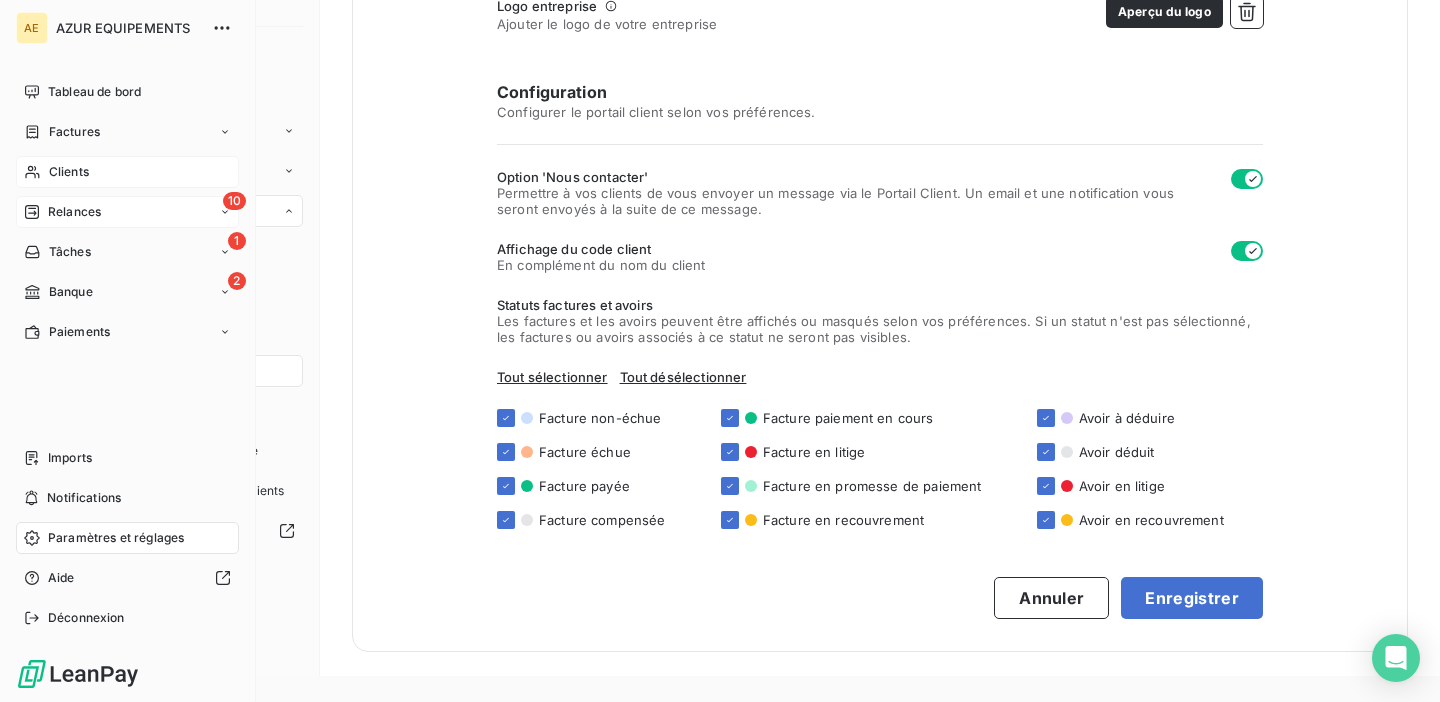 click on "Relances" at bounding box center [74, 212] 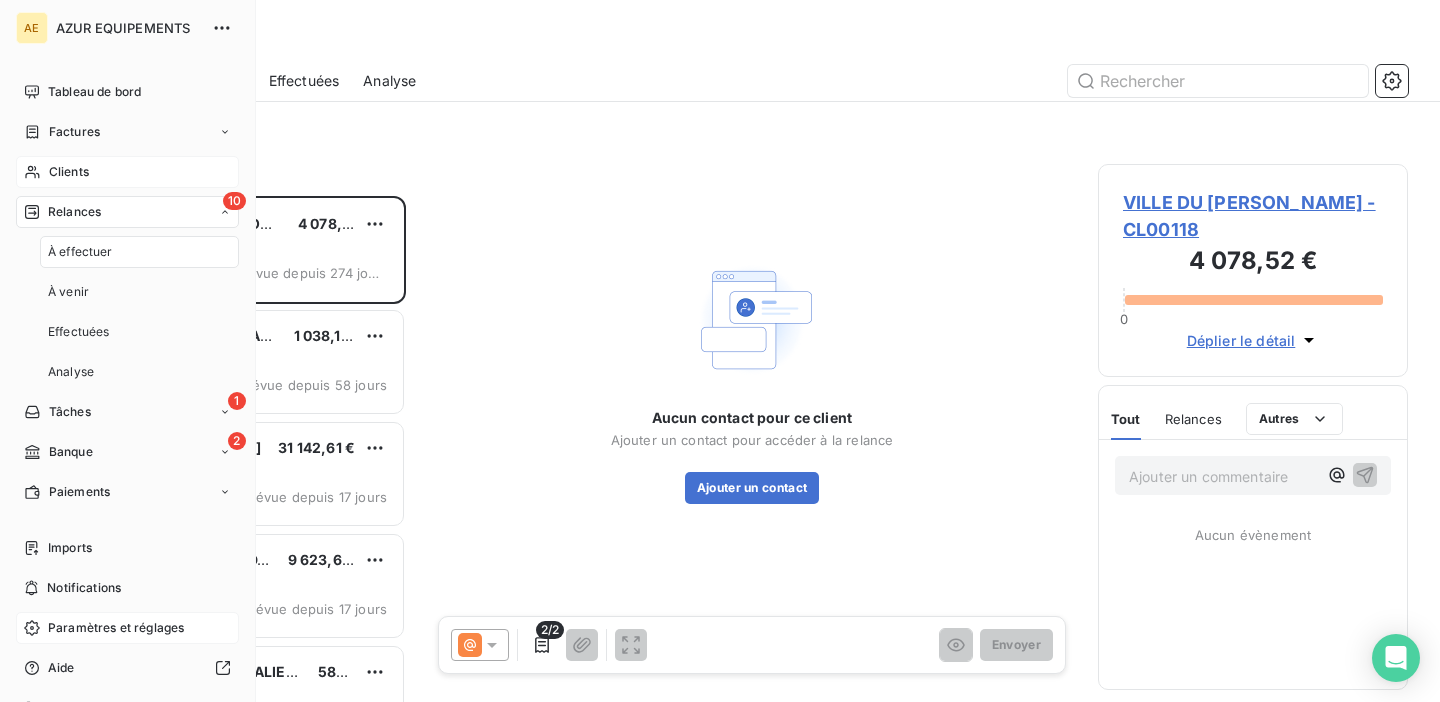 scroll, scrollTop: 0, scrollLeft: 0, axis: both 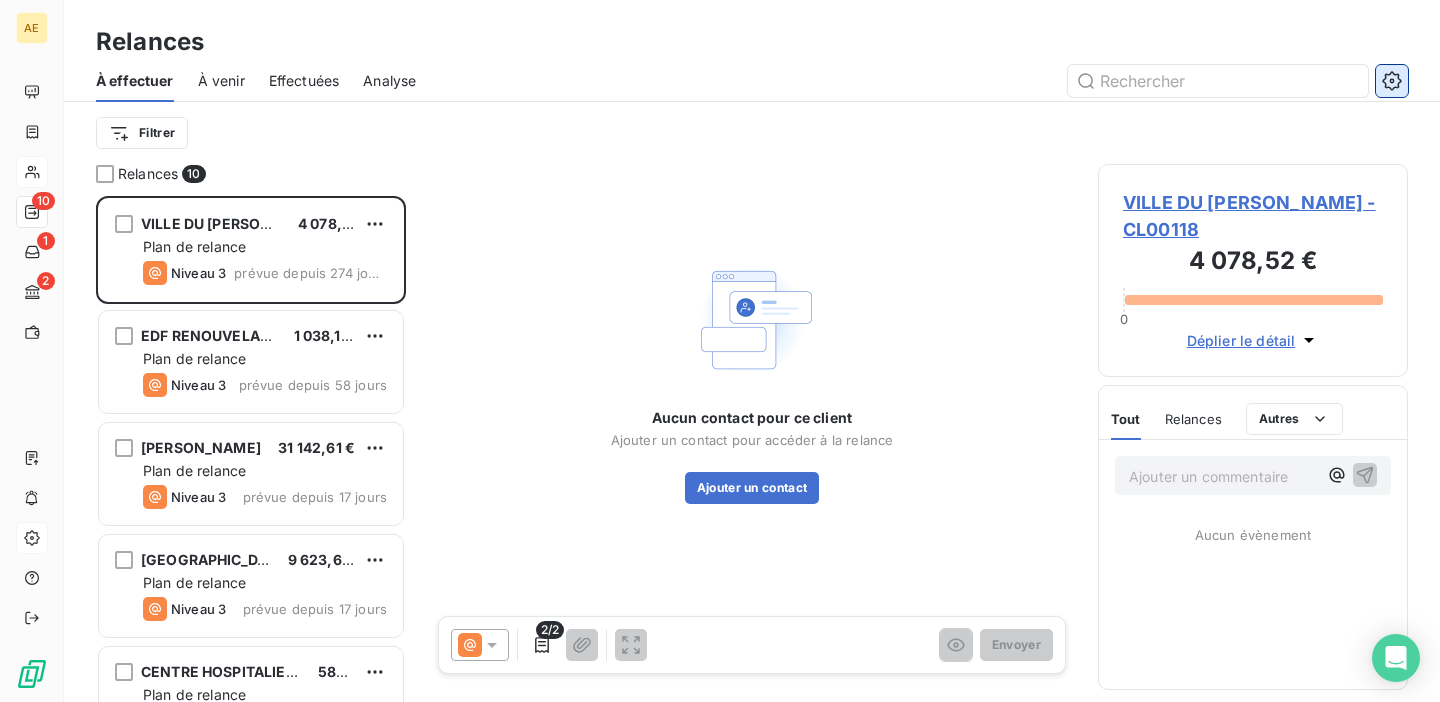 click 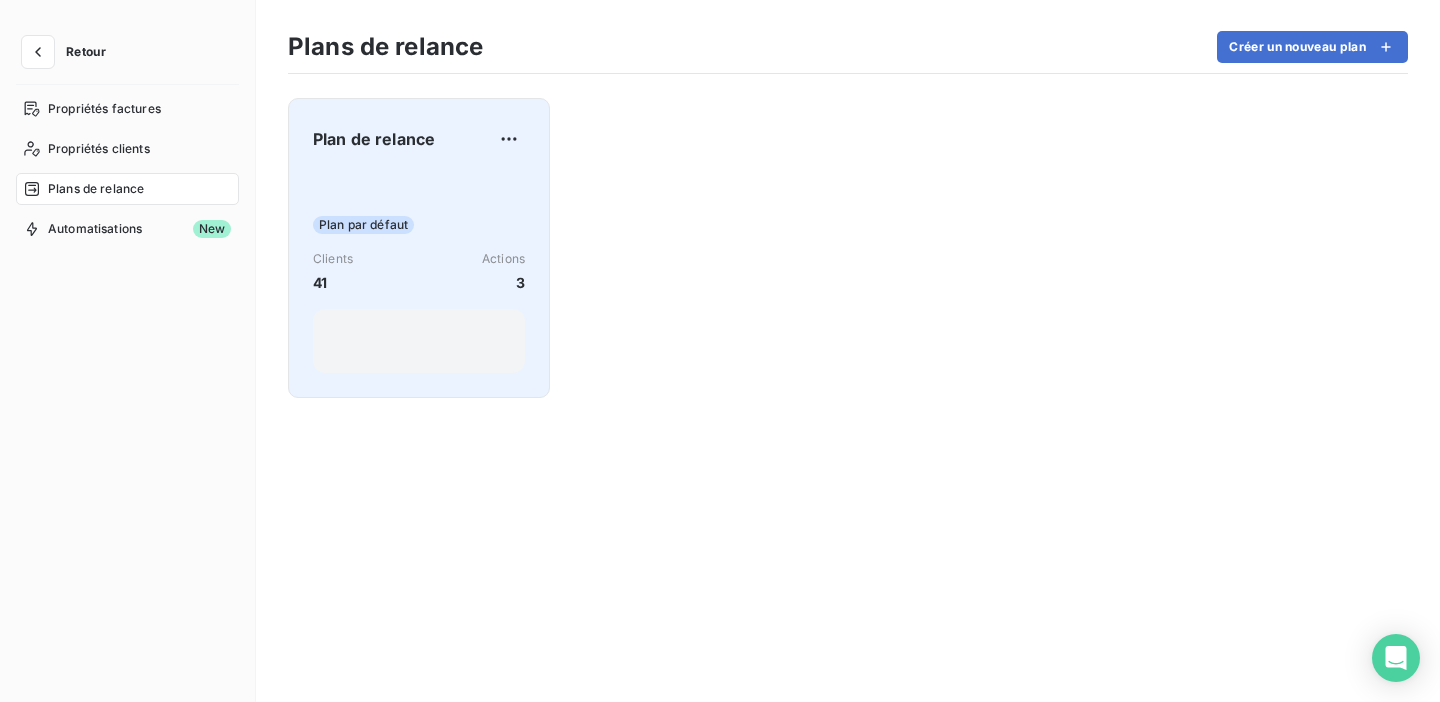 click on "Plan par défaut Clients 41 Actions 3" at bounding box center [419, 272] 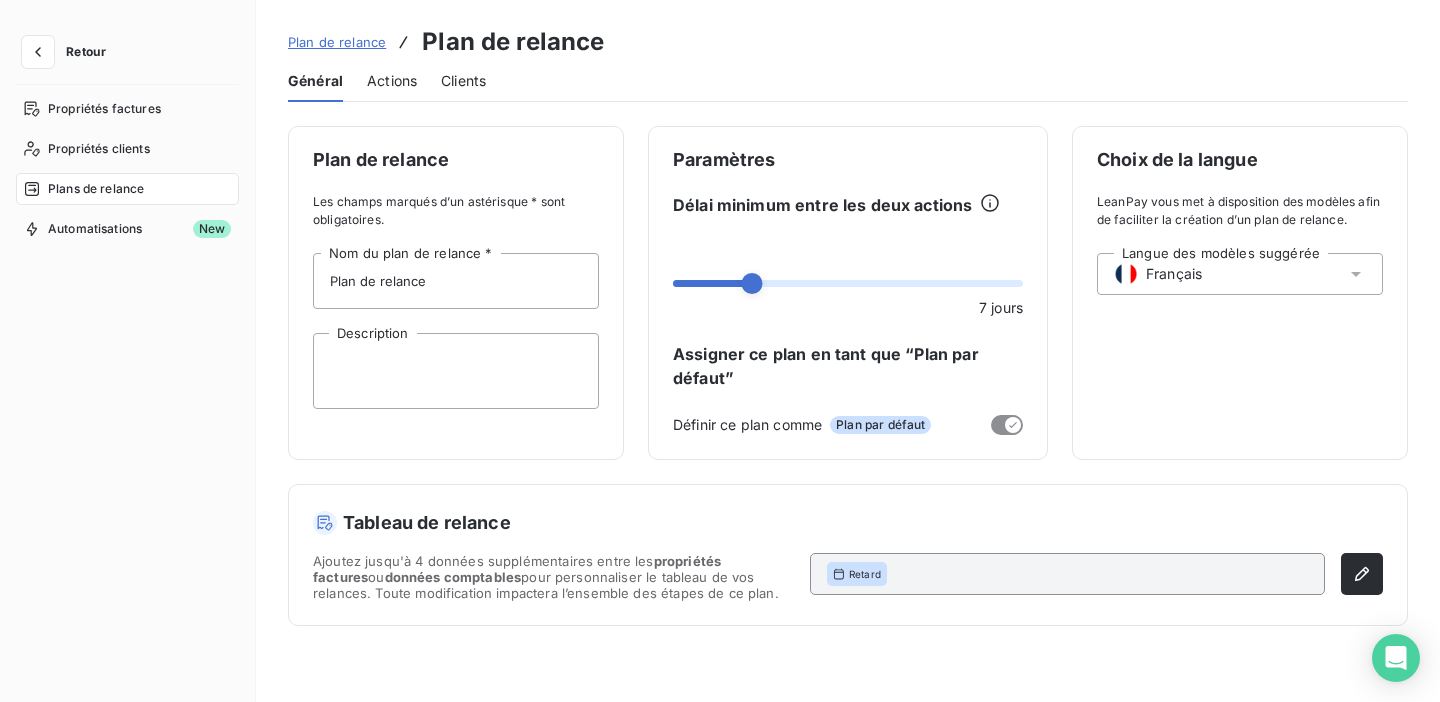 click on "Actions" at bounding box center (392, 81) 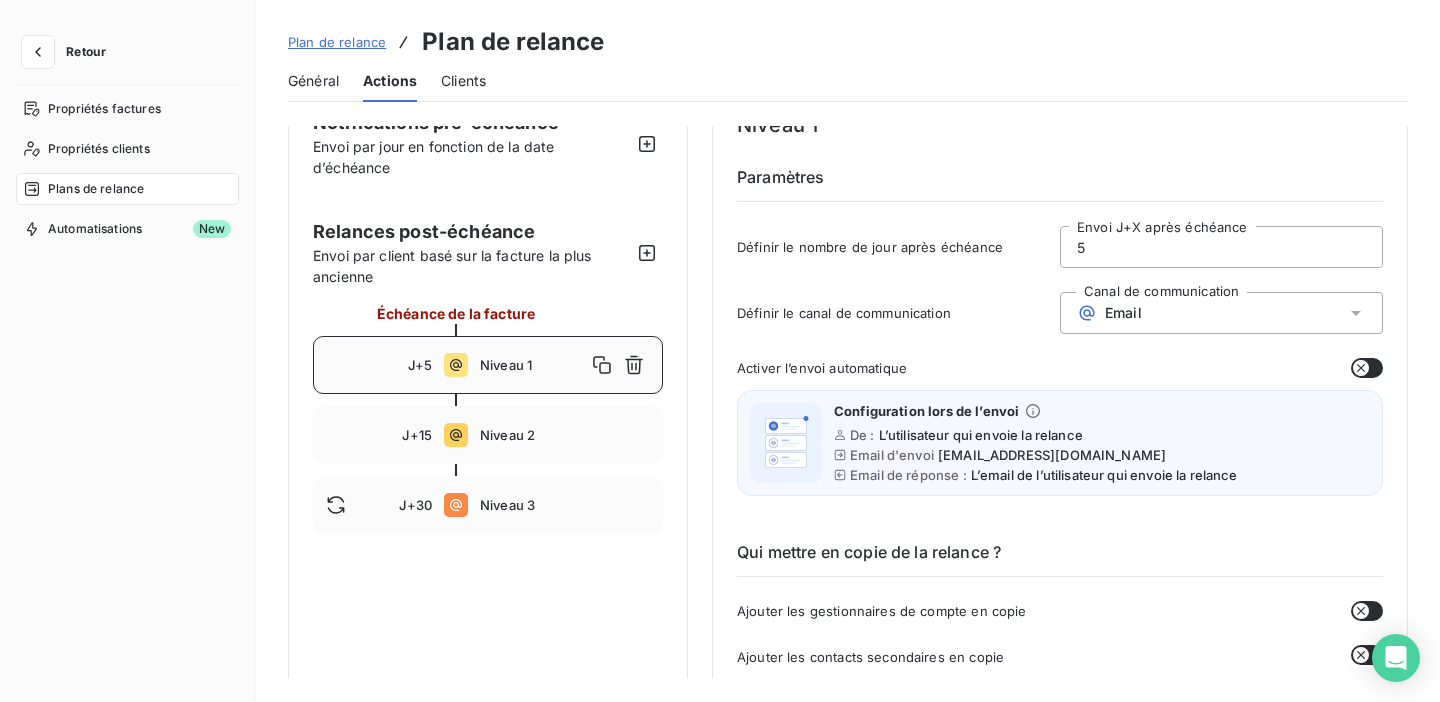 scroll, scrollTop: 24, scrollLeft: 0, axis: vertical 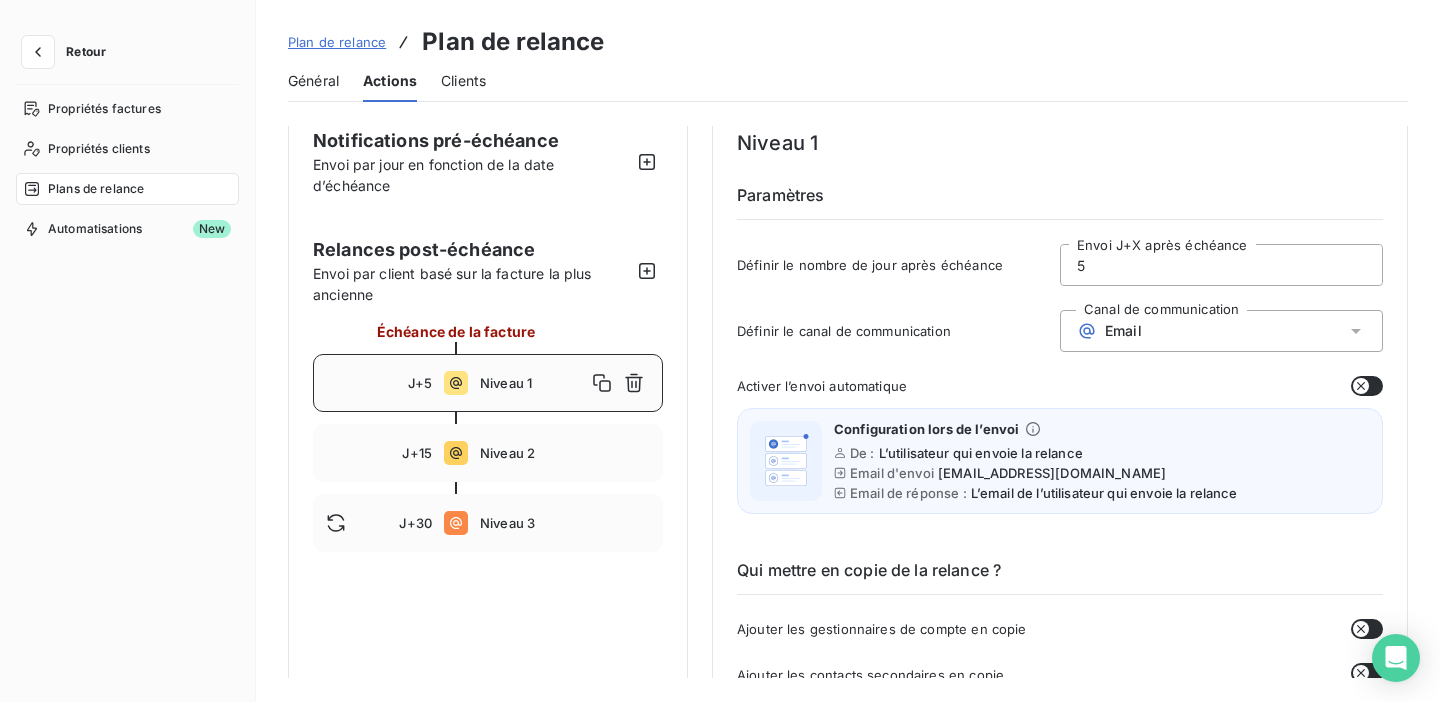 click on "Niveau 1" at bounding box center [533, 383] 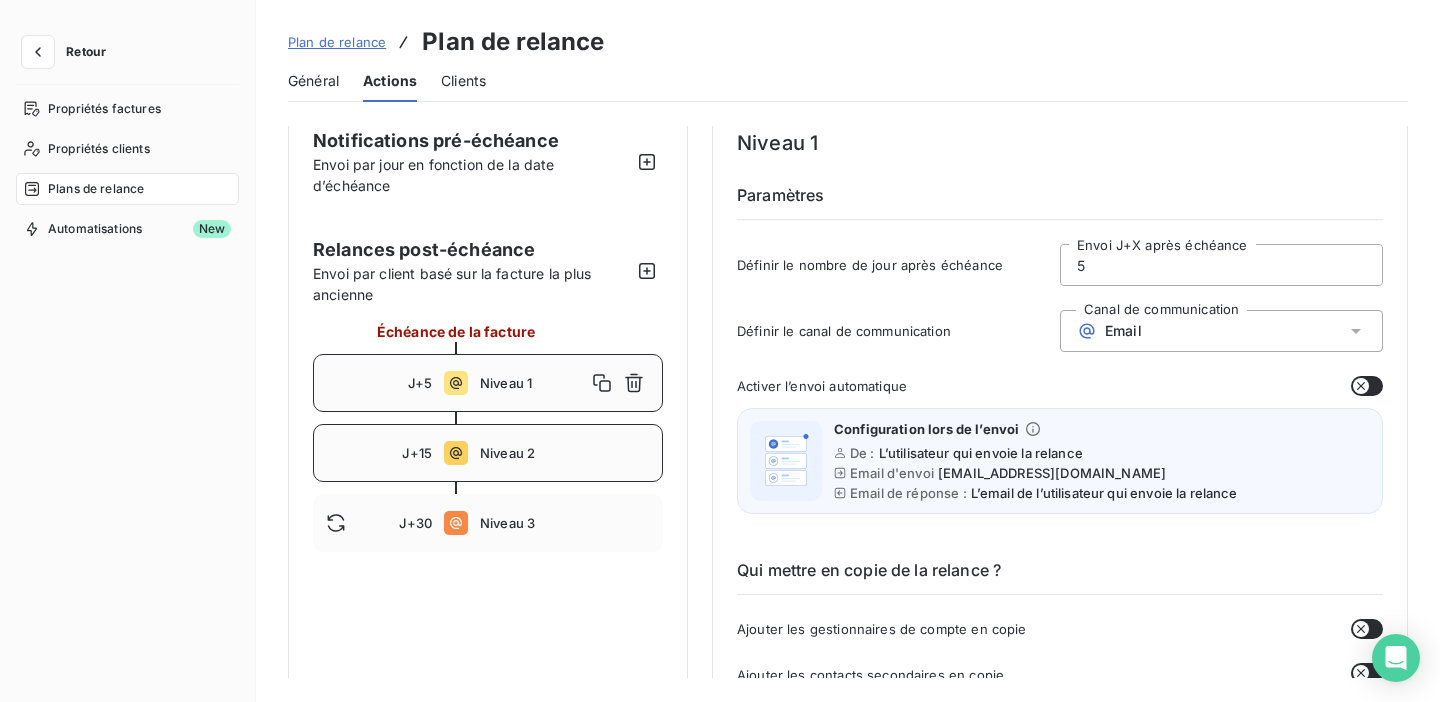 click on "Niveau 2" at bounding box center (565, 453) 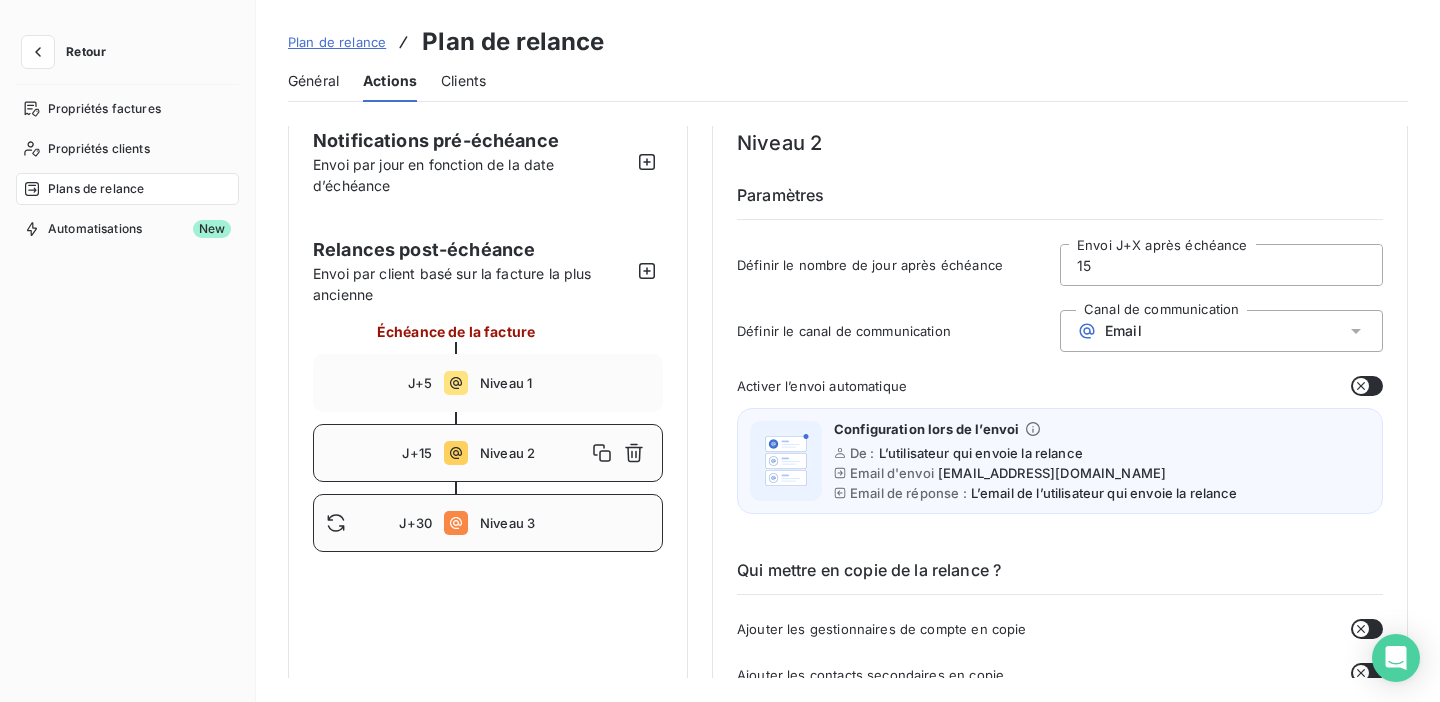 click on "J+30 Niveau 3" at bounding box center (488, 523) 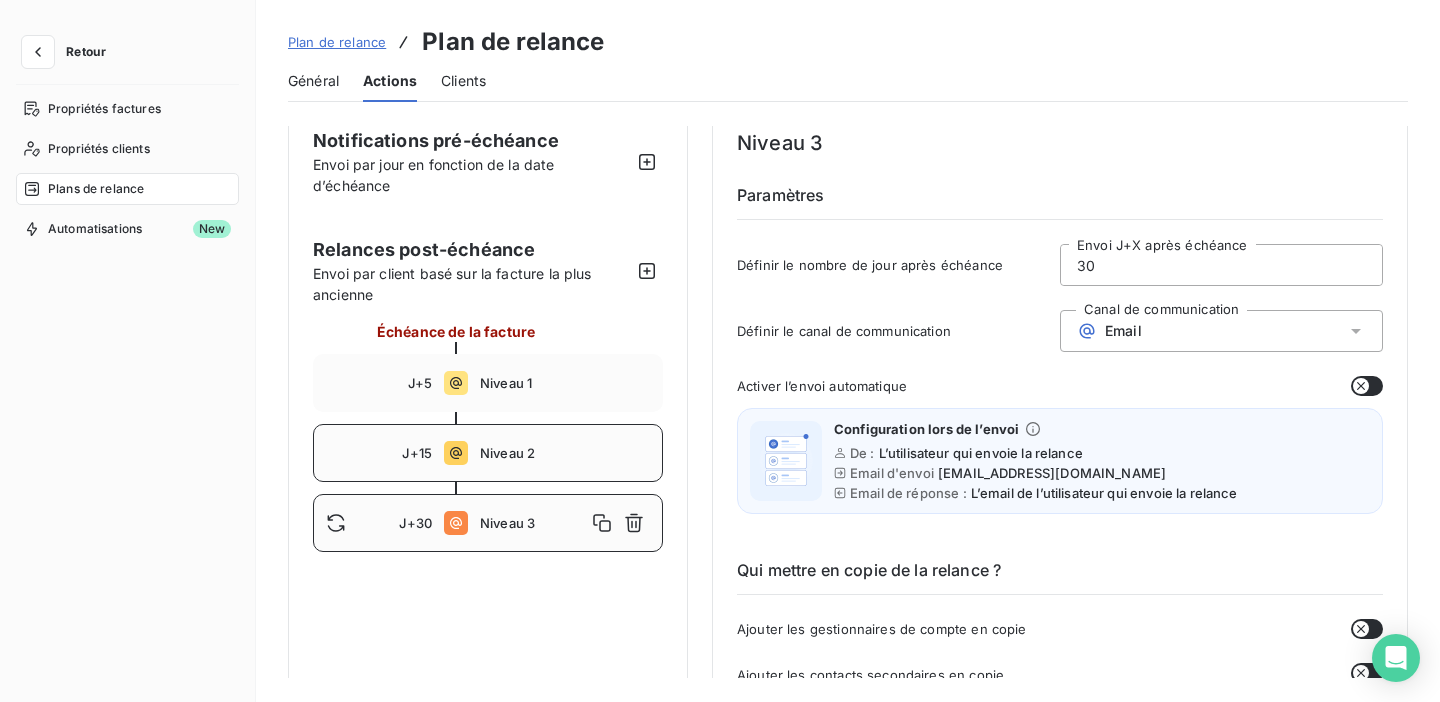 click on "J+15 Niveau 2" at bounding box center (488, 453) 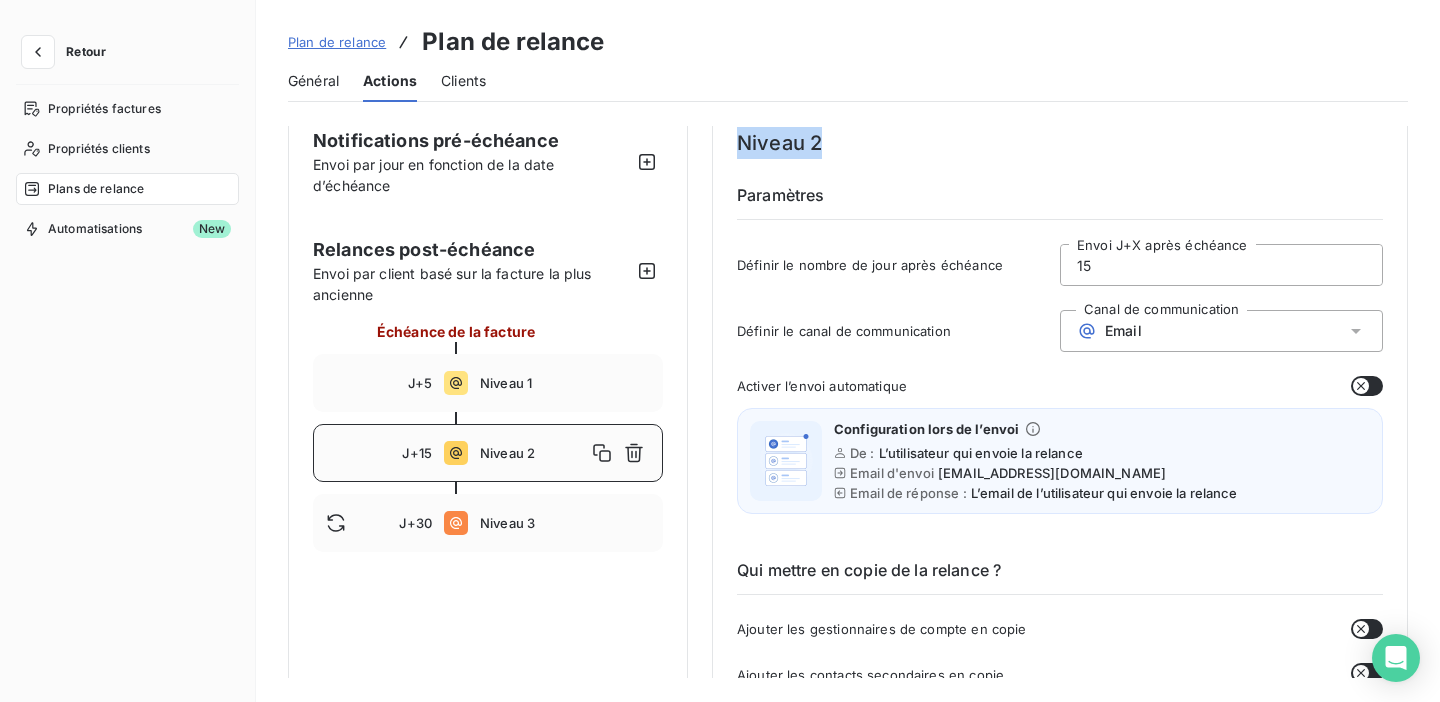 drag, startPoint x: 842, startPoint y: 140, endPoint x: 725, endPoint y: 144, distance: 117.06836 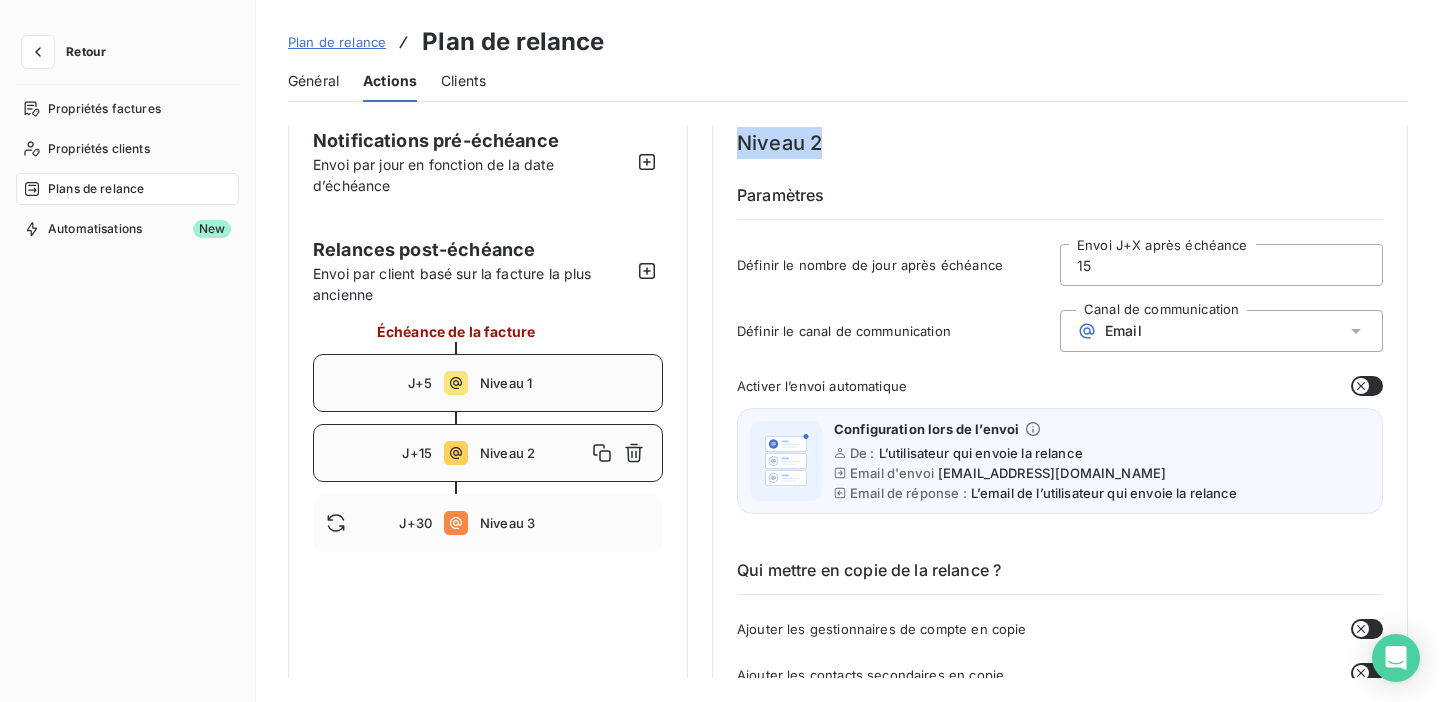 click on "J+5 Niveau 1" at bounding box center (488, 383) 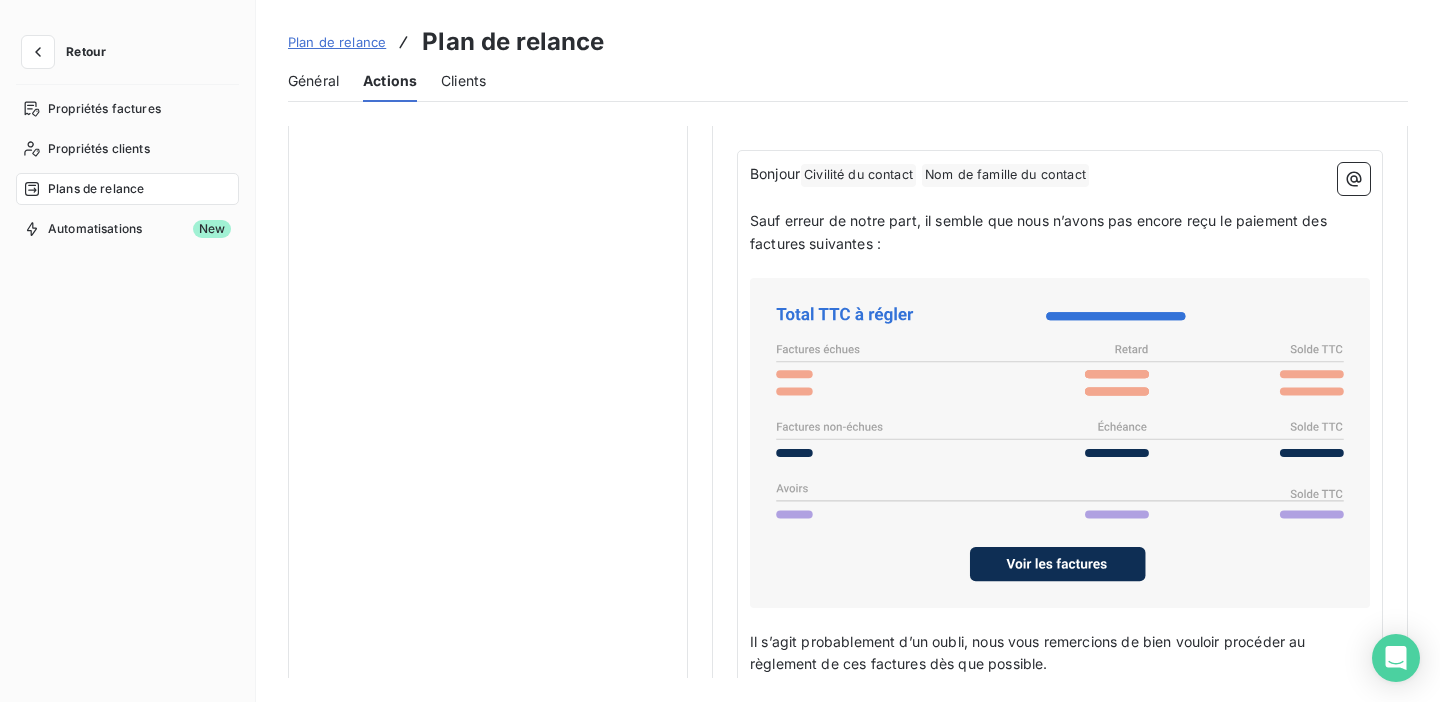 scroll, scrollTop: 1339, scrollLeft: 0, axis: vertical 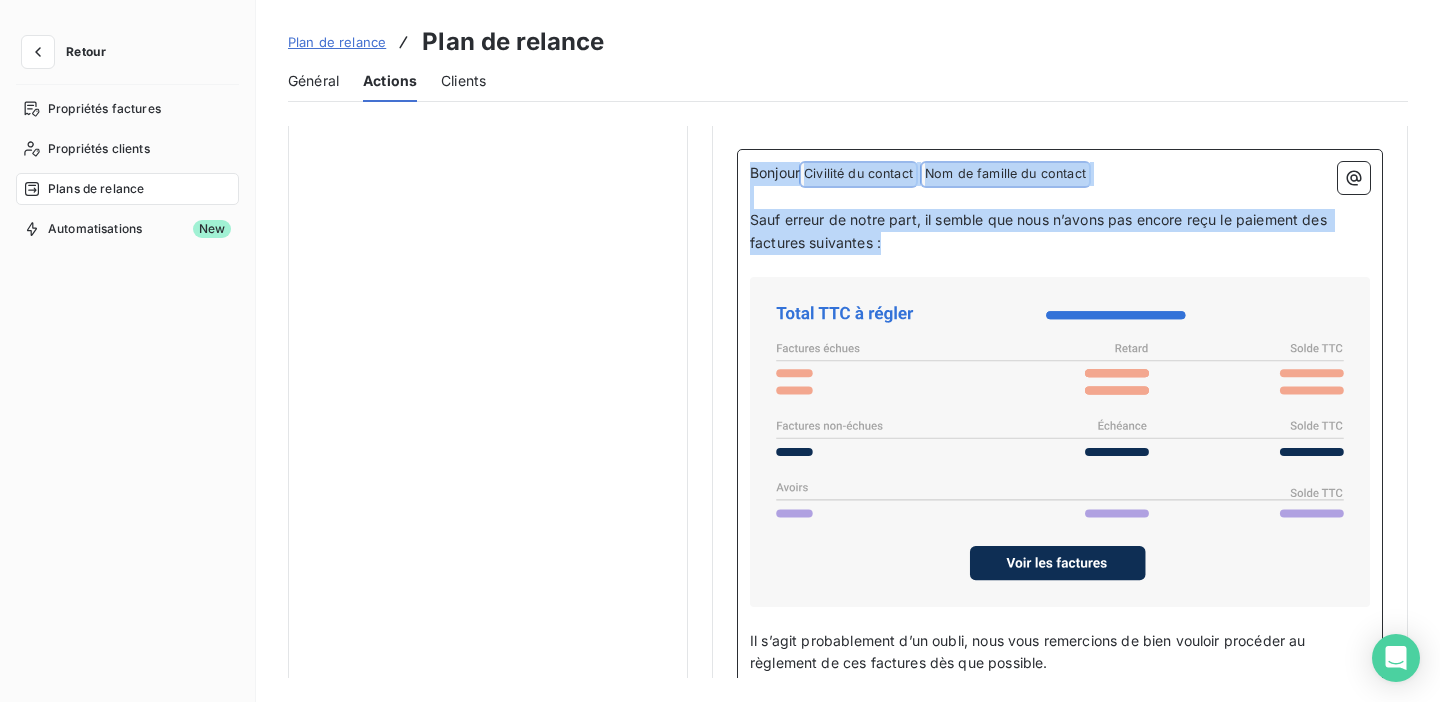 drag, startPoint x: 910, startPoint y: 242, endPoint x: 740, endPoint y: 182, distance: 180.27756 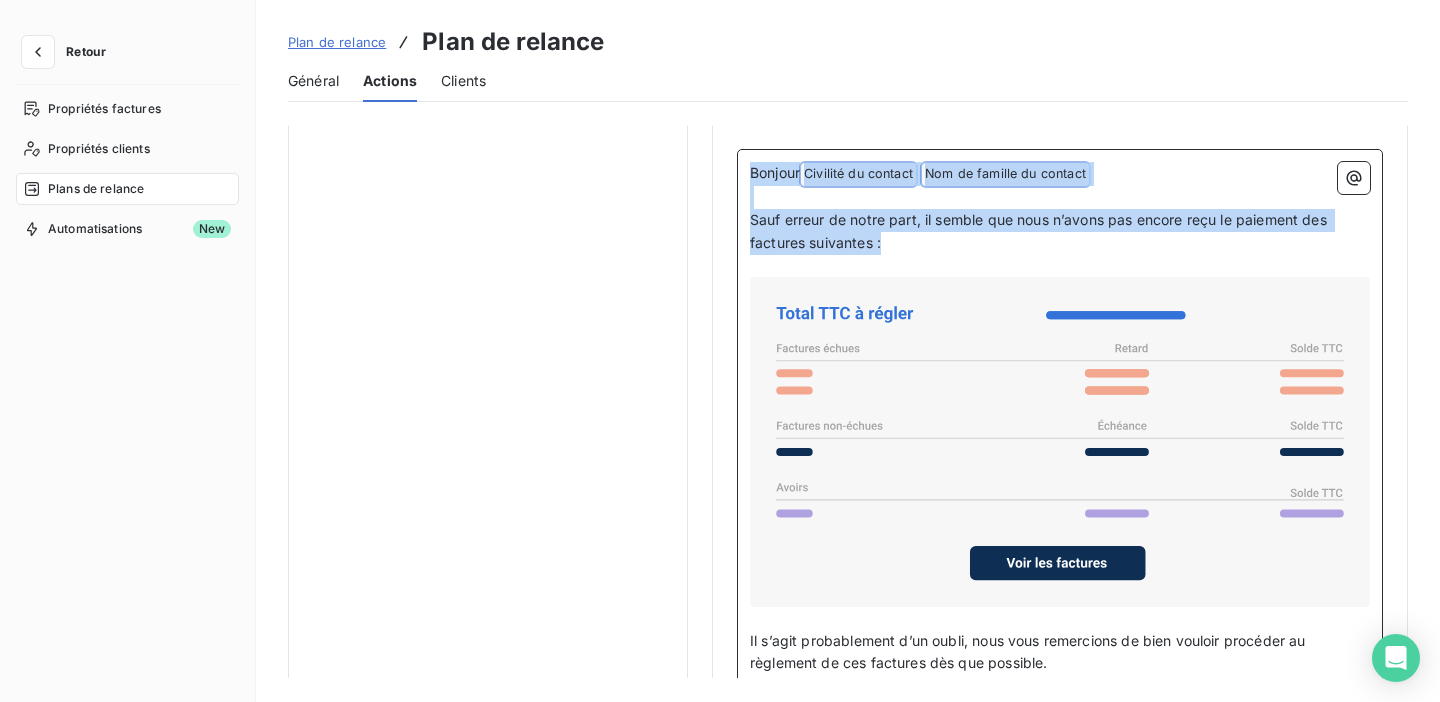 click on "Bonjour  Civilité du contact ﻿   Nom de famille du contact ﻿ ﻿ ﻿ Sauf erreur de notre part, il semble que nous n’avons pas encore reçu le paiement des factures suivantes : ﻿ ﻿ ﻿ Il s’agit probablement d’un oubli, nous vous remercions de bien vouloir procéder au règlement de ces factures dès que possible. ﻿ Merci beaucoup ﻿ Cordialement, Ma signature d’email ﻿ *appuyez sur la touche "@" du clavier lorsque vous éditez le texte pour accéder aux variables disponibles" at bounding box center (1060, 486) 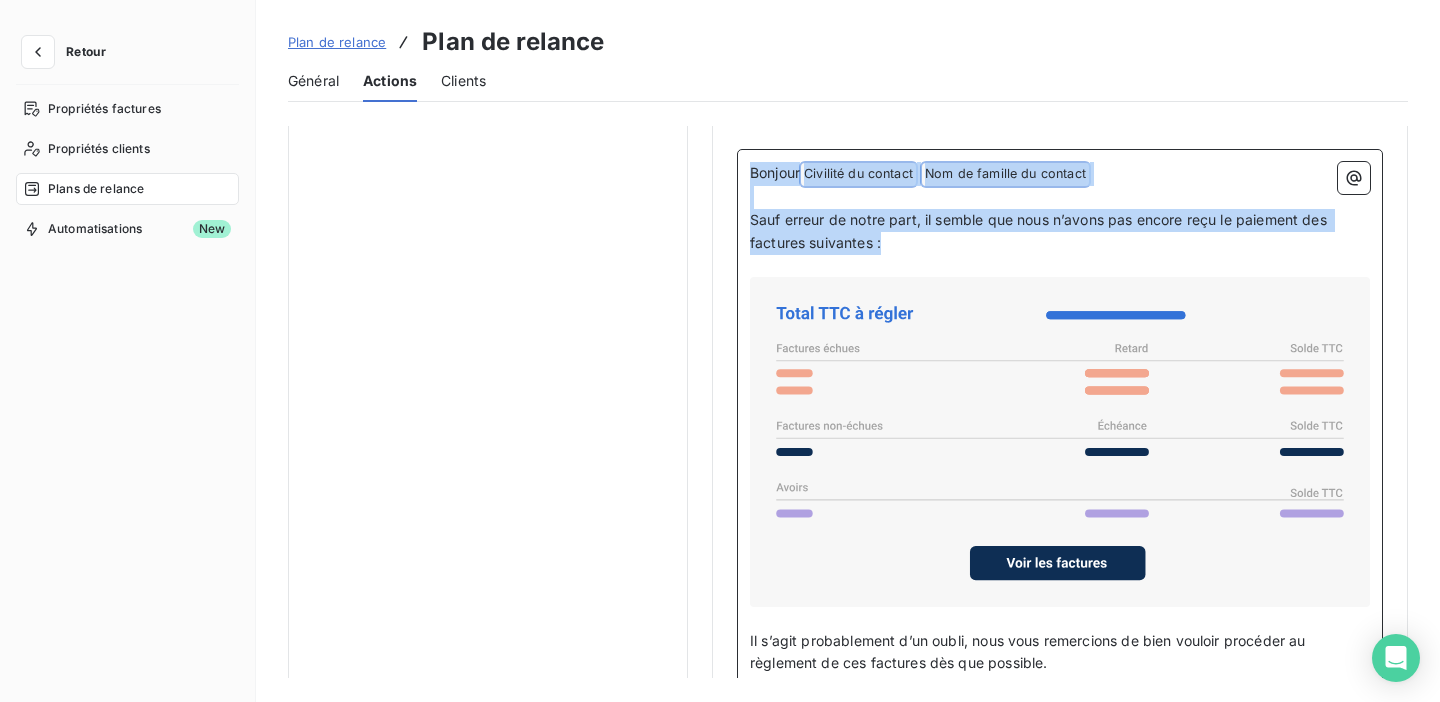 click on "Sauf erreur de notre part, il semble que nous n’avons pas encore reçu le paiement des factures suivantes :" at bounding box center [1060, 232] 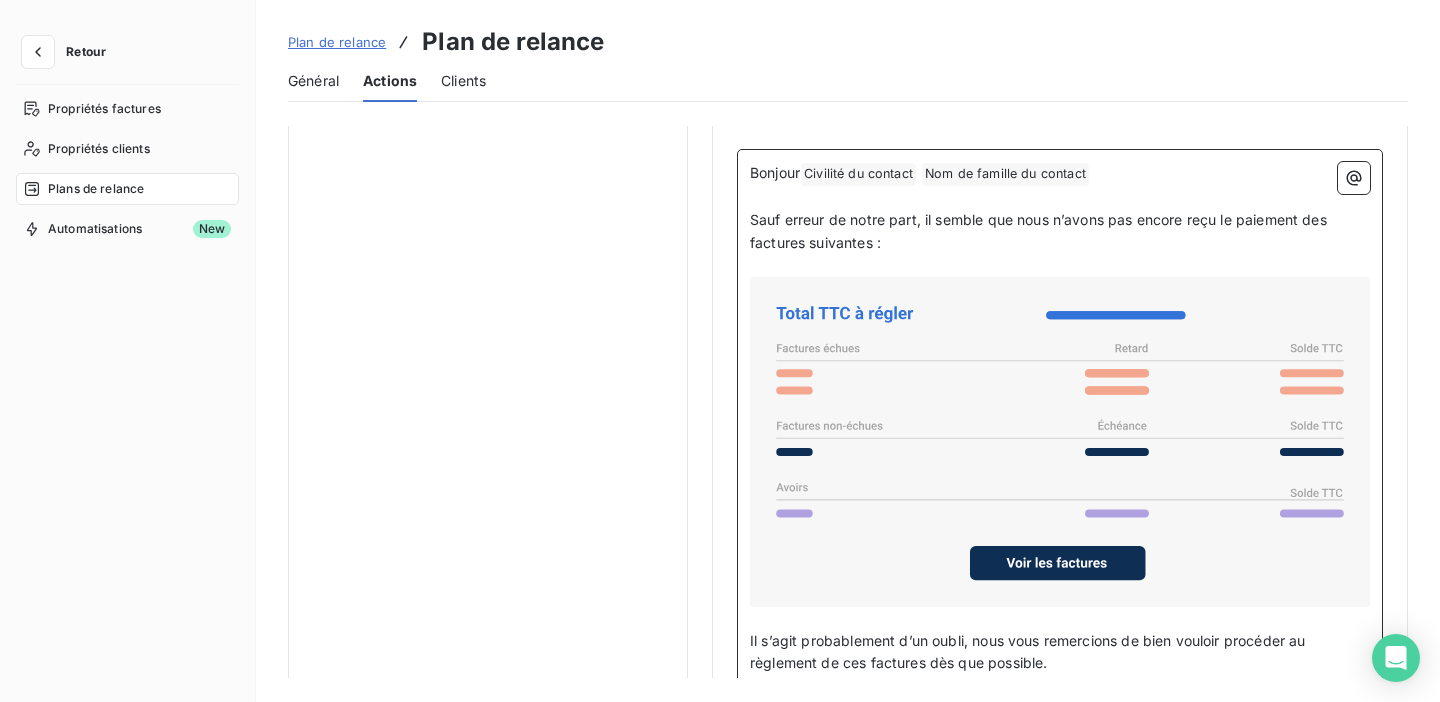 scroll, scrollTop: 1304, scrollLeft: 0, axis: vertical 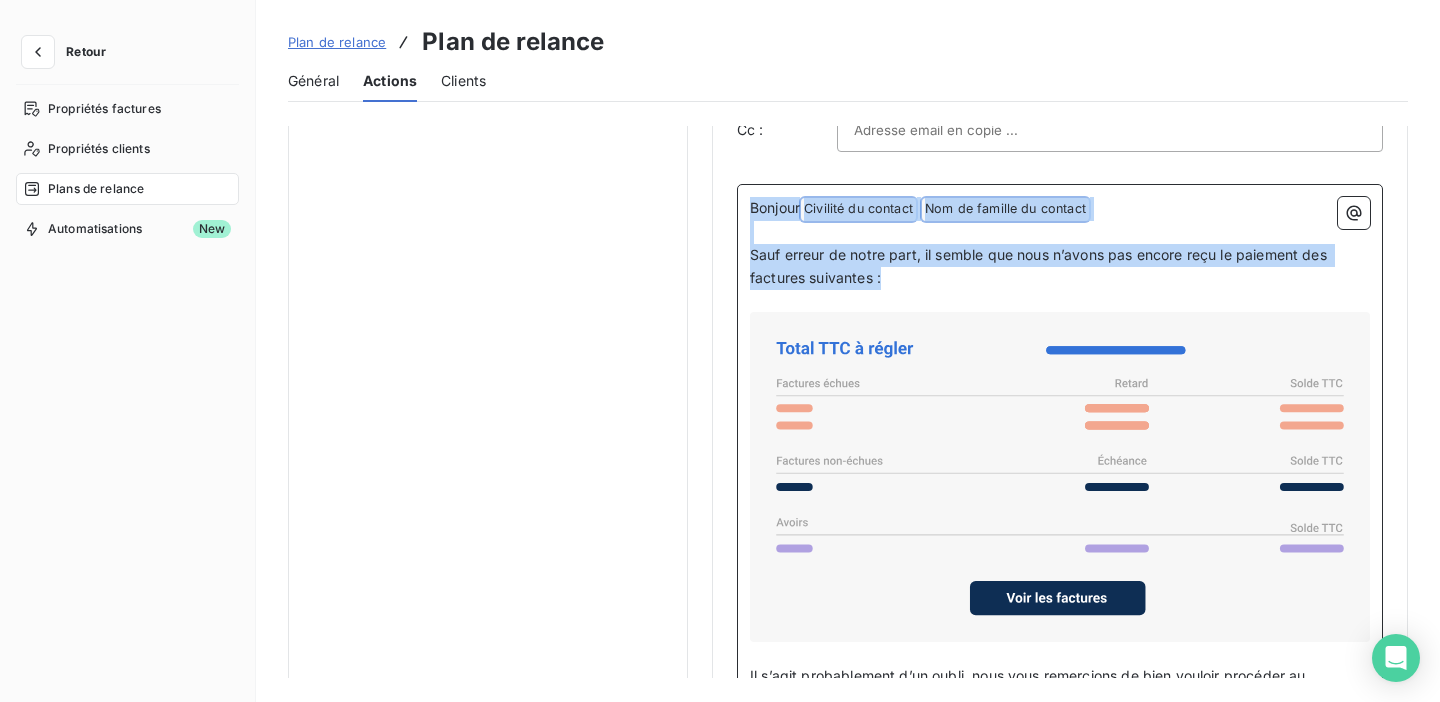 drag, startPoint x: 896, startPoint y: 281, endPoint x: 744, endPoint y: 212, distance: 166.92813 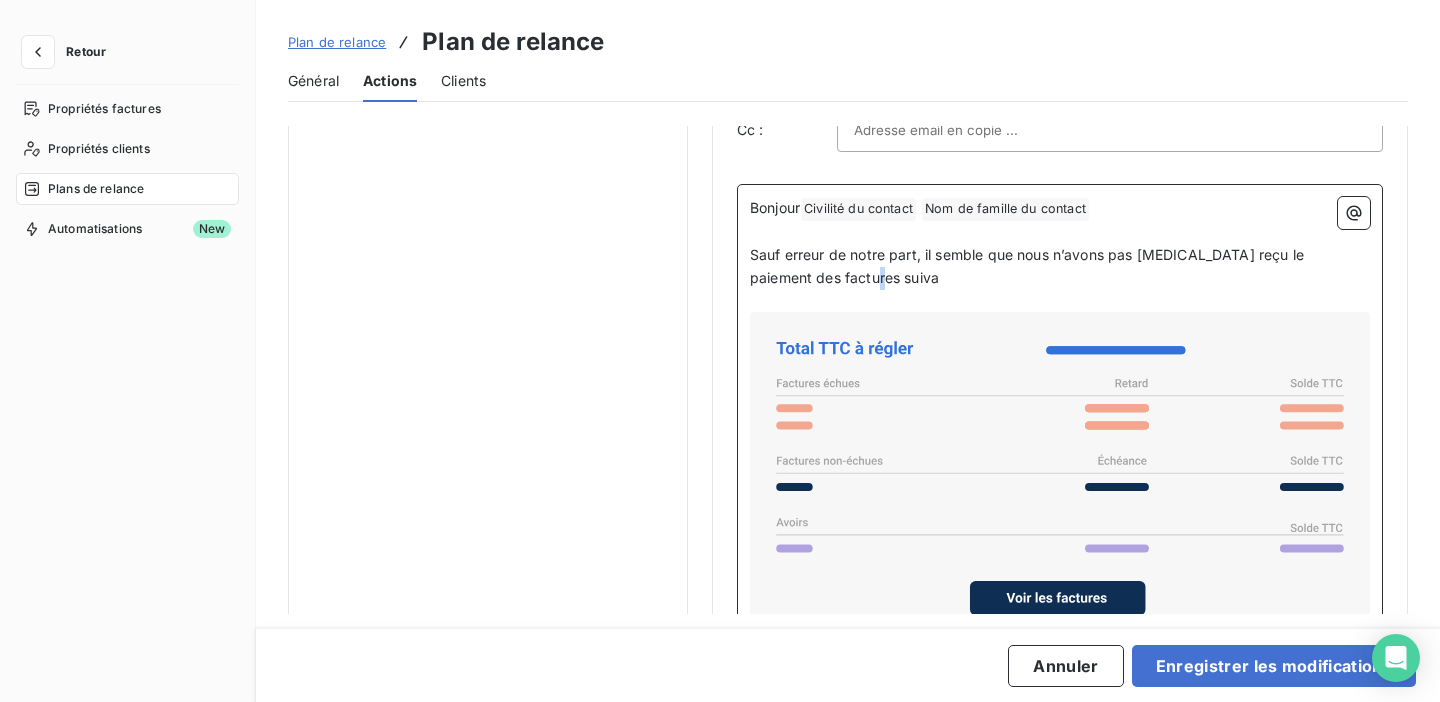 drag, startPoint x: 904, startPoint y: 277, endPoint x: 835, endPoint y: 280, distance: 69.065186 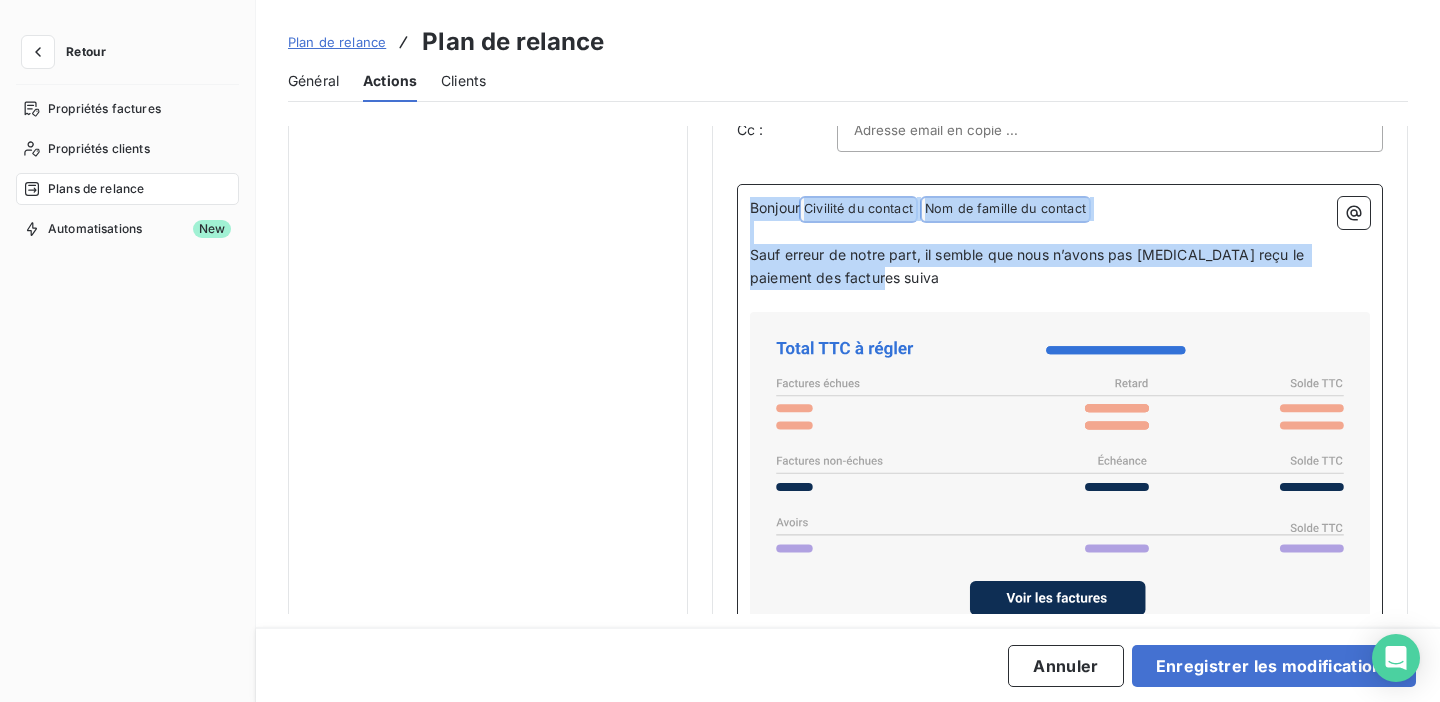 drag, startPoint x: 863, startPoint y: 278, endPoint x: 748, endPoint y: 211, distance: 133.09395 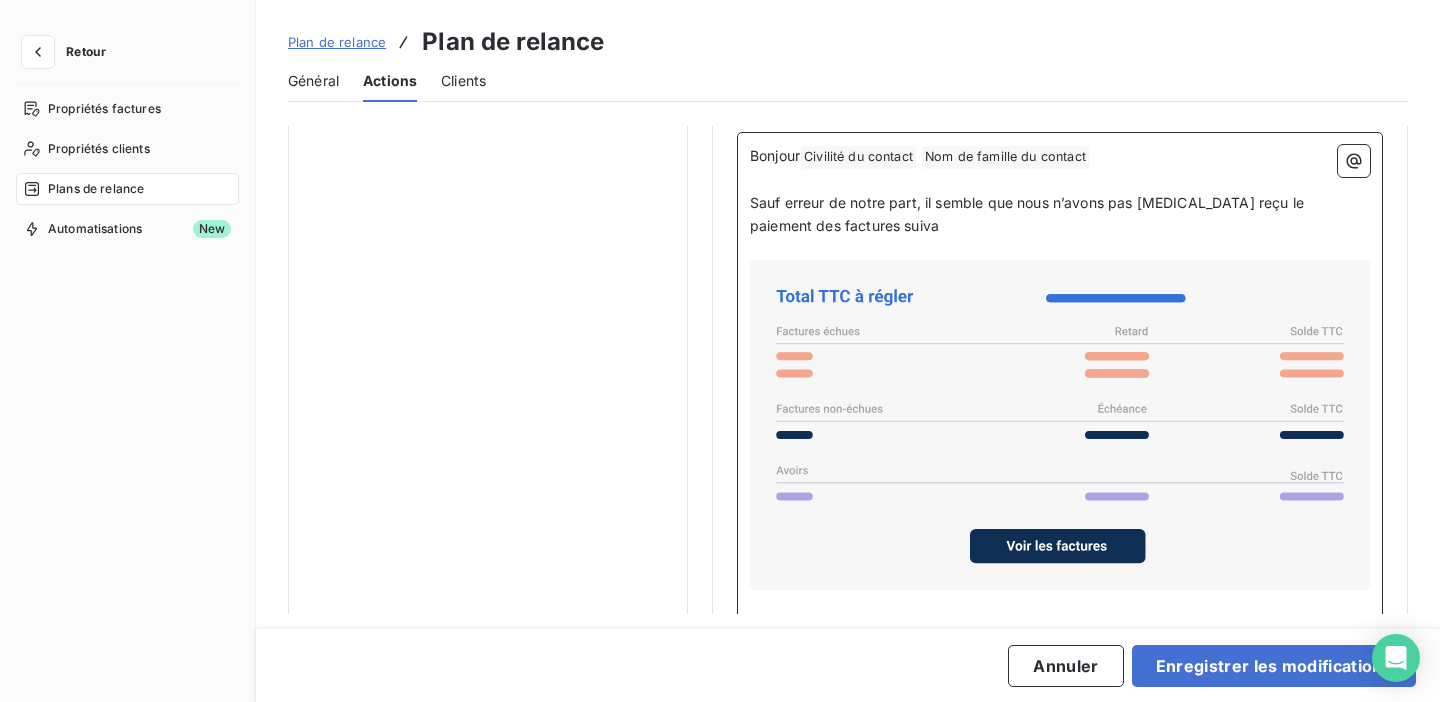 scroll, scrollTop: 1341, scrollLeft: 0, axis: vertical 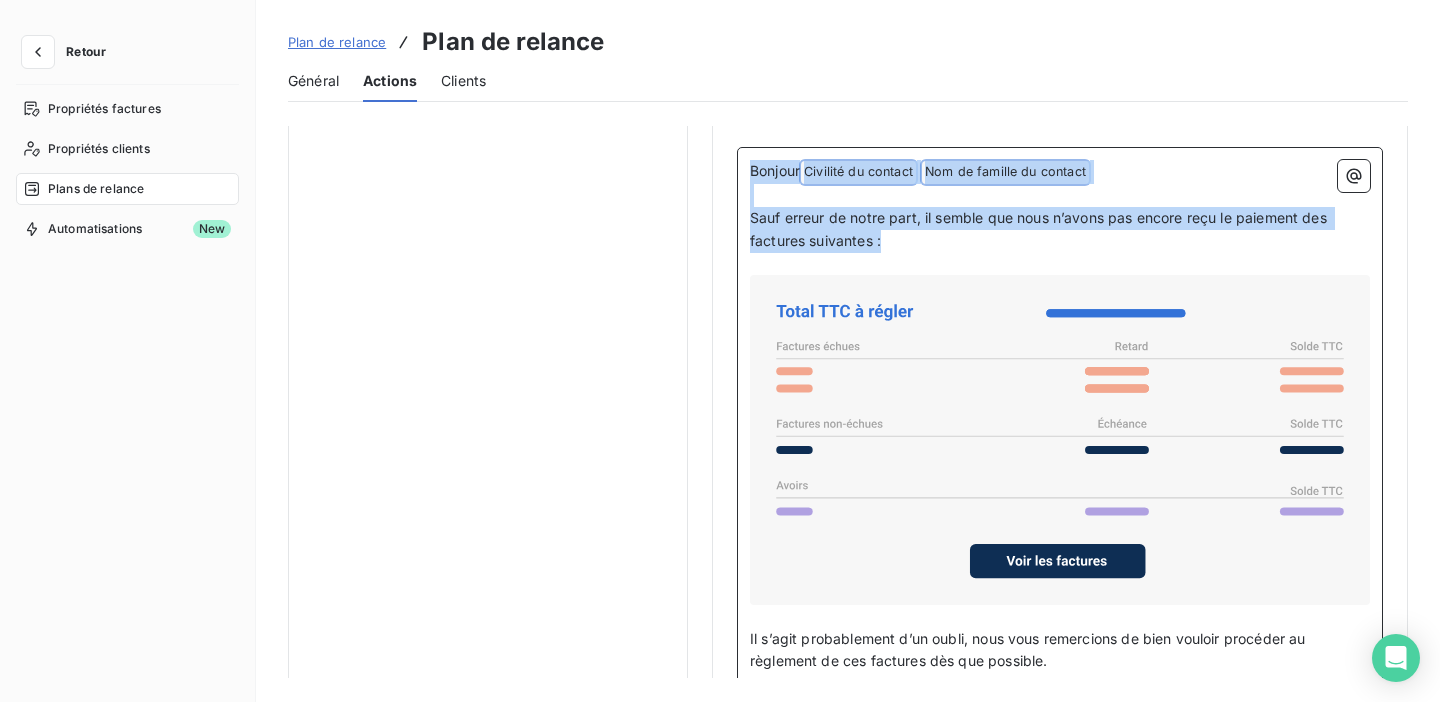click on "Sauf erreur de notre part, il semble que nous n’avons pas encore reçu le paiement des factures suivantes :" at bounding box center (1060, 230) 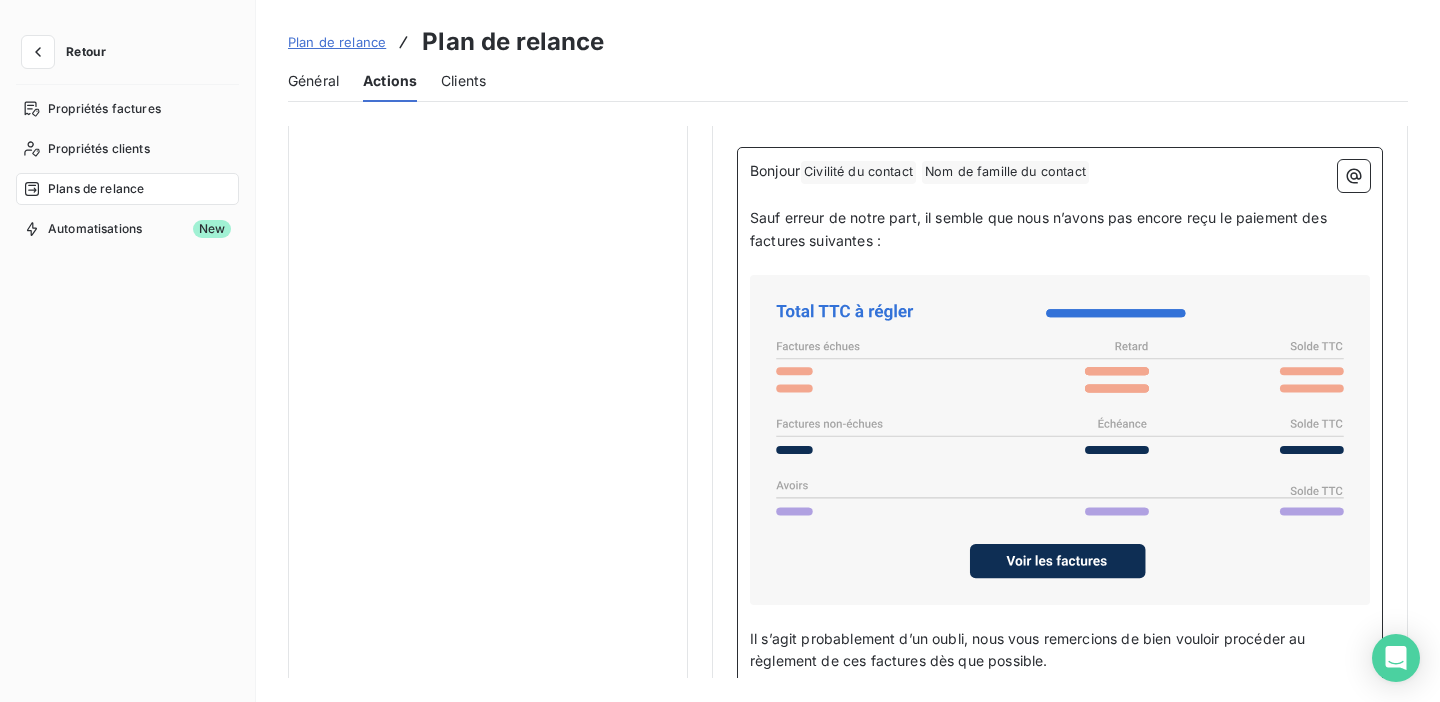 click 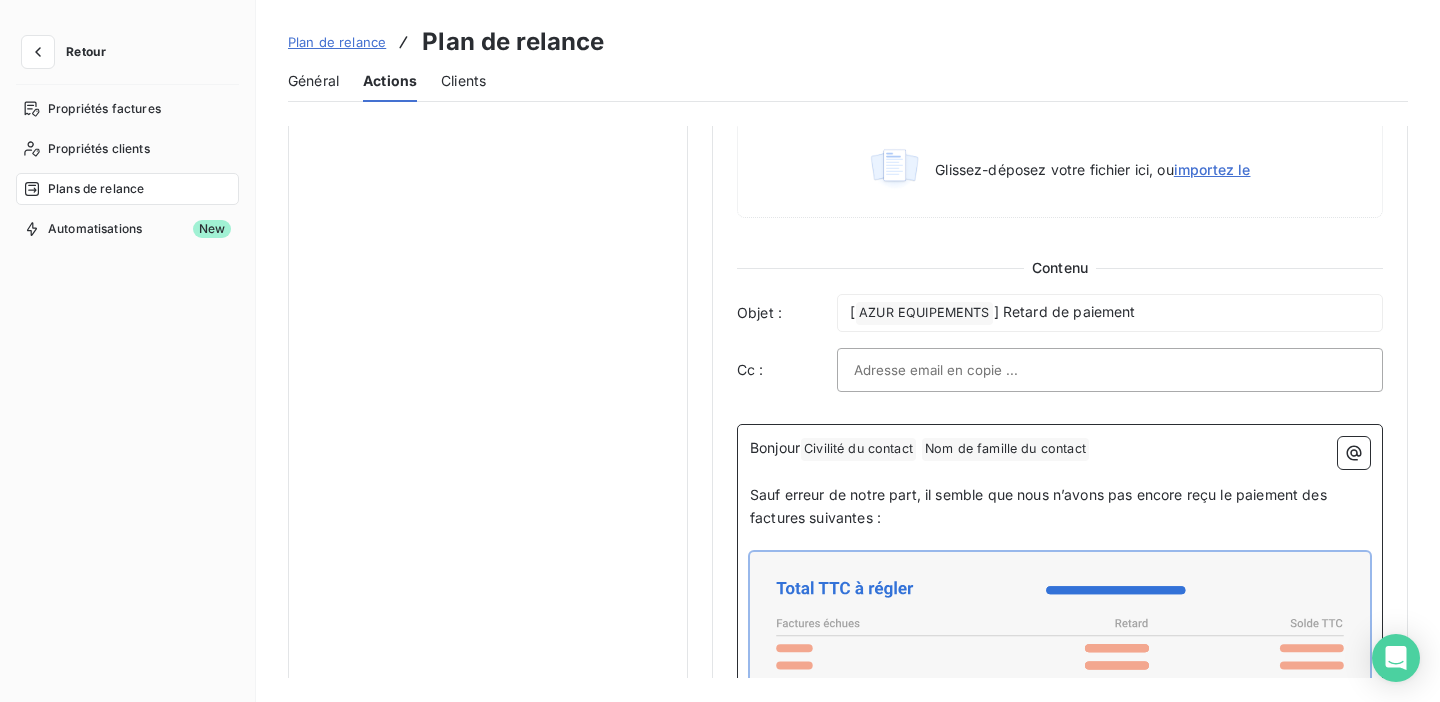 scroll, scrollTop: 1080, scrollLeft: 0, axis: vertical 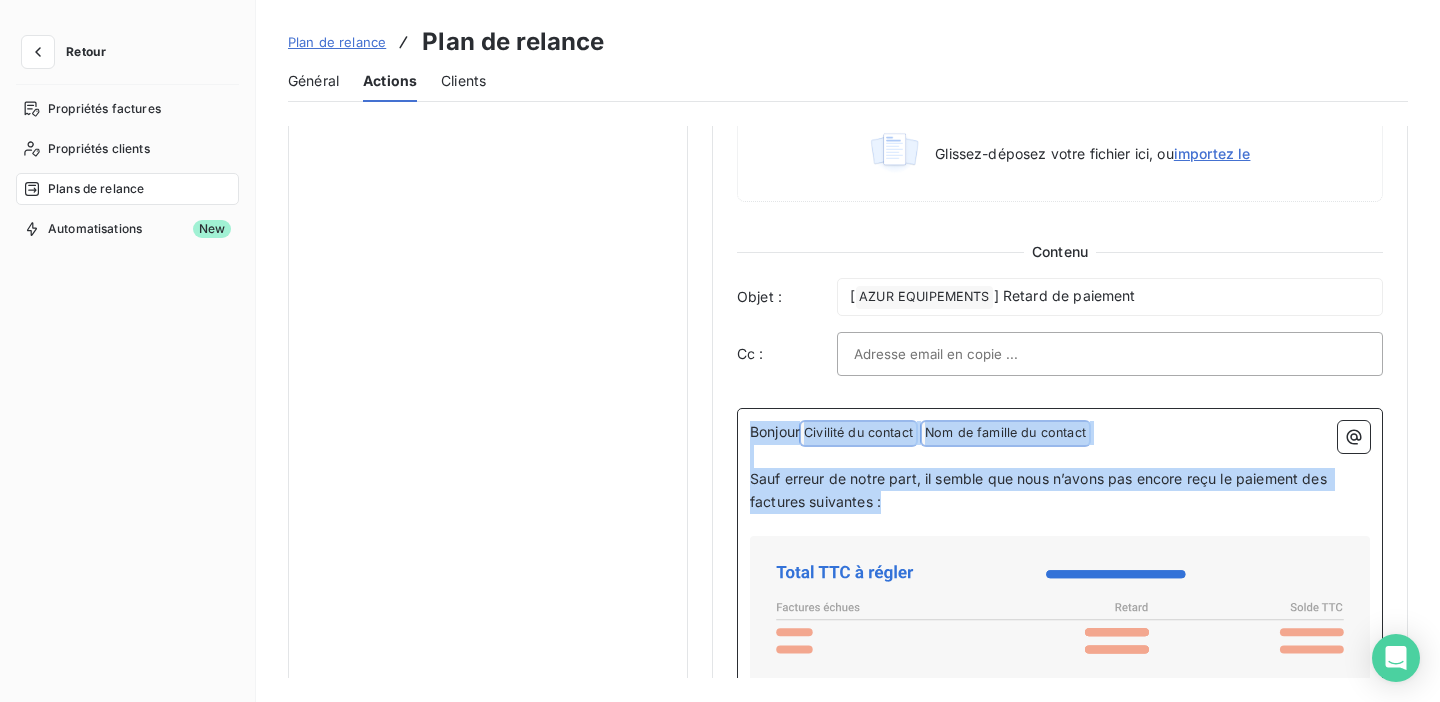 drag, startPoint x: 890, startPoint y: 500, endPoint x: 744, endPoint y: 443, distance: 156.73225 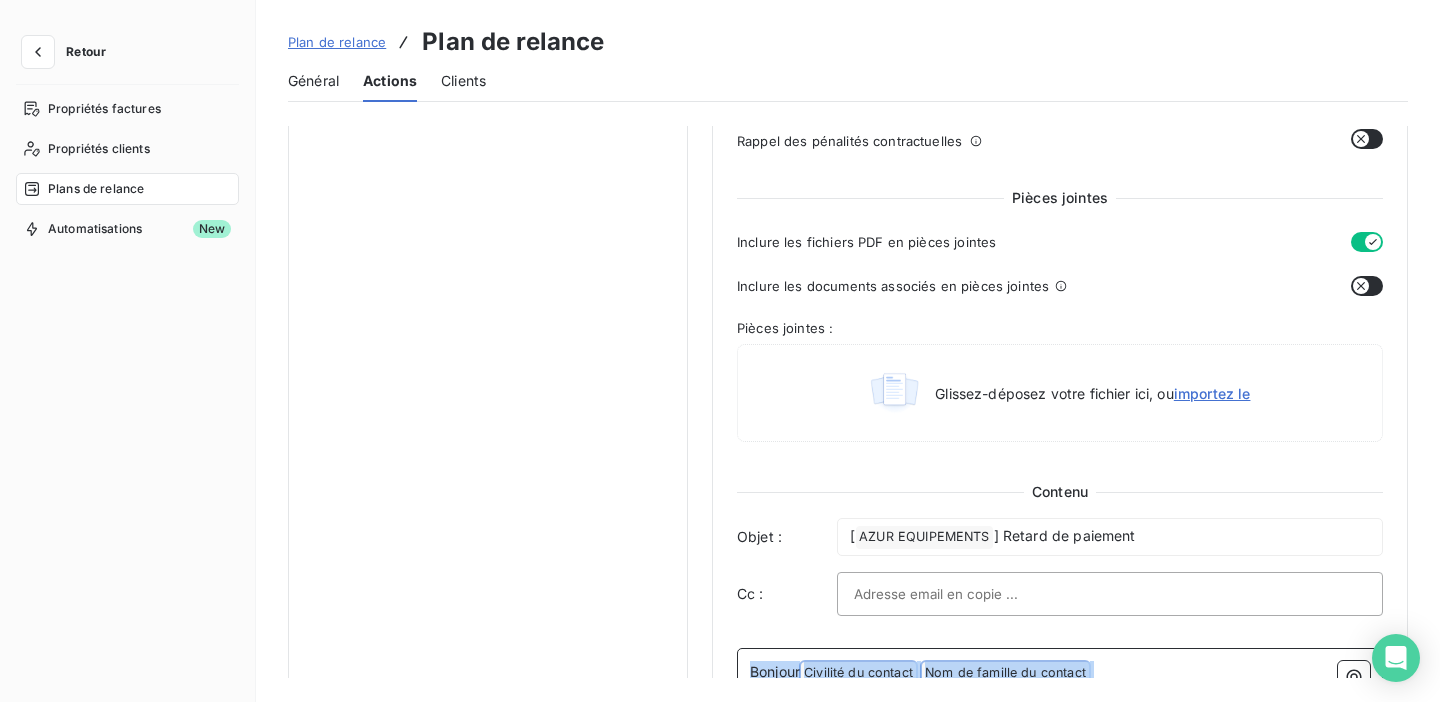 scroll, scrollTop: 802, scrollLeft: 0, axis: vertical 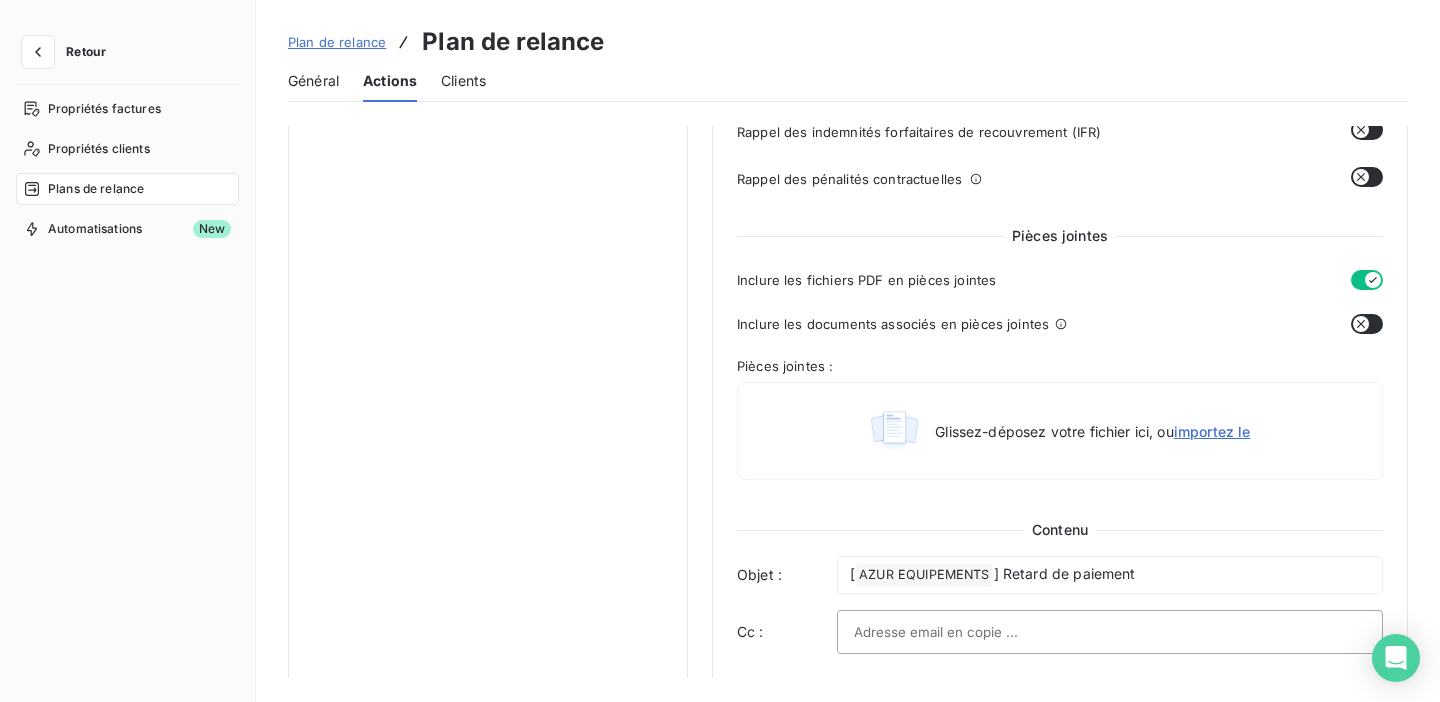 click on "Plan de relance" at bounding box center [337, 42] 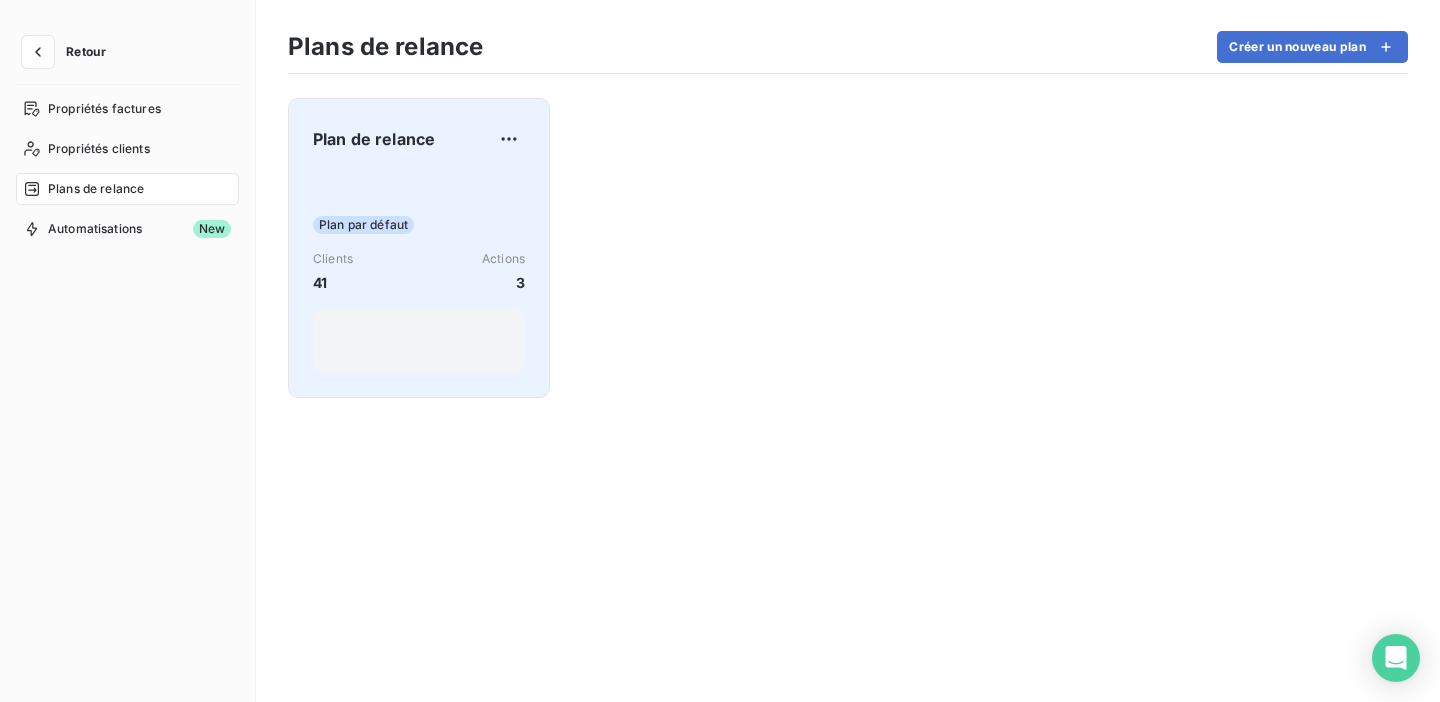 click on "Plan par défaut Clients 41 Actions 3" at bounding box center (419, 272) 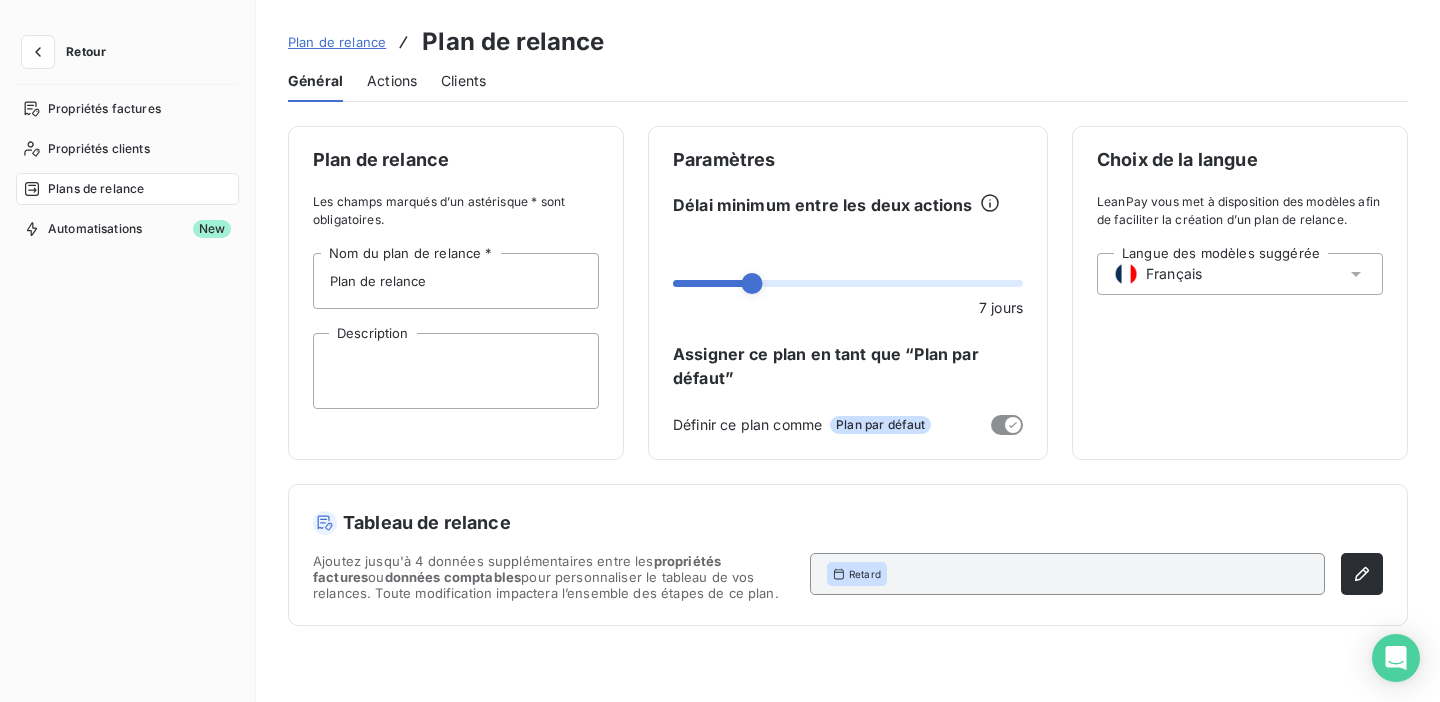 click on "Actions" at bounding box center [392, 81] 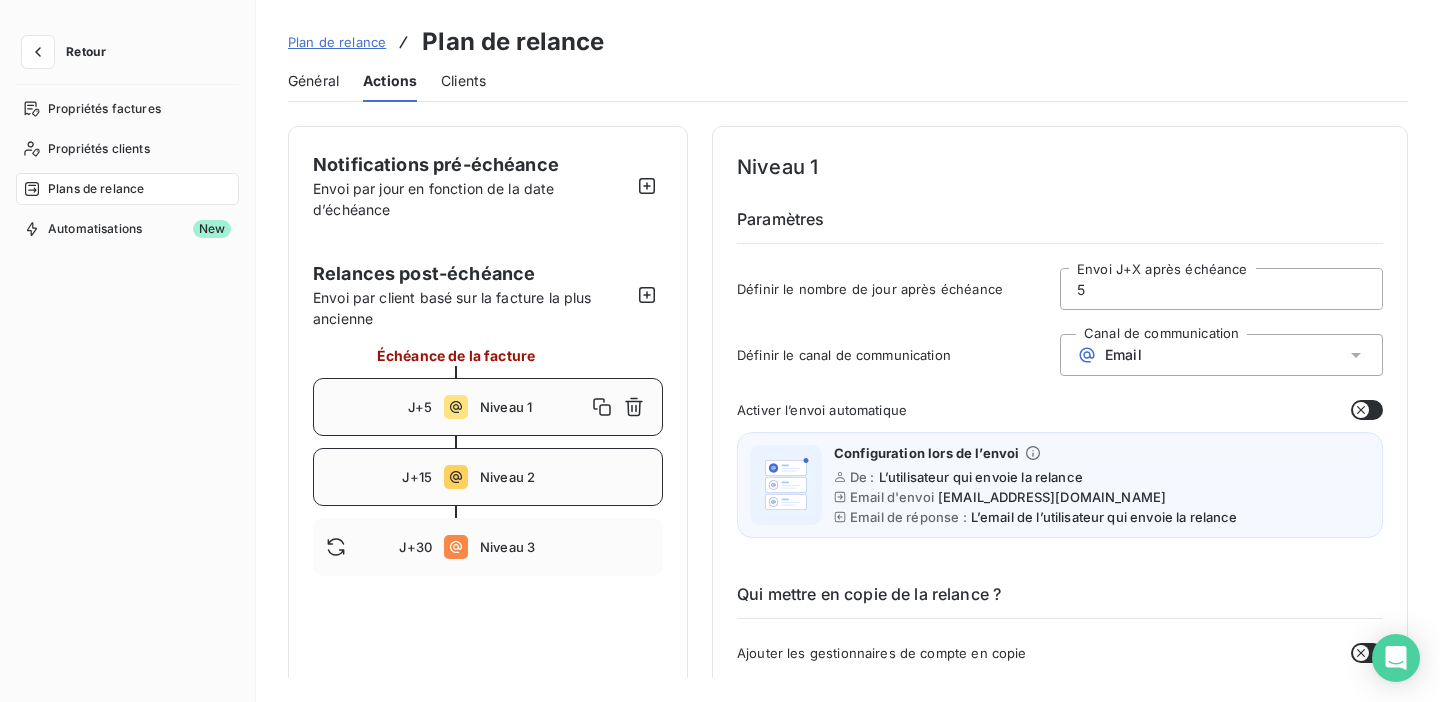 click on "J+15 Niveau 2" at bounding box center [488, 477] 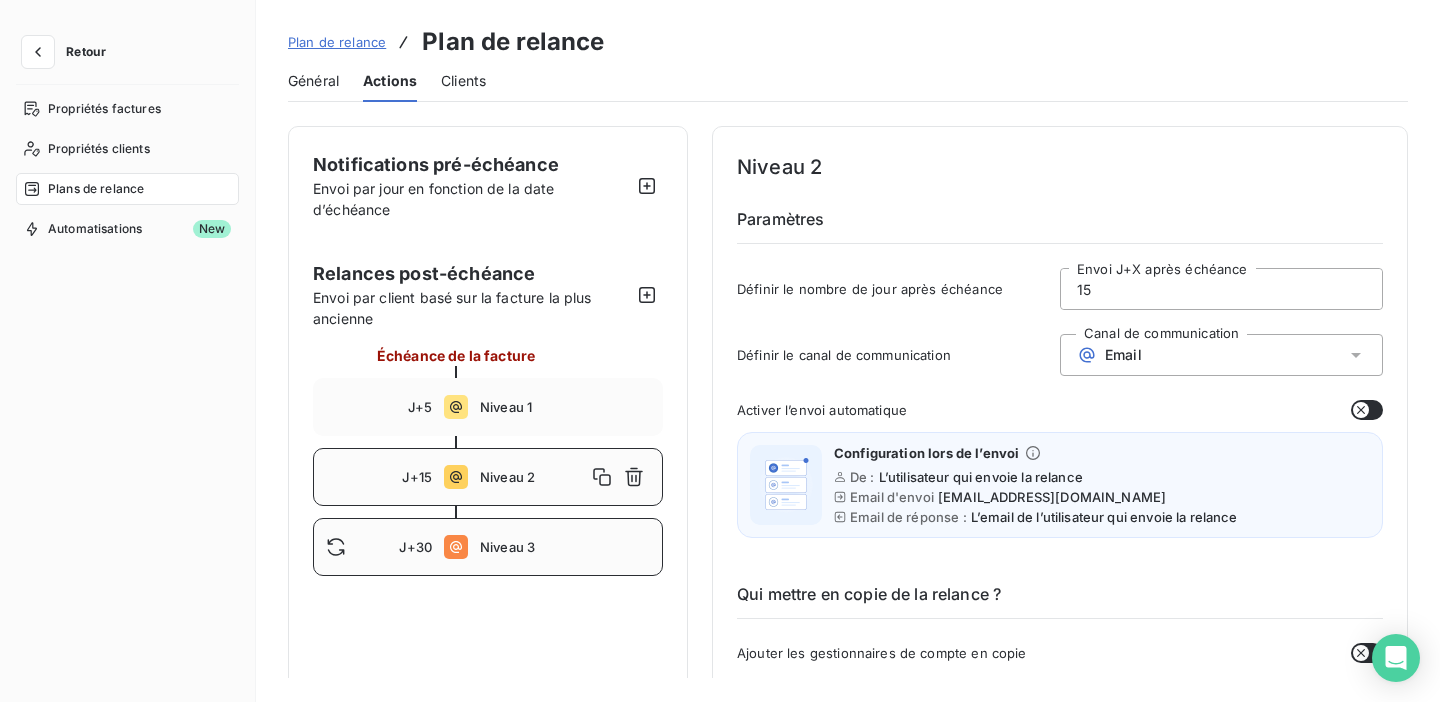 click on "Niveau 3" at bounding box center [565, 547] 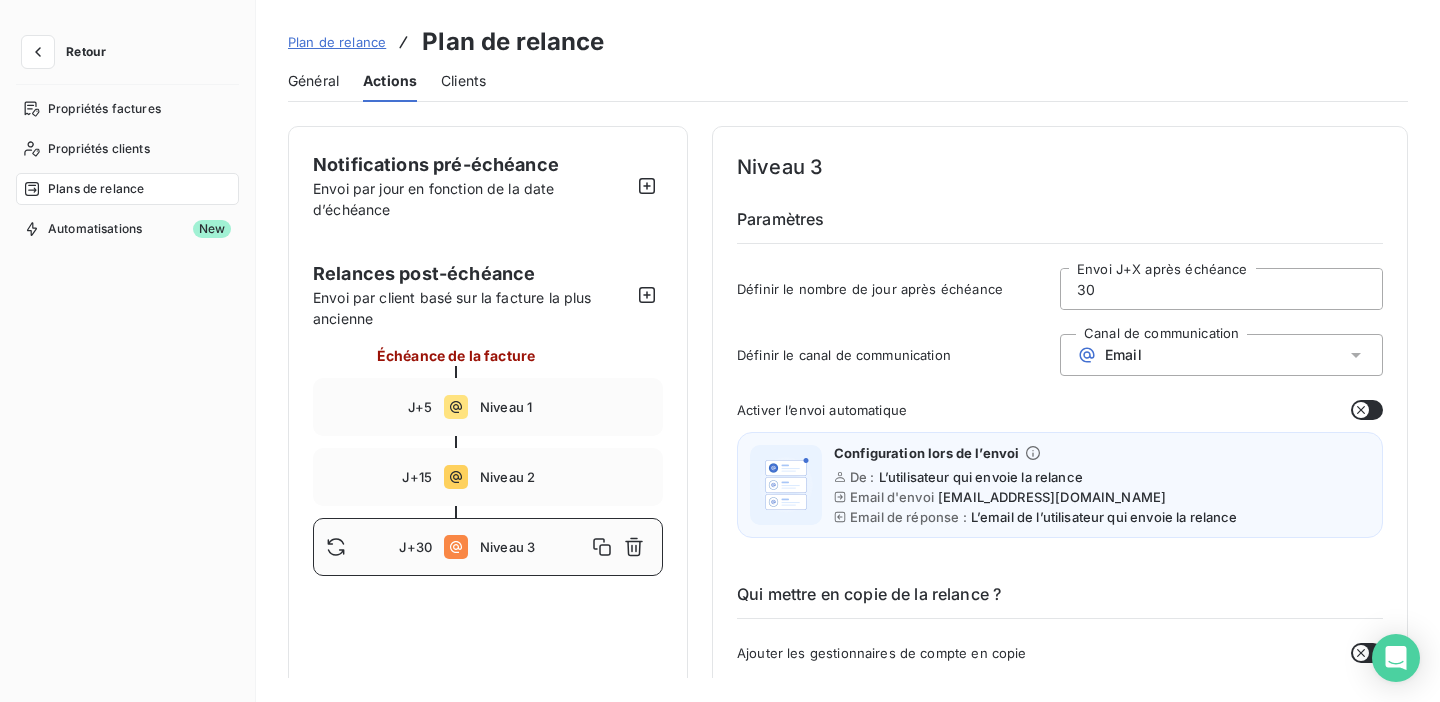 click on "Plan de relance" at bounding box center [337, 42] 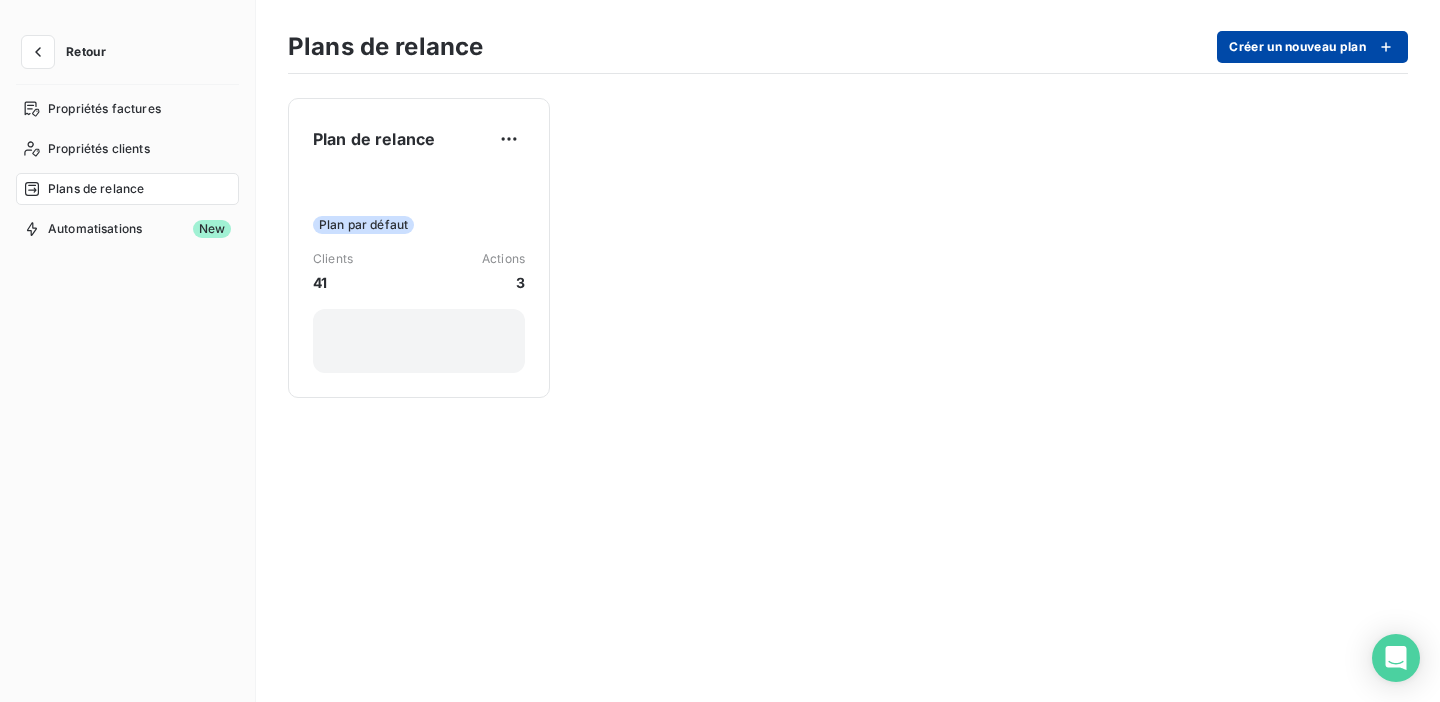 click on "Créer un nouveau plan" at bounding box center (1312, 47) 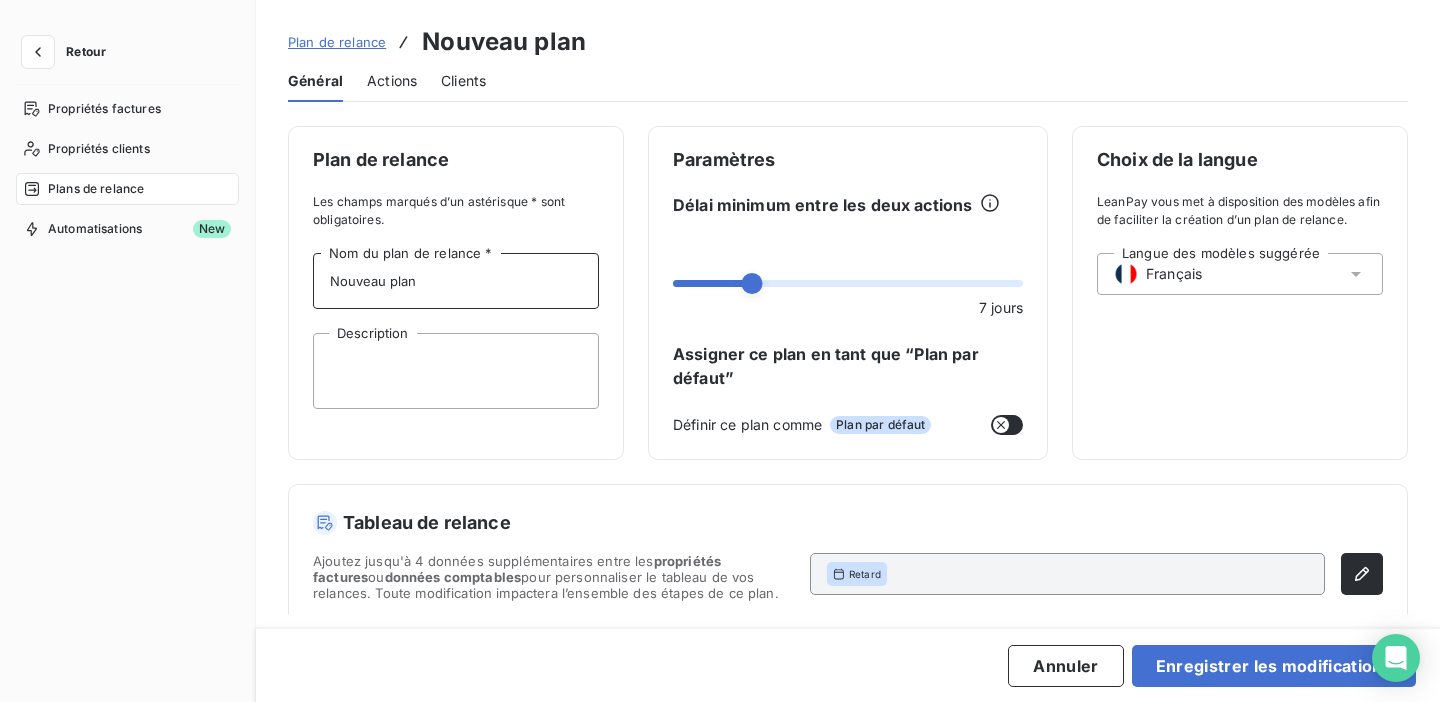 click on "Nouveau plan" at bounding box center (456, 281) 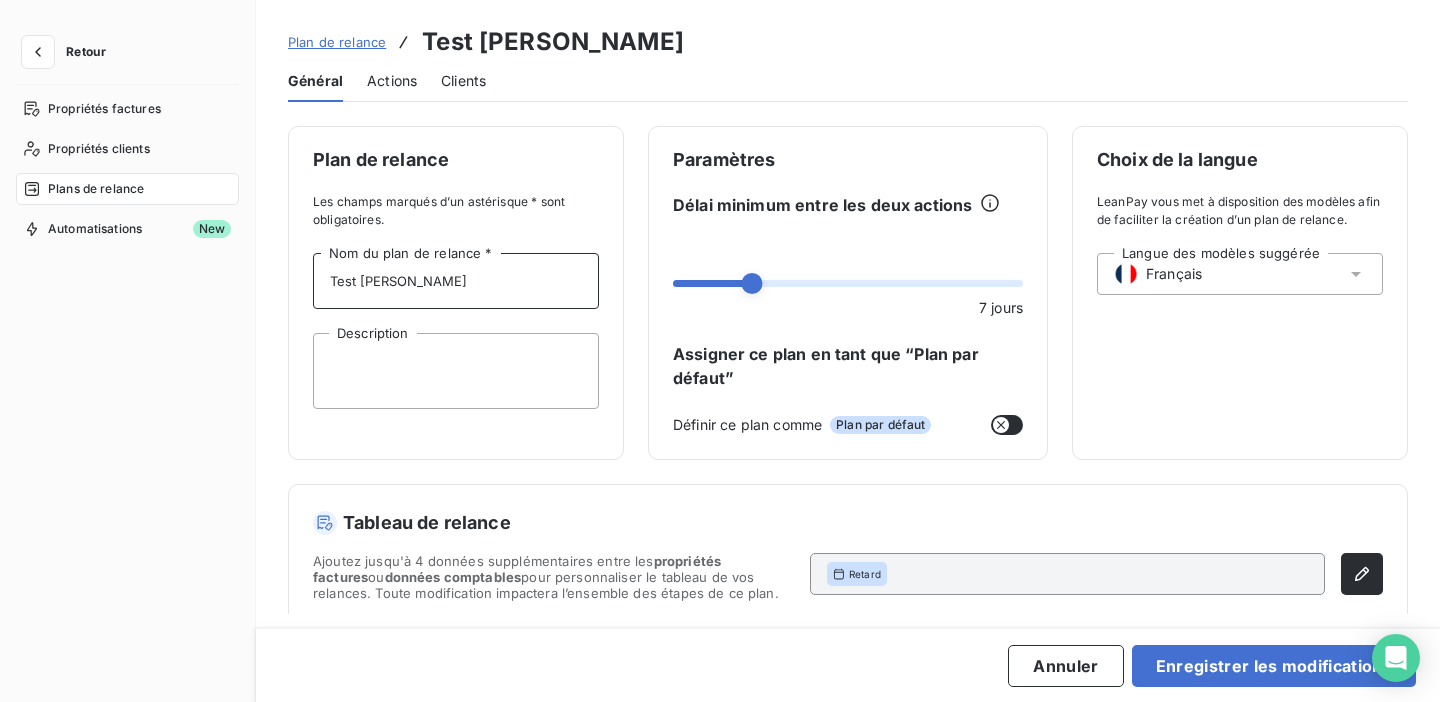 type on "Test Ninon" 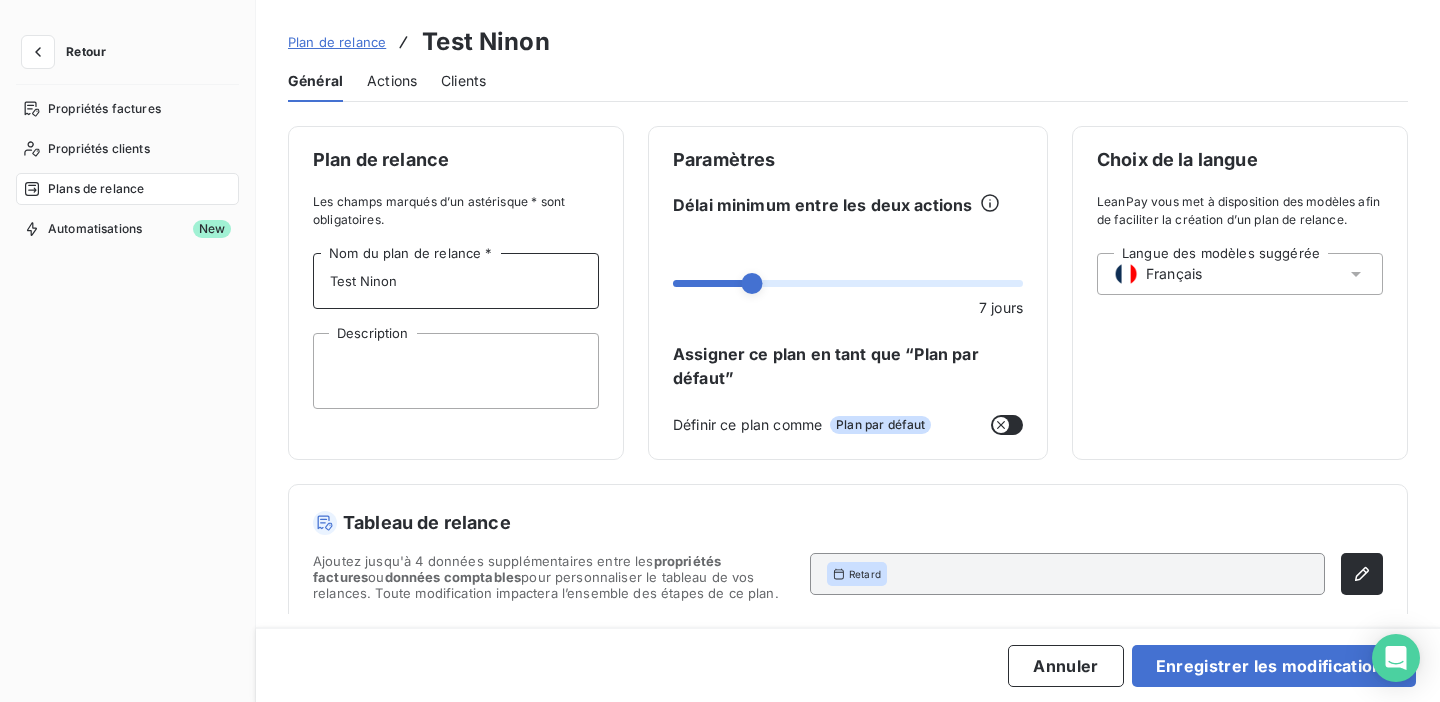 click on "Actions" at bounding box center (392, 81) 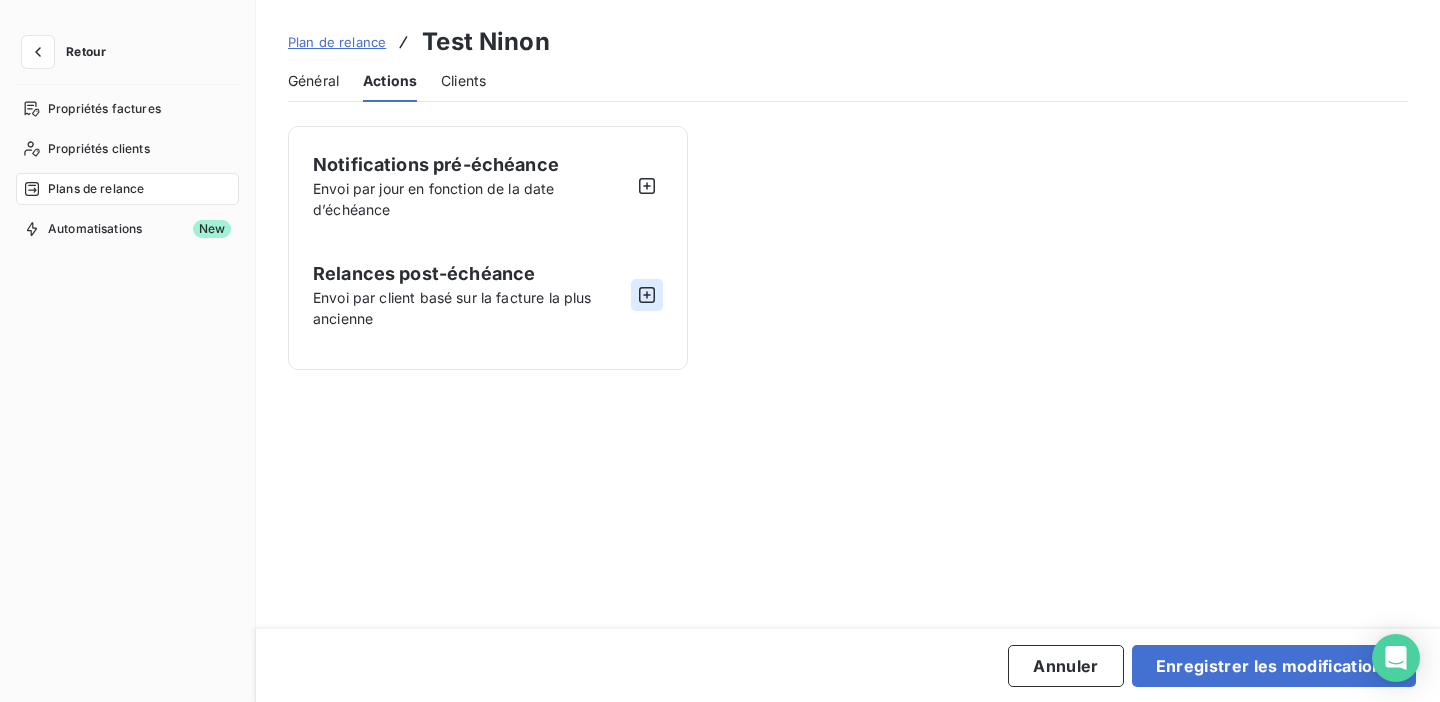 click 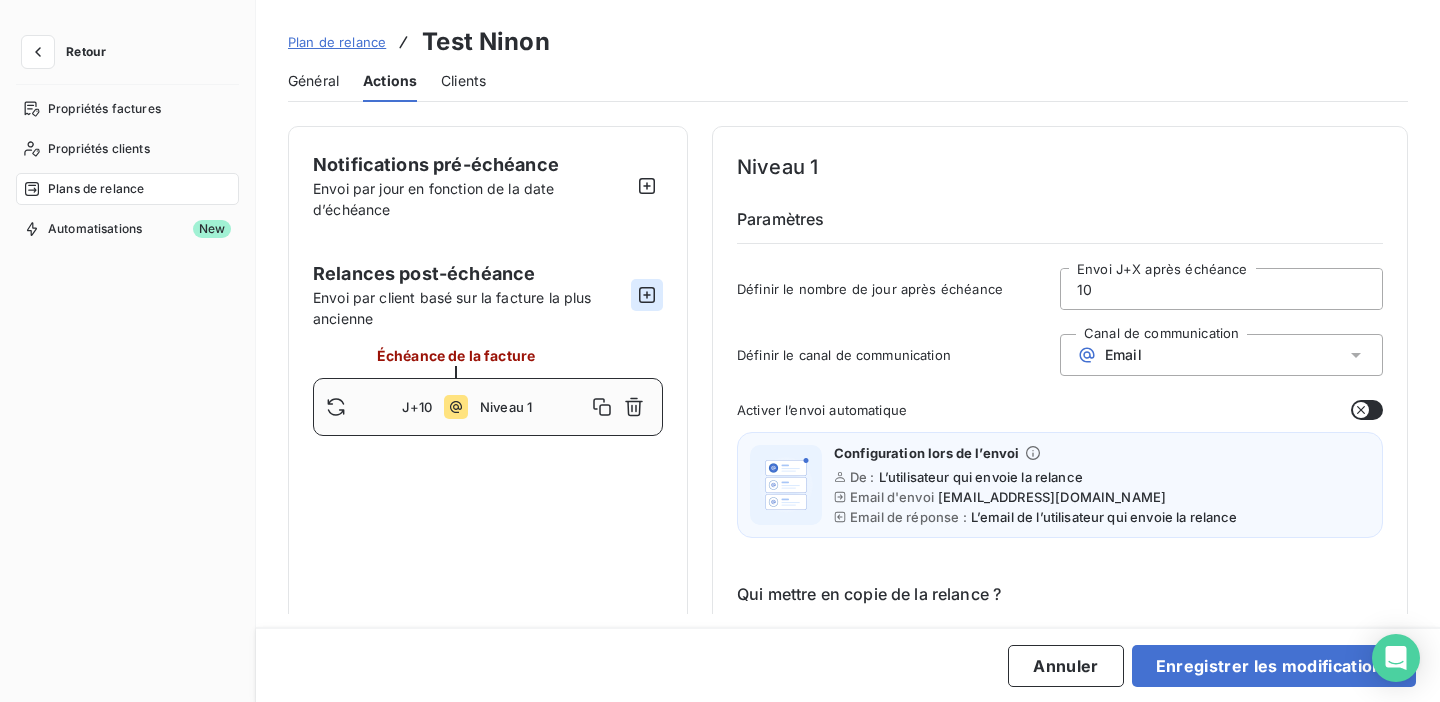 click 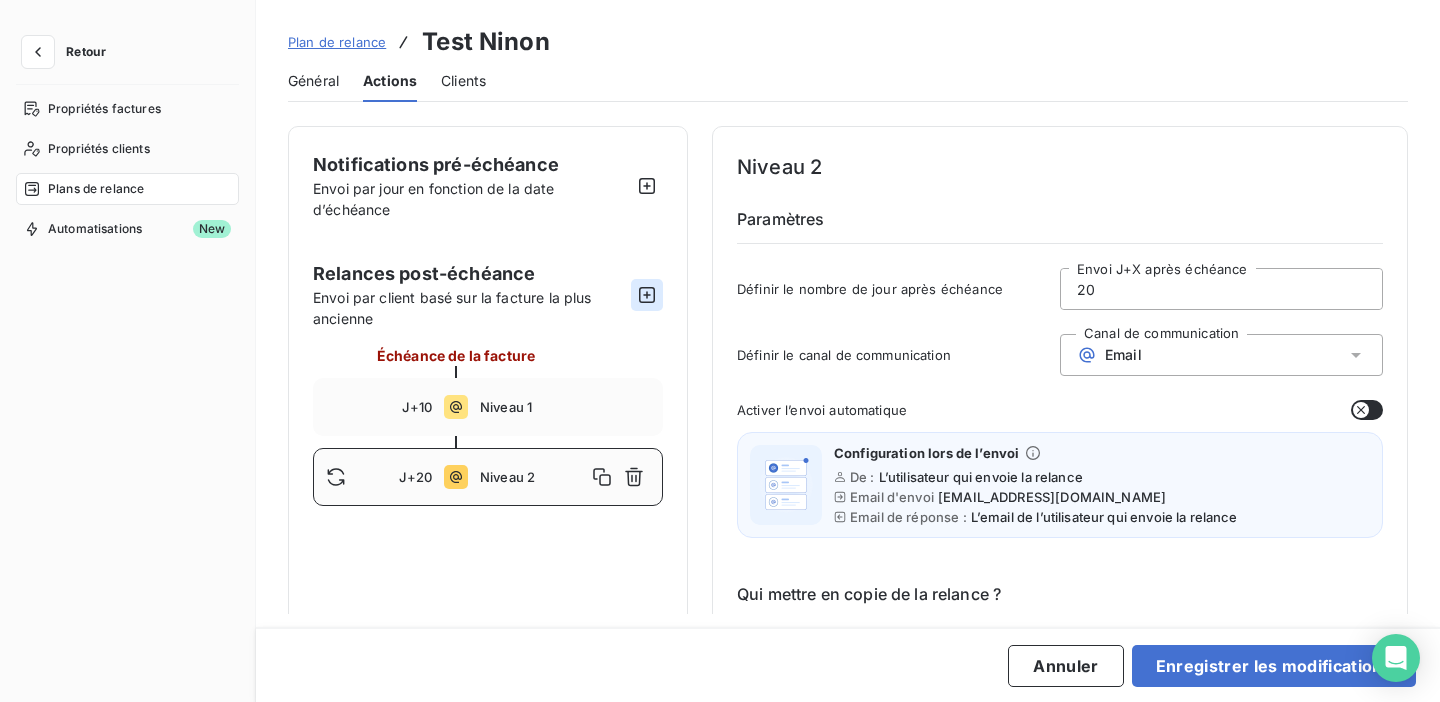 click 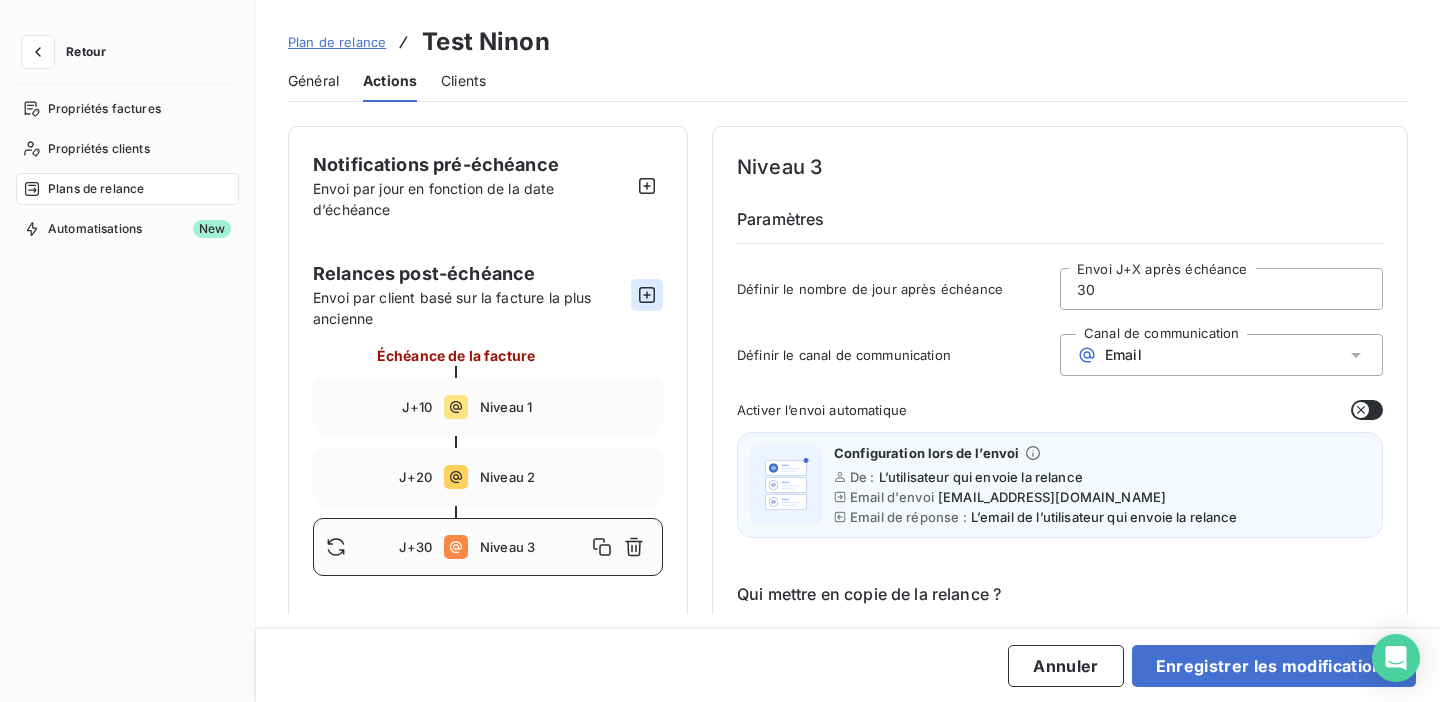 click 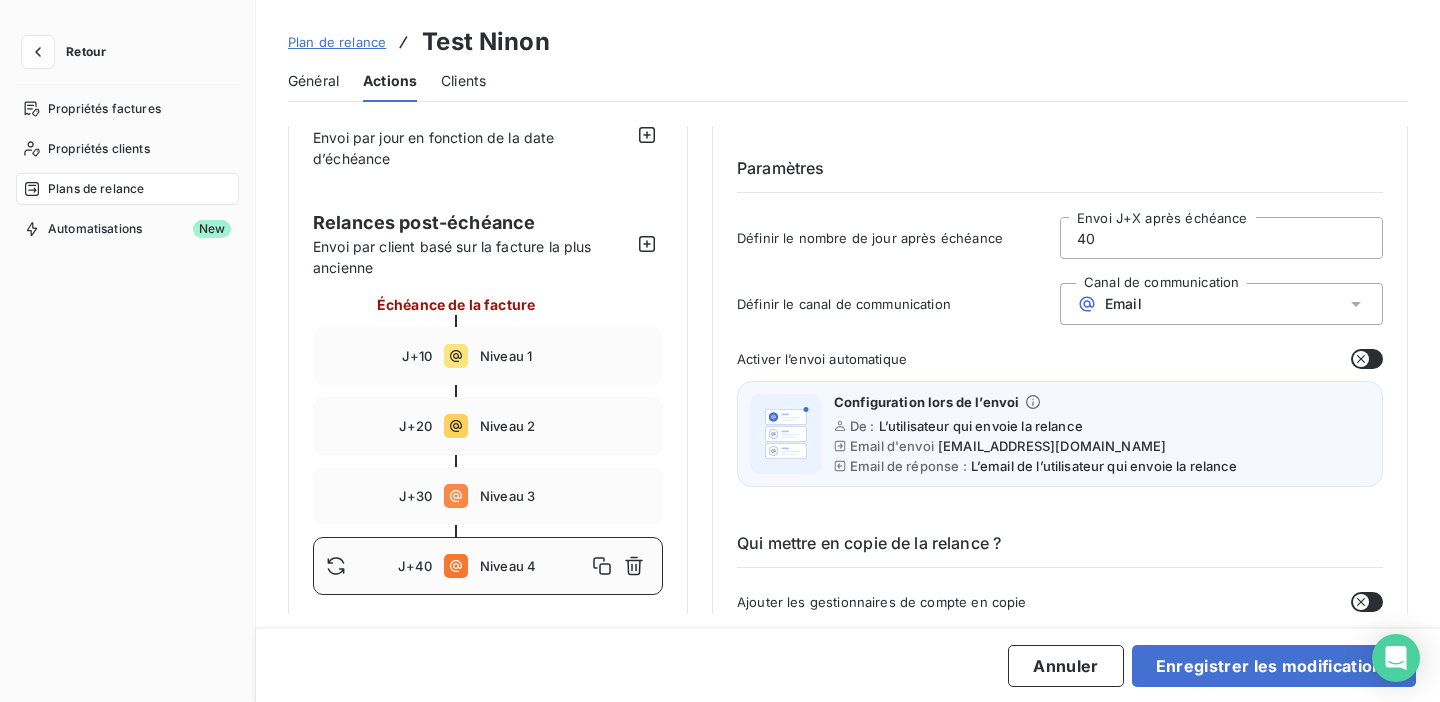 scroll, scrollTop: 64, scrollLeft: 0, axis: vertical 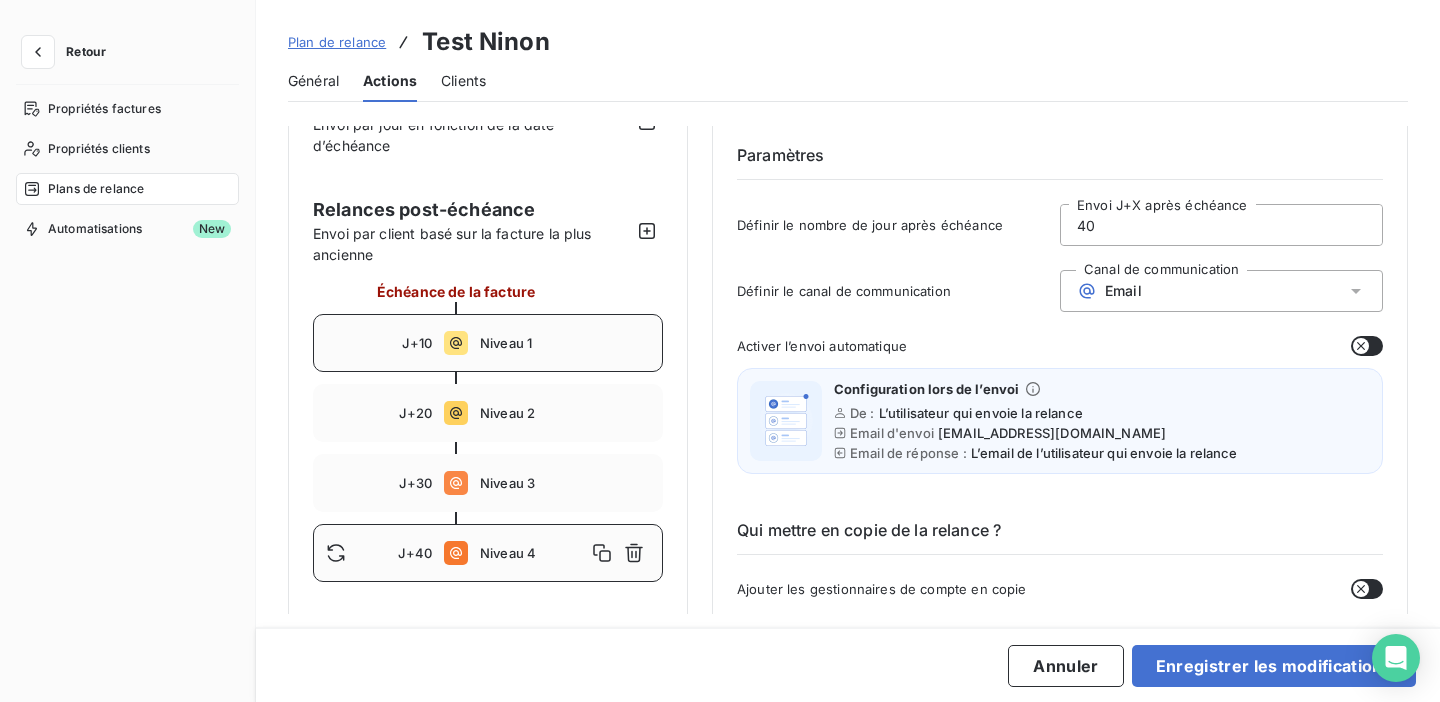 click on "Niveau 1" at bounding box center (565, 343) 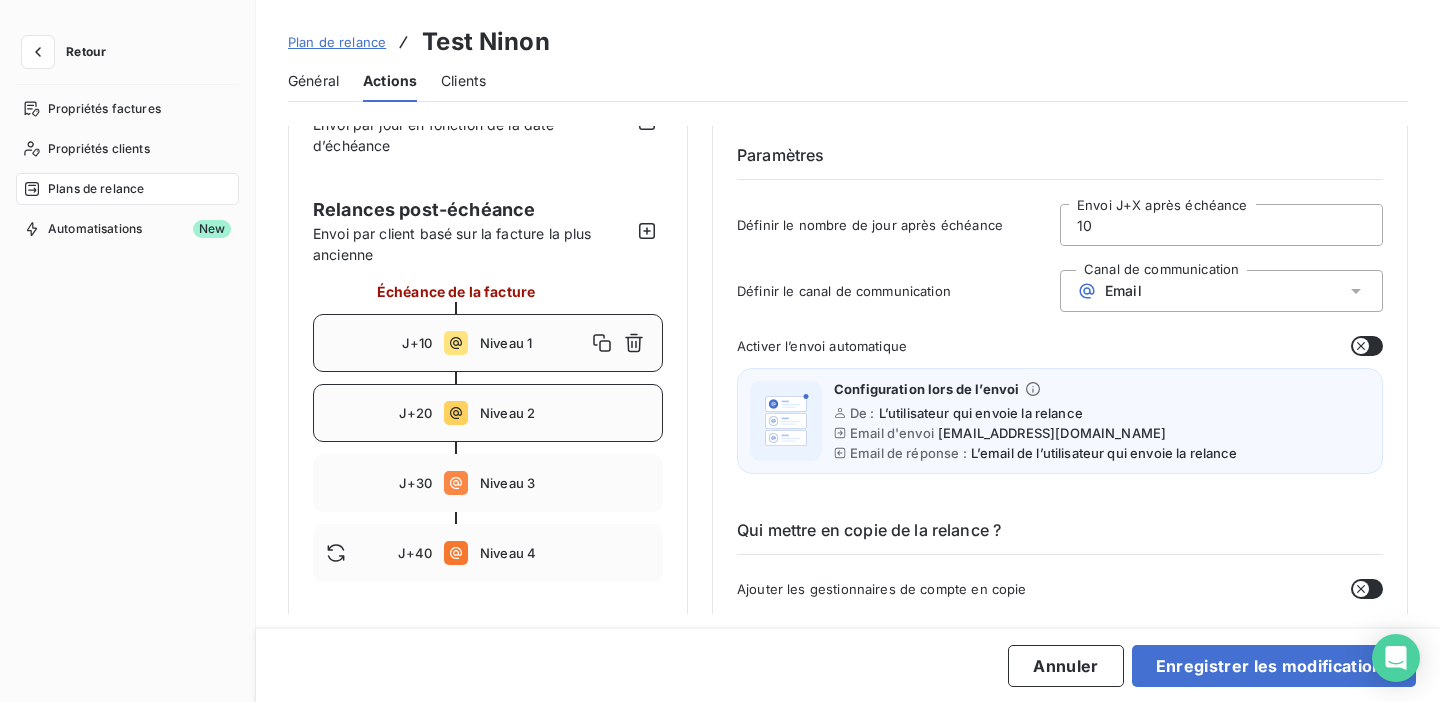 click on "J+20 Niveau 2" at bounding box center (488, 413) 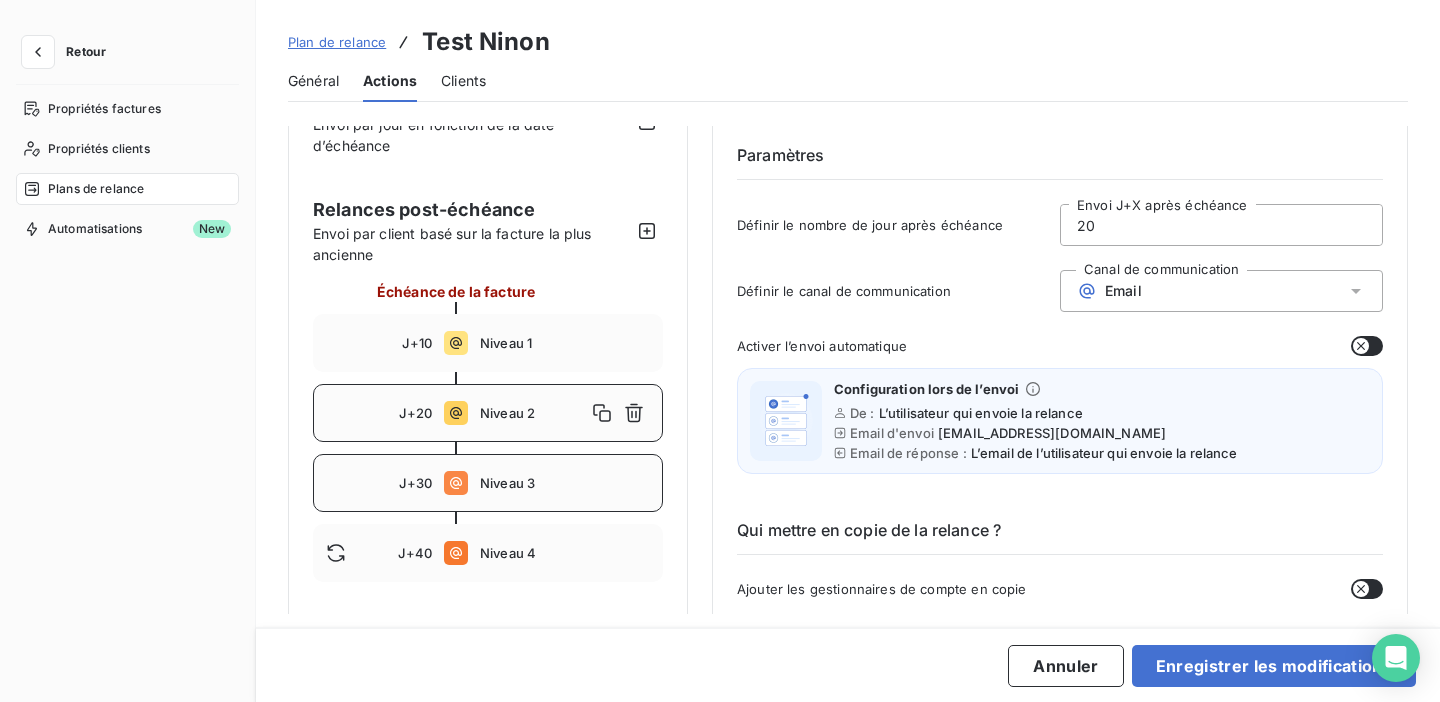click on "Niveau 3" at bounding box center [565, 483] 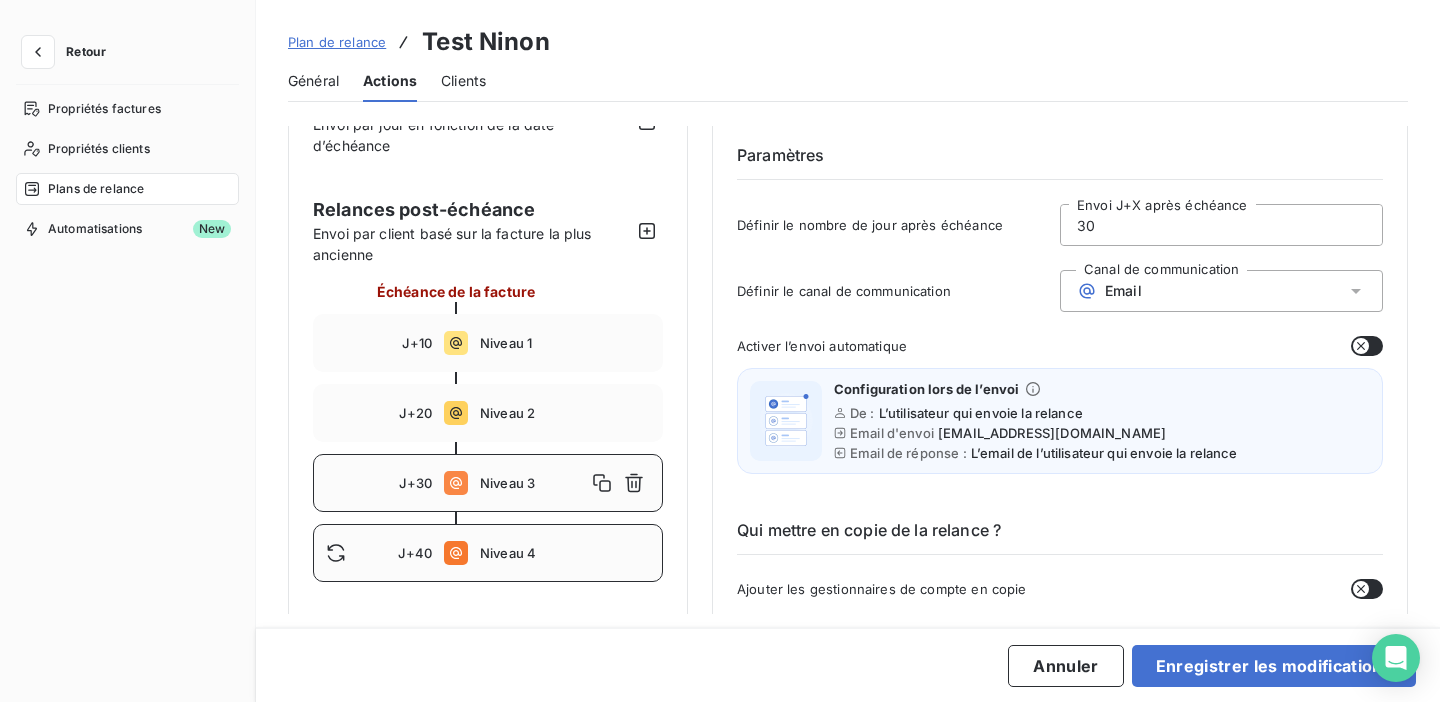 click on "Niveau 4" at bounding box center [565, 553] 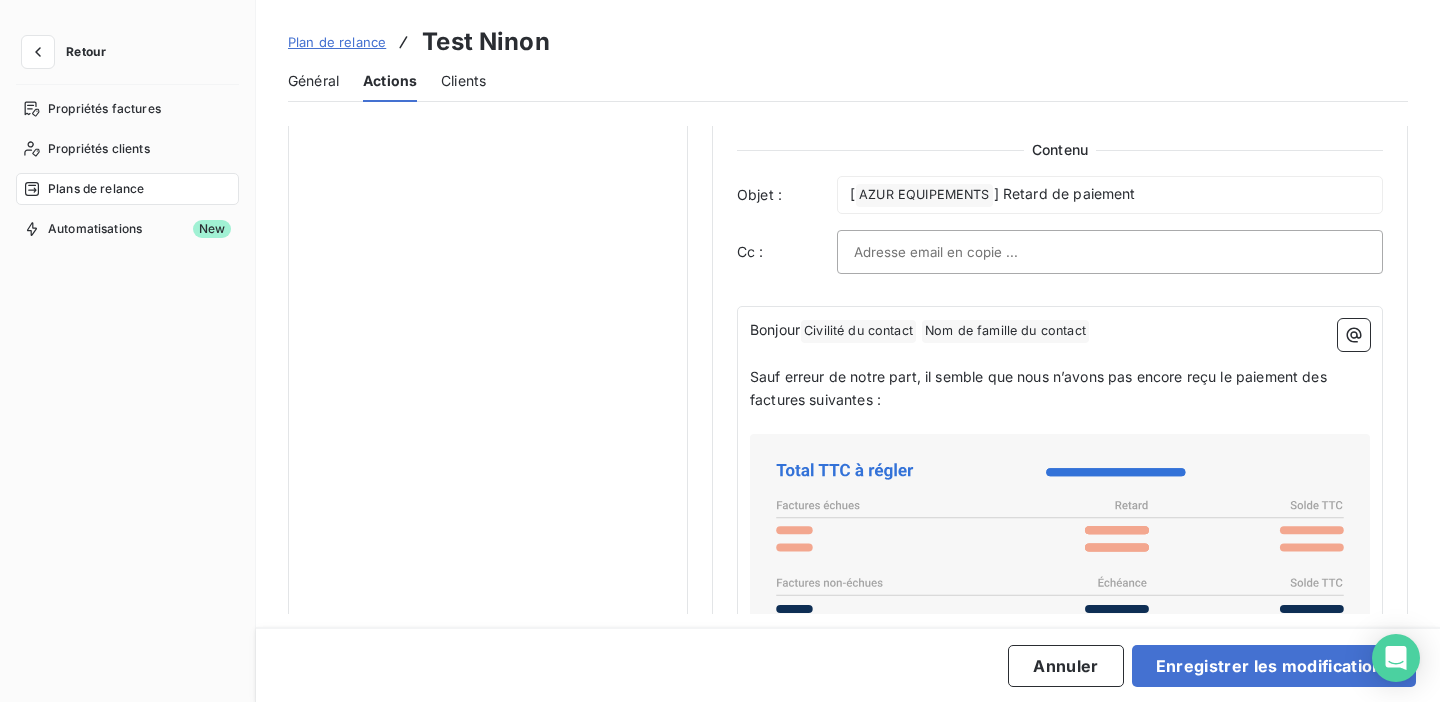 scroll, scrollTop: 1192, scrollLeft: 0, axis: vertical 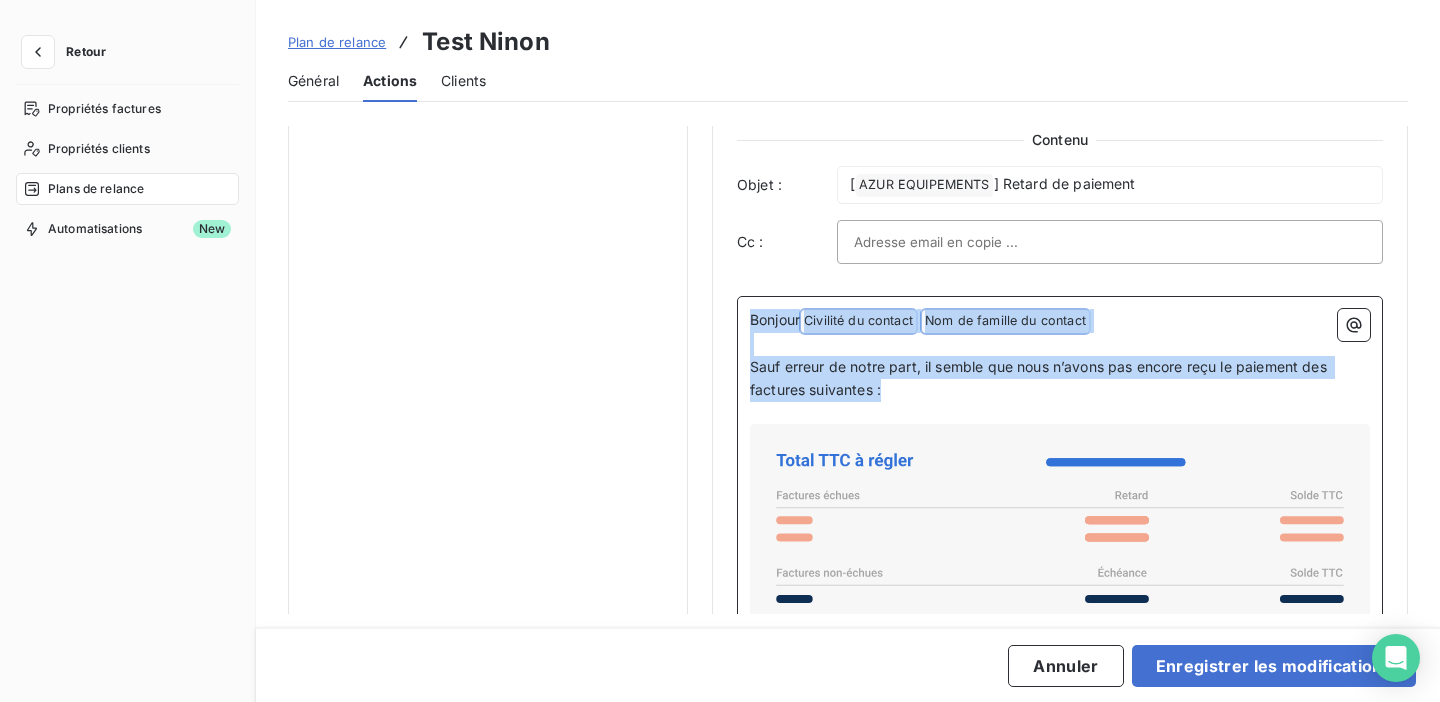 drag, startPoint x: 908, startPoint y: 388, endPoint x: 750, endPoint y: 320, distance: 172.01163 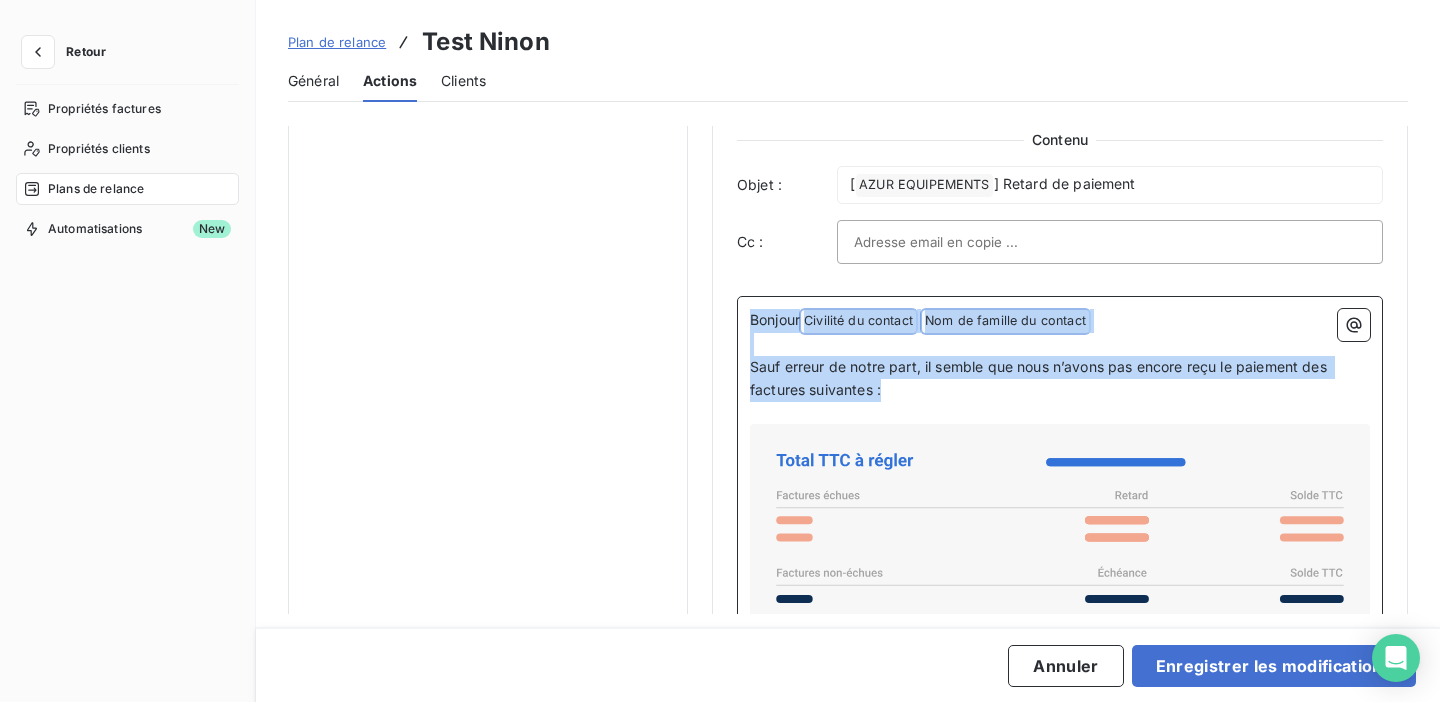 click on "Bonjour  Civilité du contact ﻿   Nom de famille du contact ﻿ ﻿ ﻿ Sauf erreur de notre part, il semble que nous n’avons pas encore reçu le paiement des factures suivantes : ﻿ ﻿ ﻿ Il s’agit probablement d’un oubli, nous vous remercions de bien vouloir procéder au règlement de ces factures dès que possible. ﻿ Merci beaucoup ﻿ Cordialement, Ma signature d’email ﻿" at bounding box center (1060, 621) 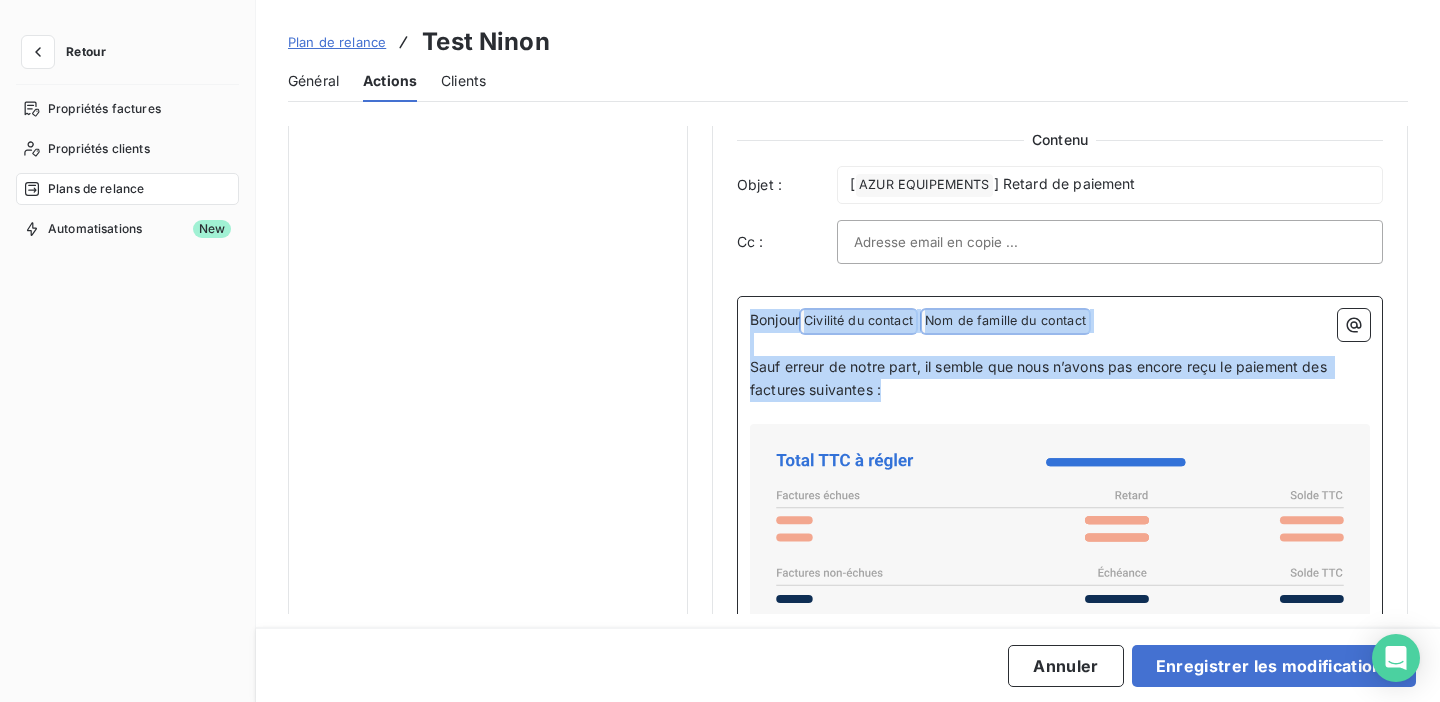 click on "Sauf erreur de notre part, il semble que nous n’avons pas encore reçu le paiement des factures suivantes :" at bounding box center [1060, 379] 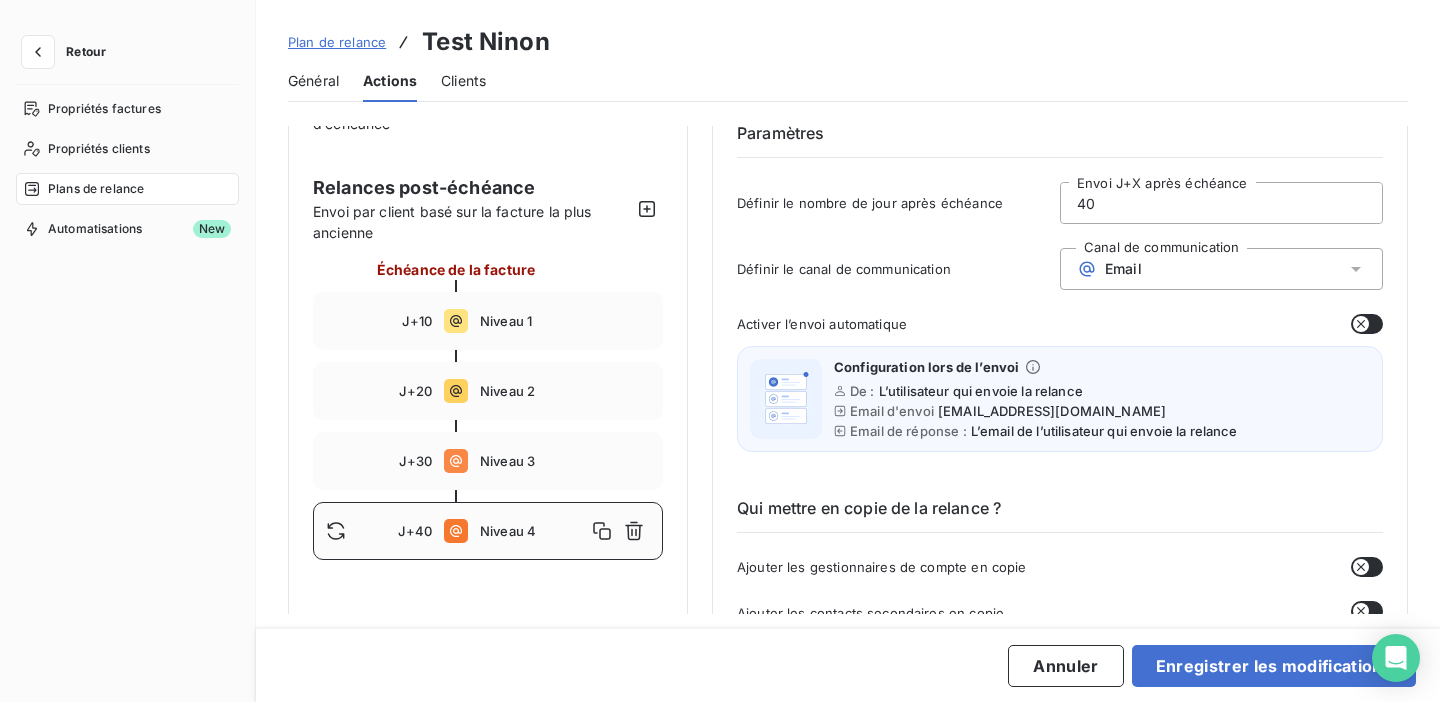 scroll, scrollTop: 93, scrollLeft: 0, axis: vertical 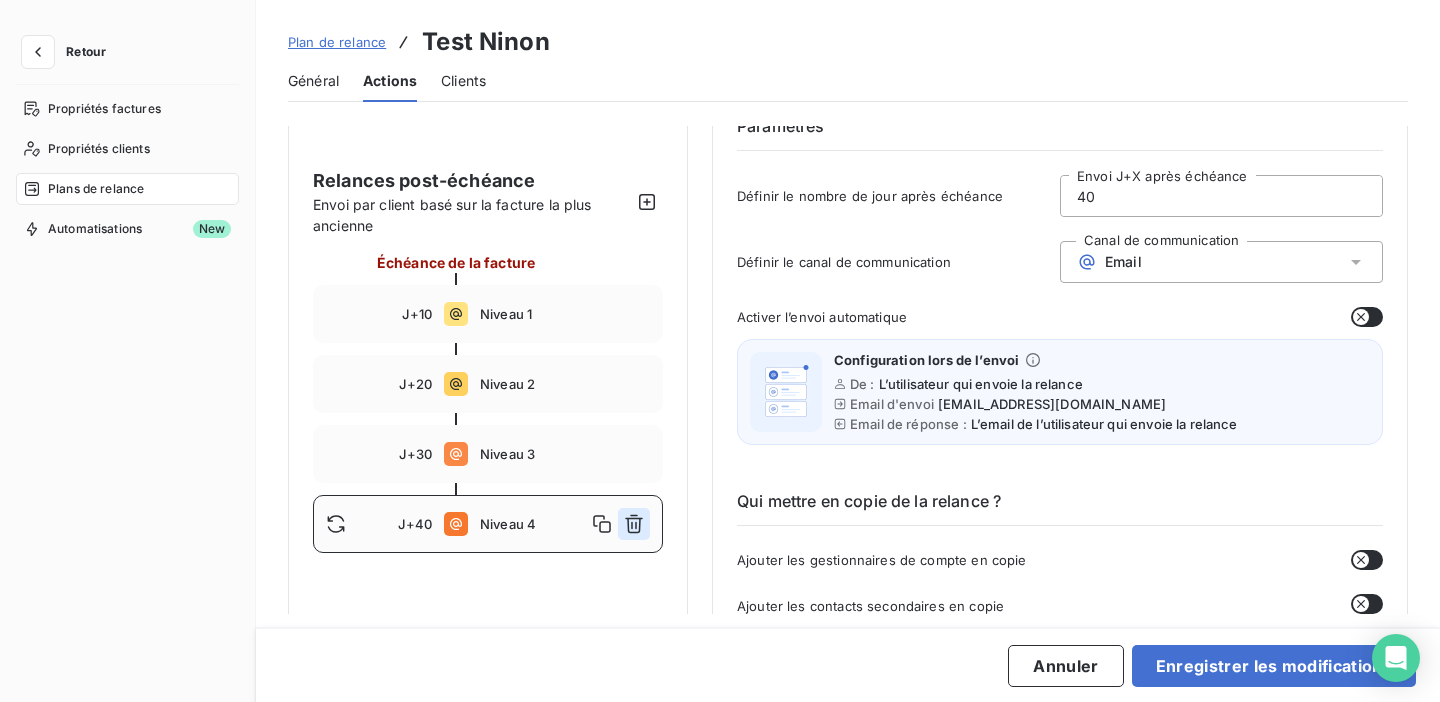 click 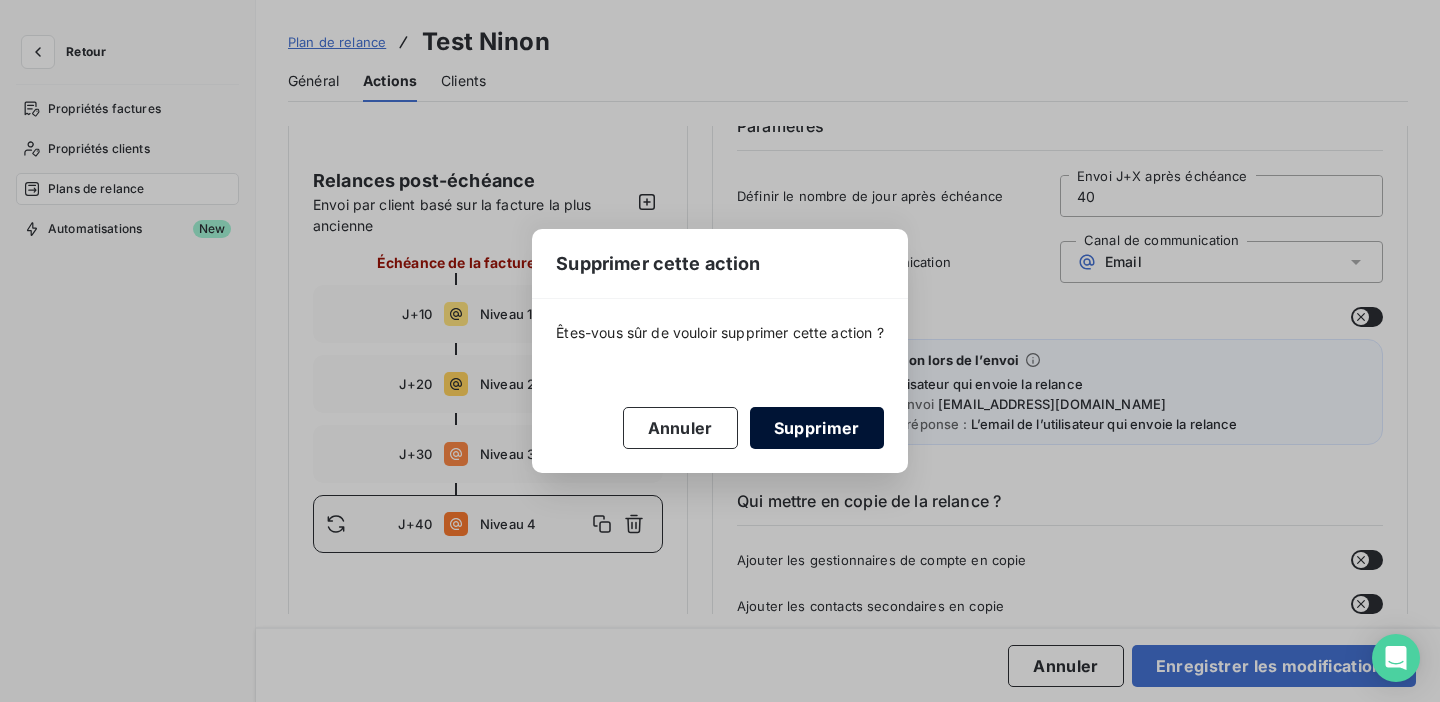 click on "Supprimer" at bounding box center [817, 428] 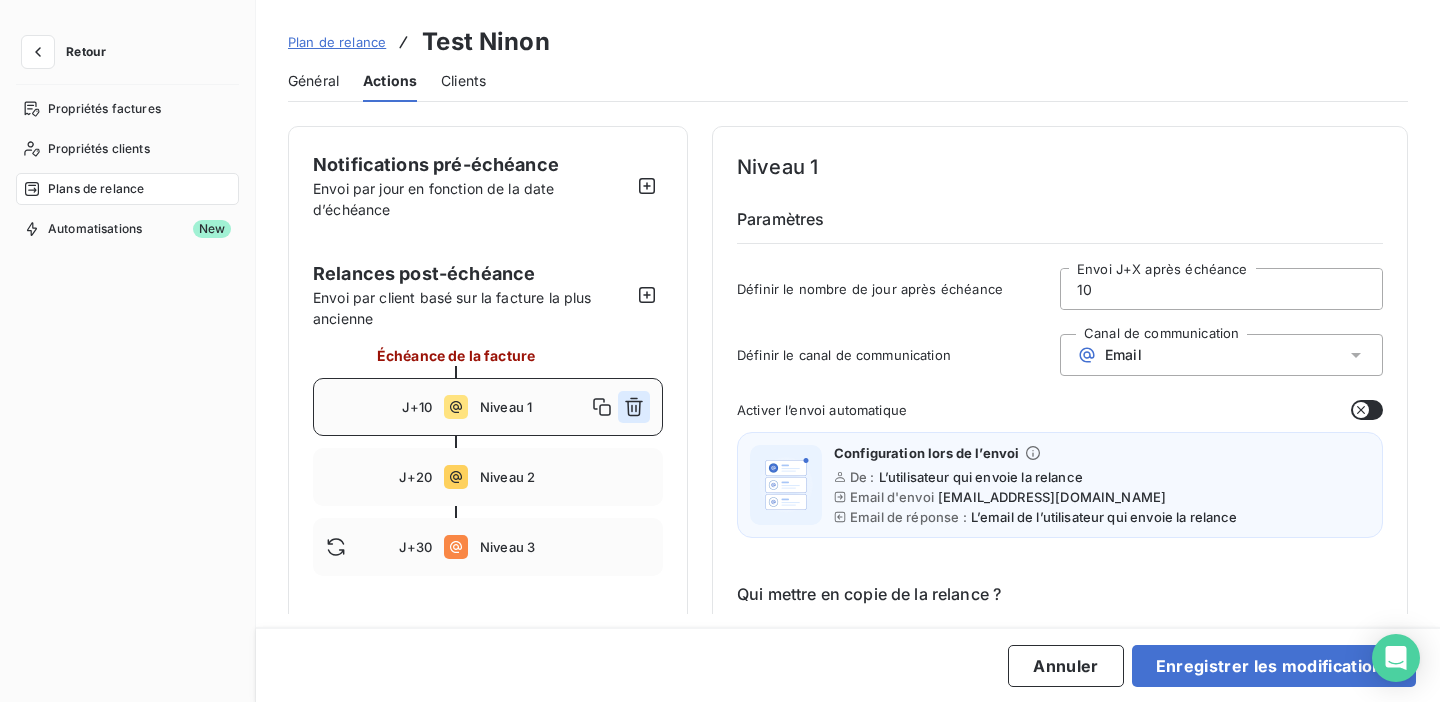 click 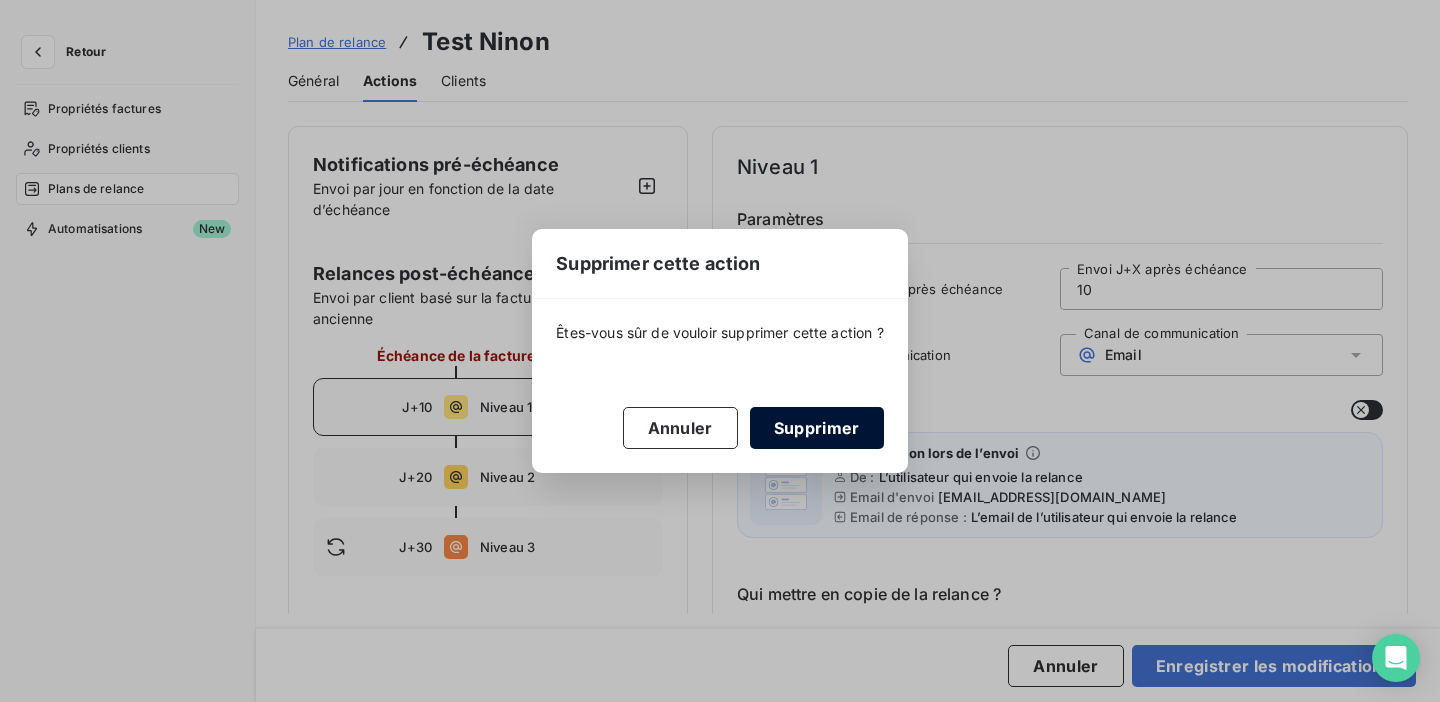 click on "Supprimer" at bounding box center [817, 428] 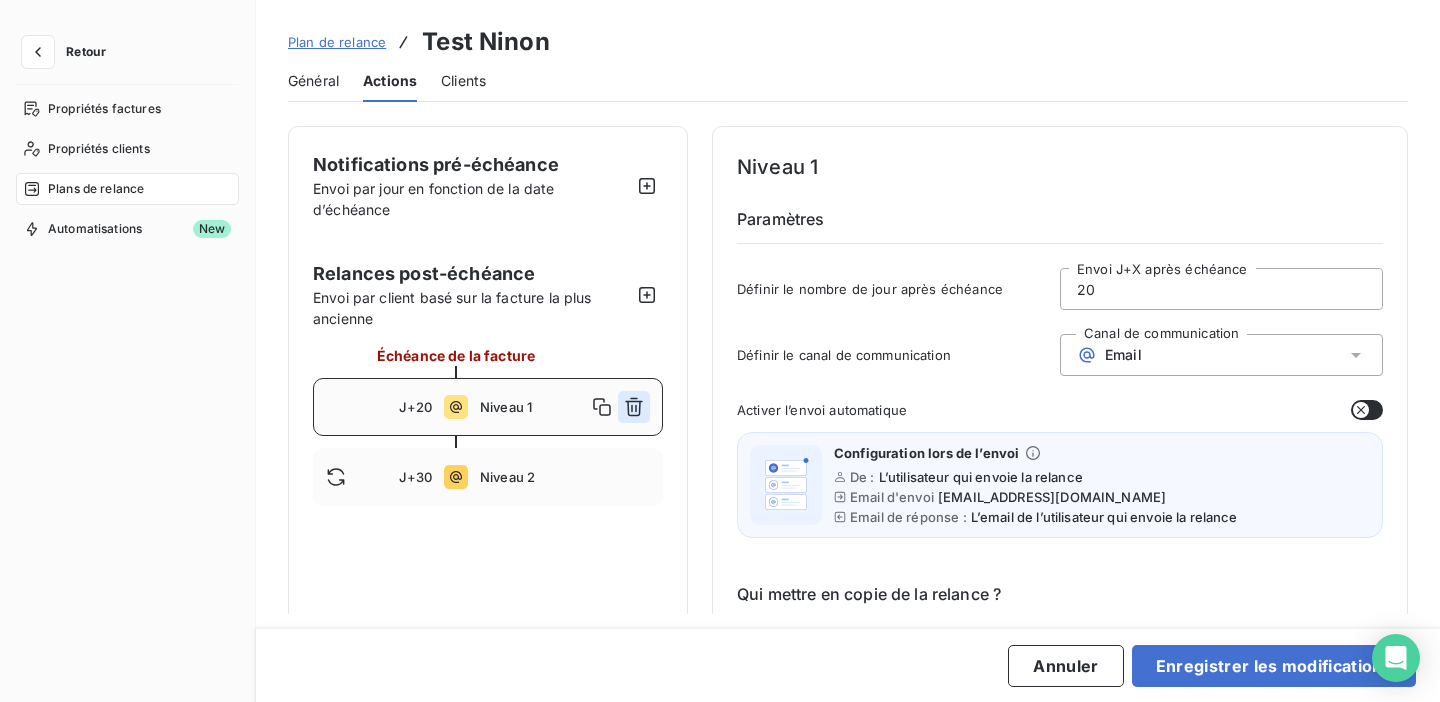 click 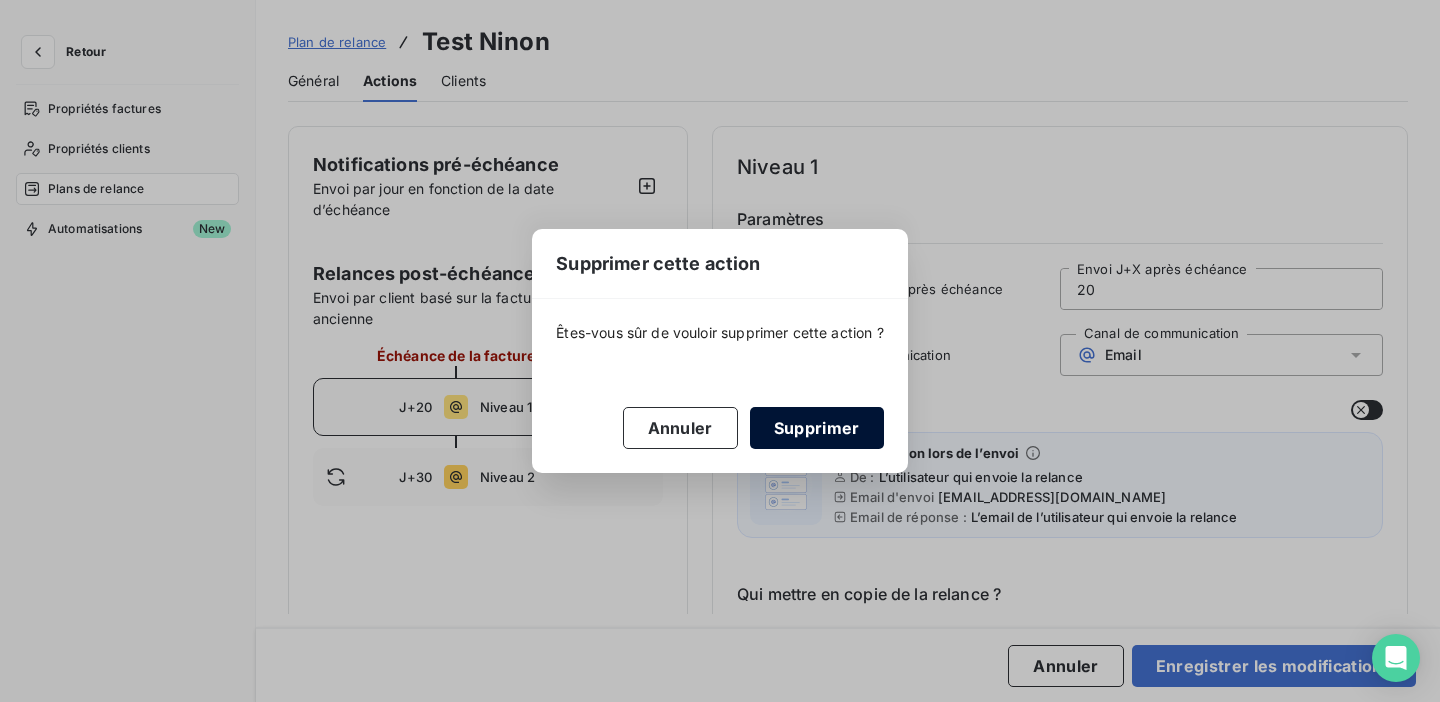 click on "Supprimer" at bounding box center [817, 428] 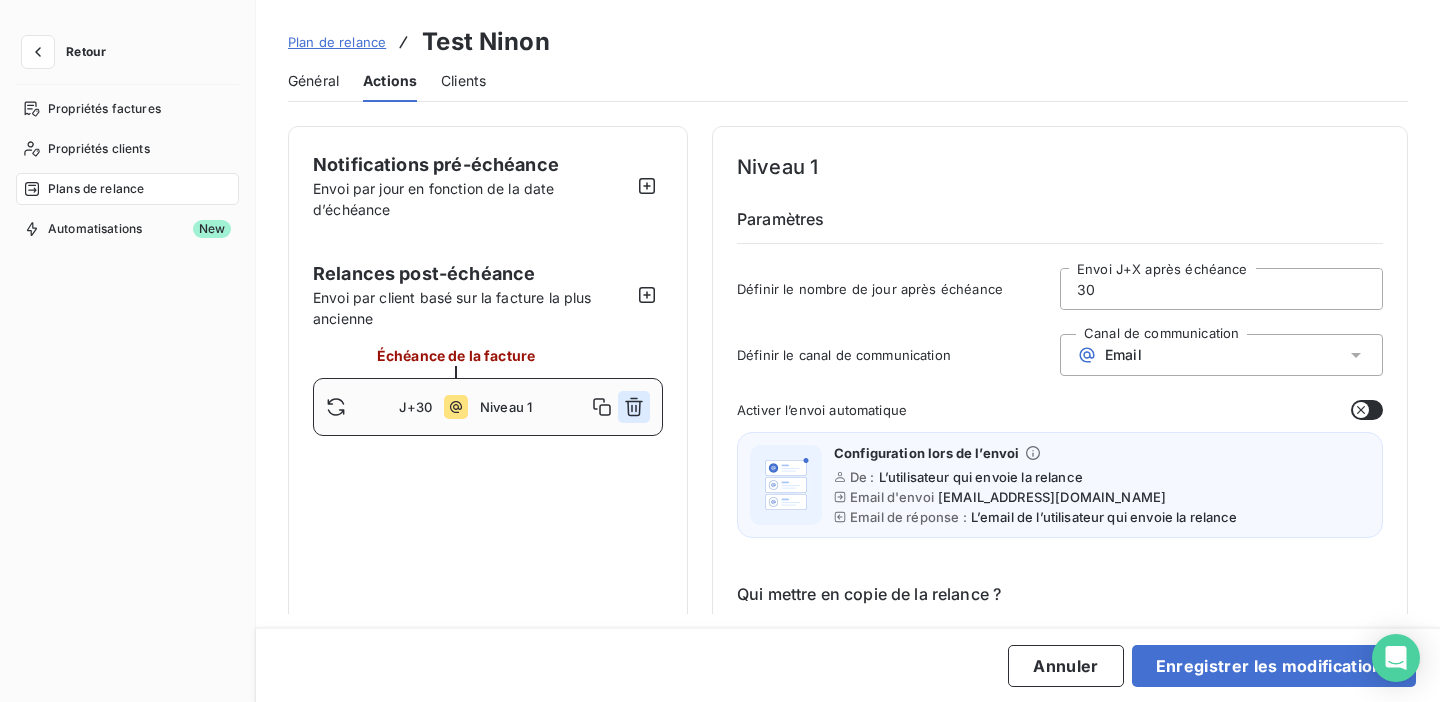 click 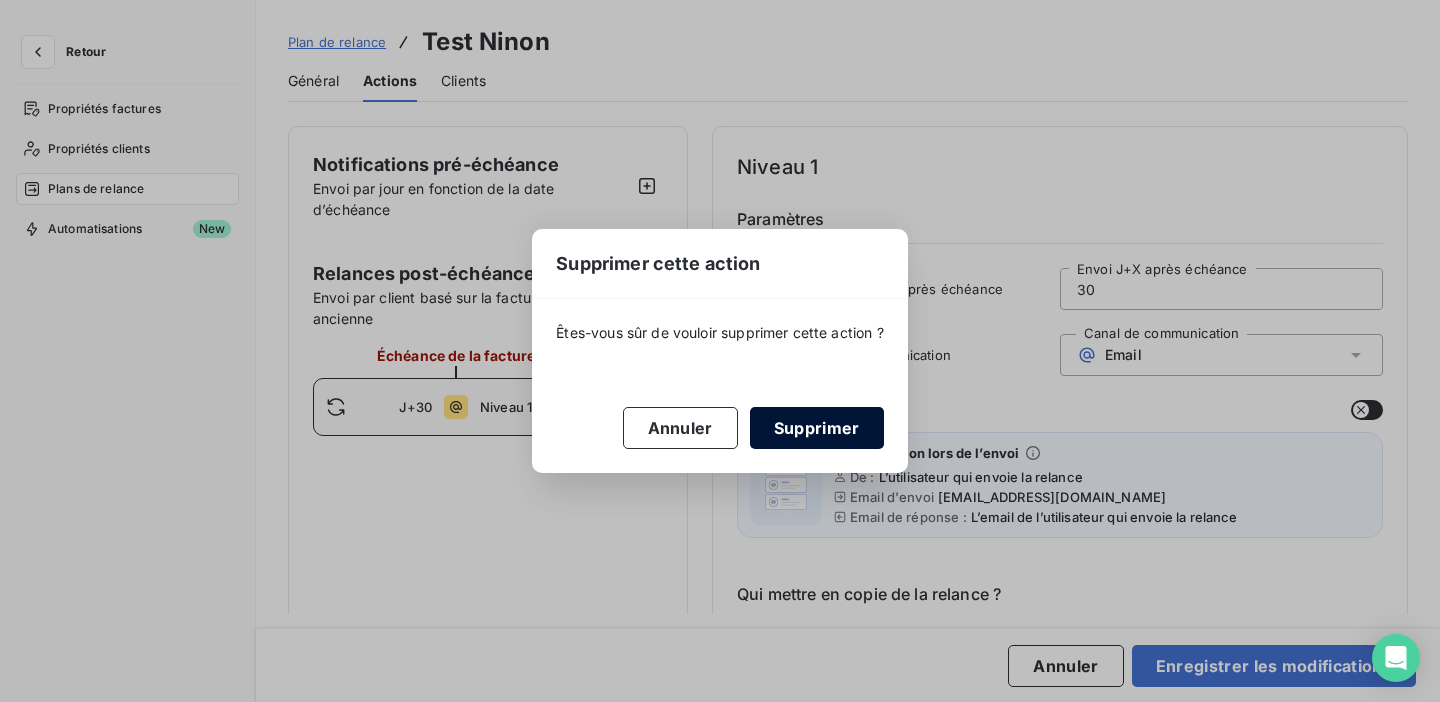click on "Supprimer" at bounding box center [817, 428] 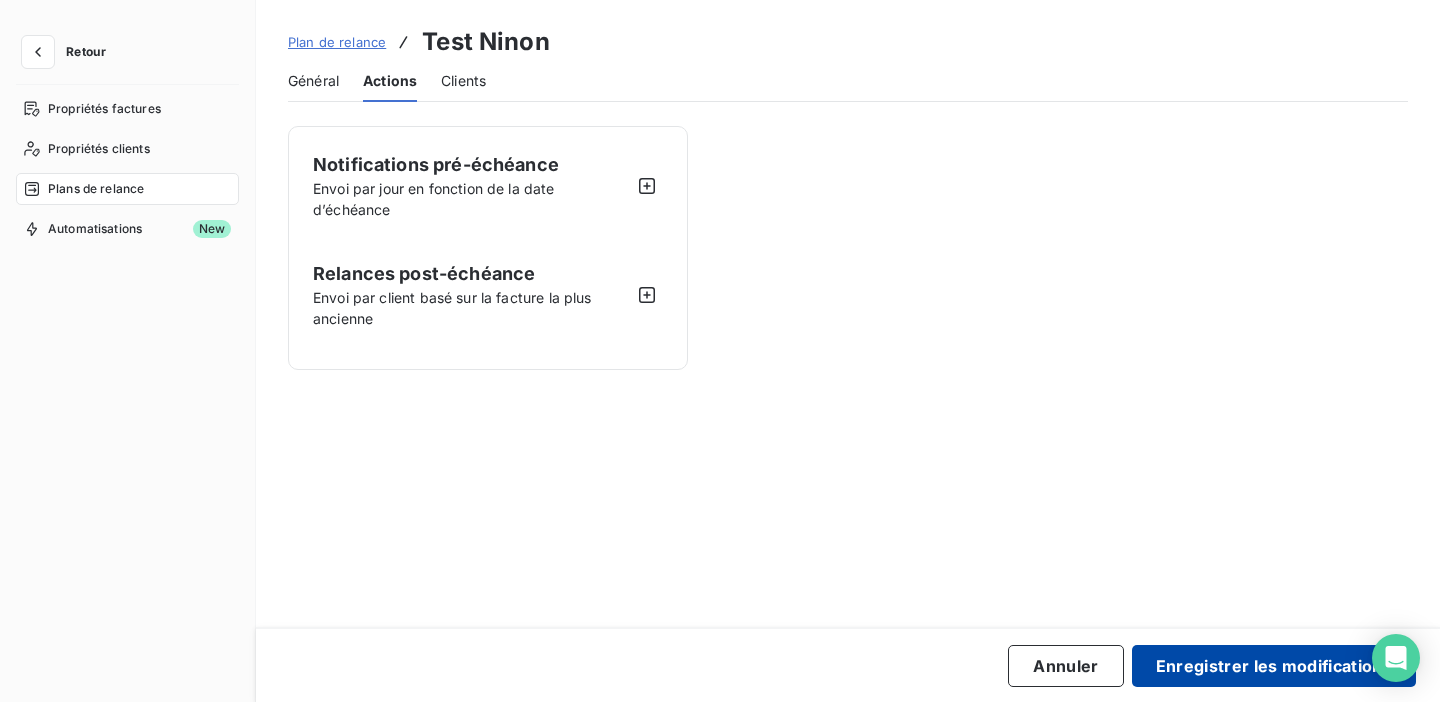 click on "Enregistrer les modifications" at bounding box center [1274, 666] 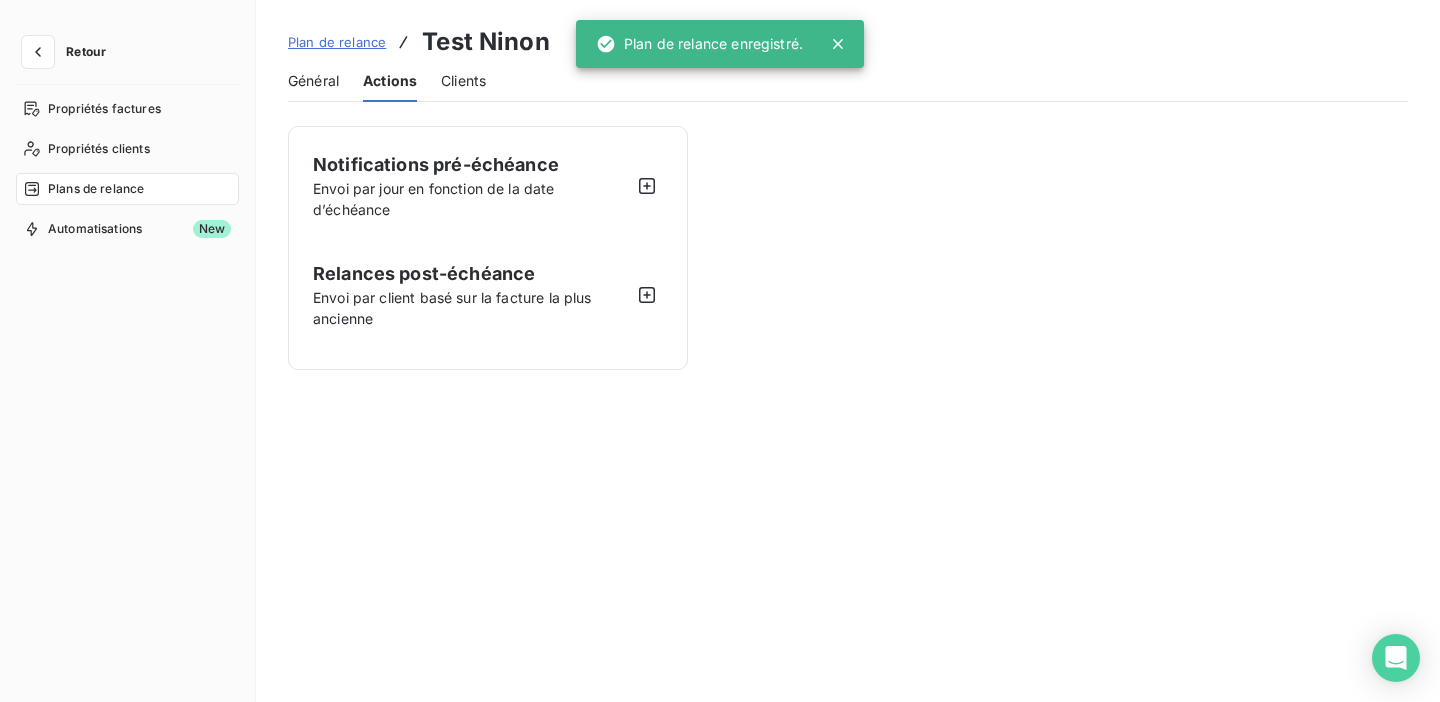 click on "Plan de relance" at bounding box center (337, 42) 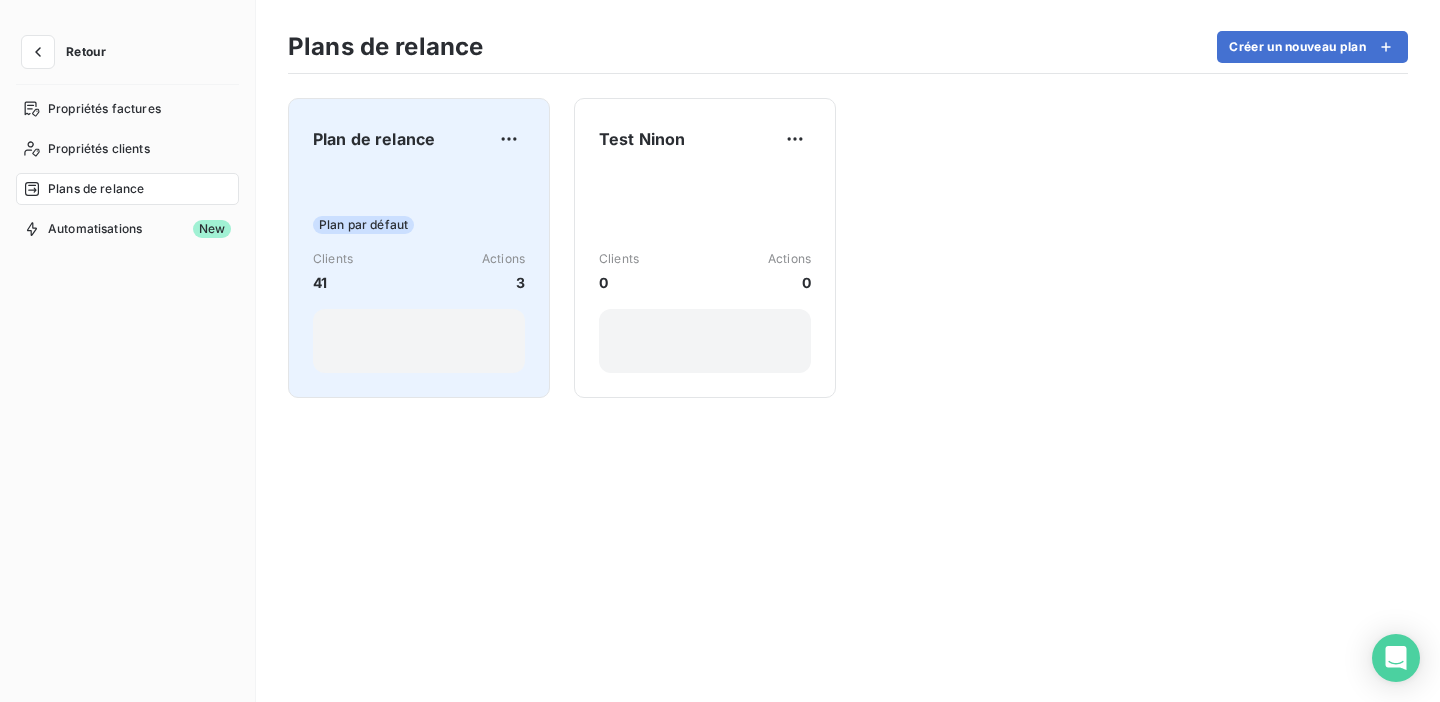 click on "Plan par défaut Clients 41 Actions 3" at bounding box center [419, 272] 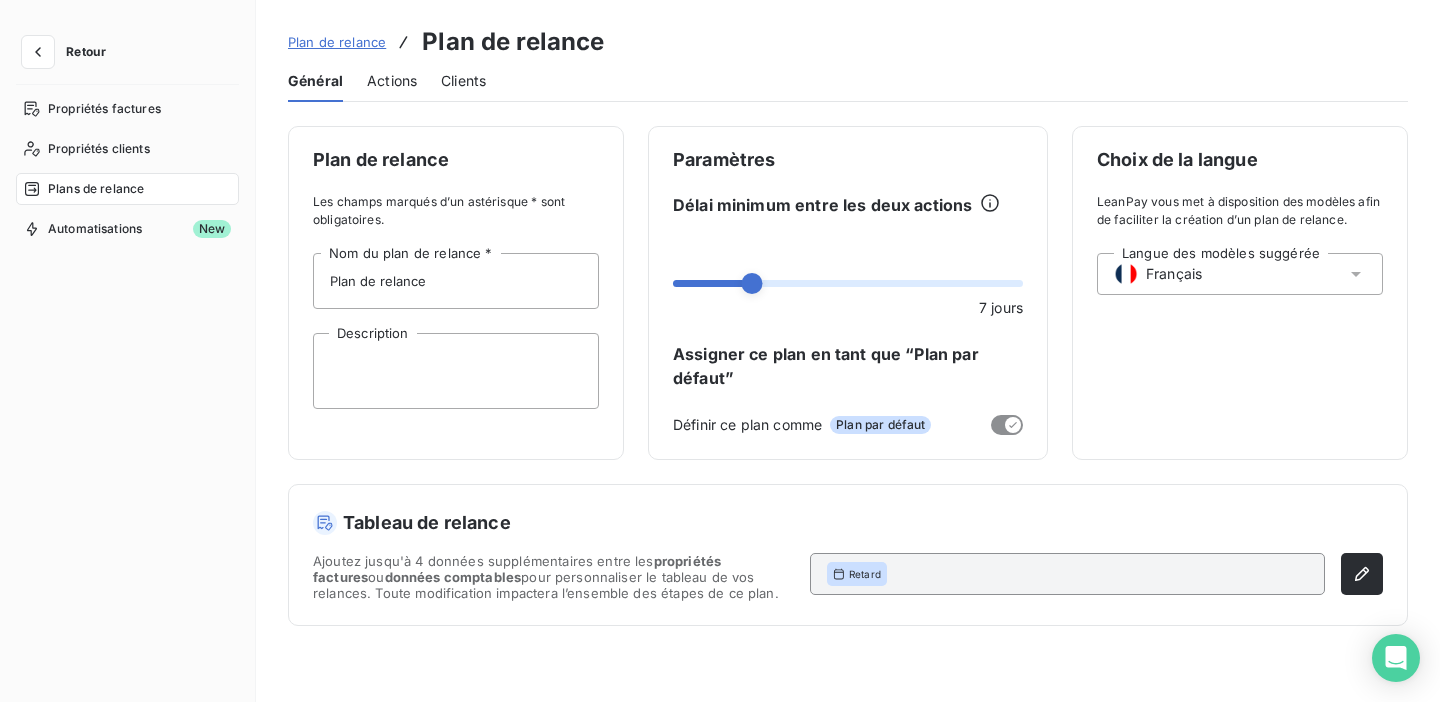 click on "Actions" at bounding box center (392, 81) 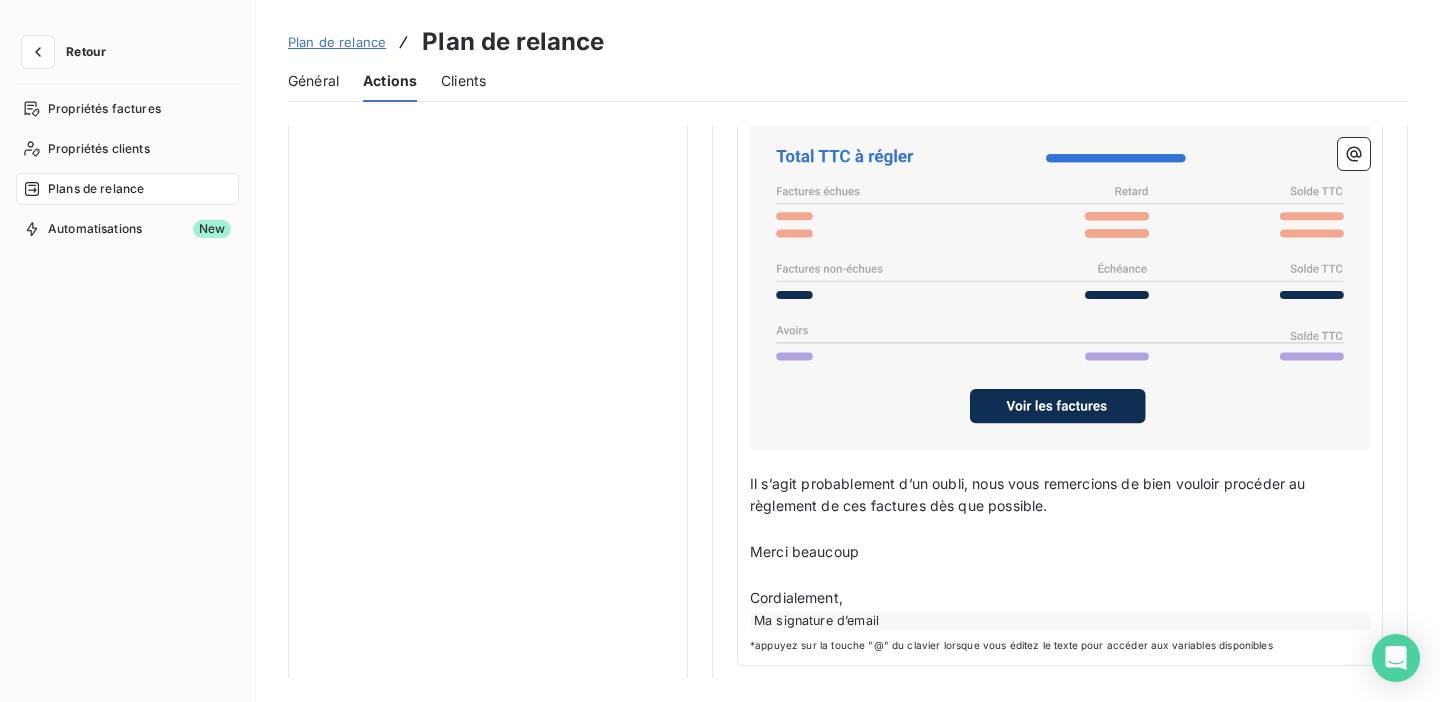 scroll, scrollTop: 1504, scrollLeft: 0, axis: vertical 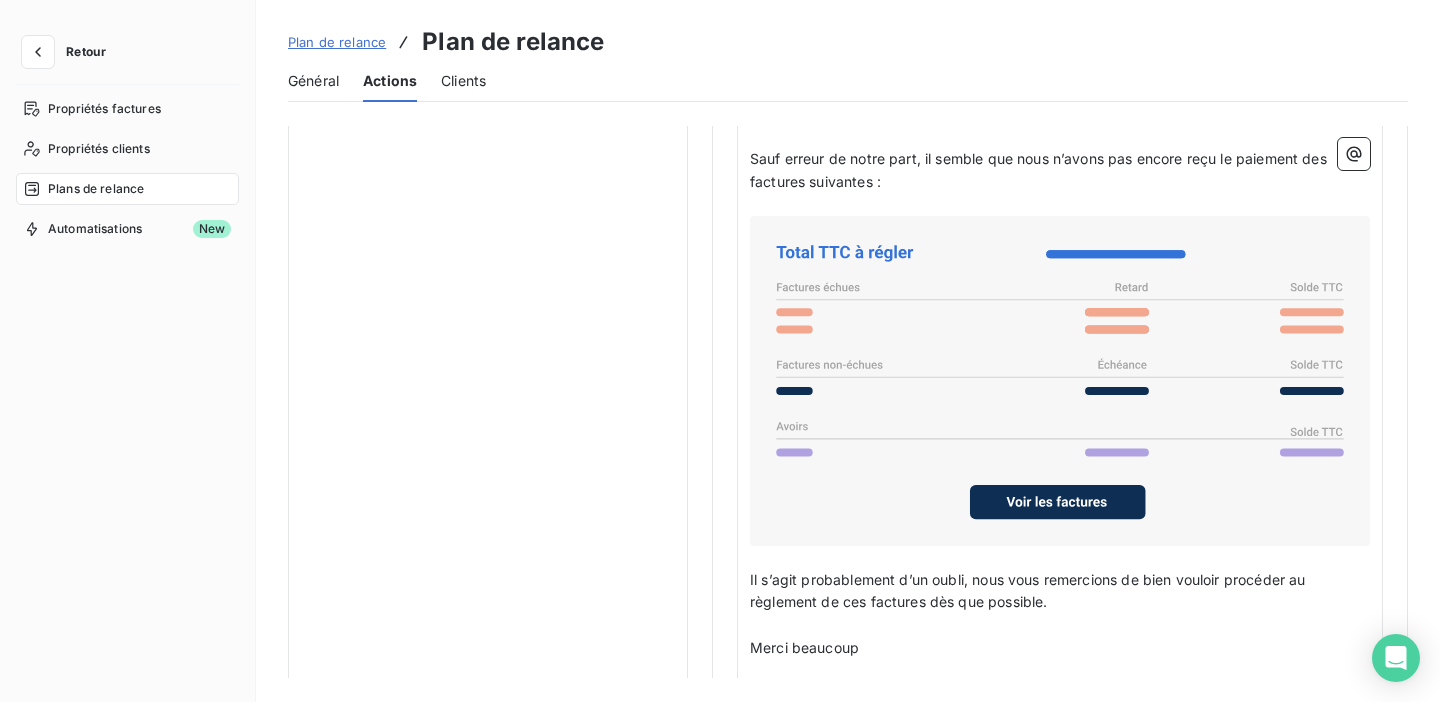 click on "Général" at bounding box center [313, 81] 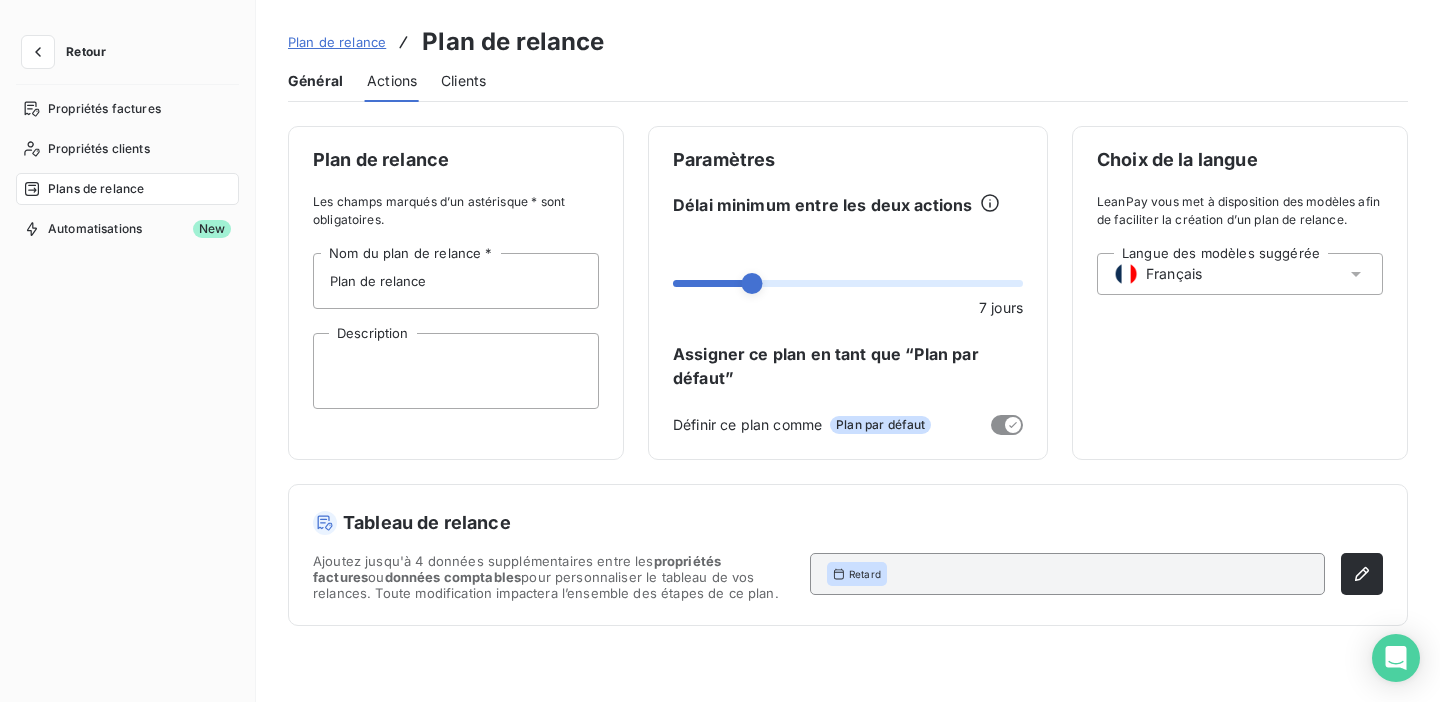 scroll, scrollTop: 0, scrollLeft: 0, axis: both 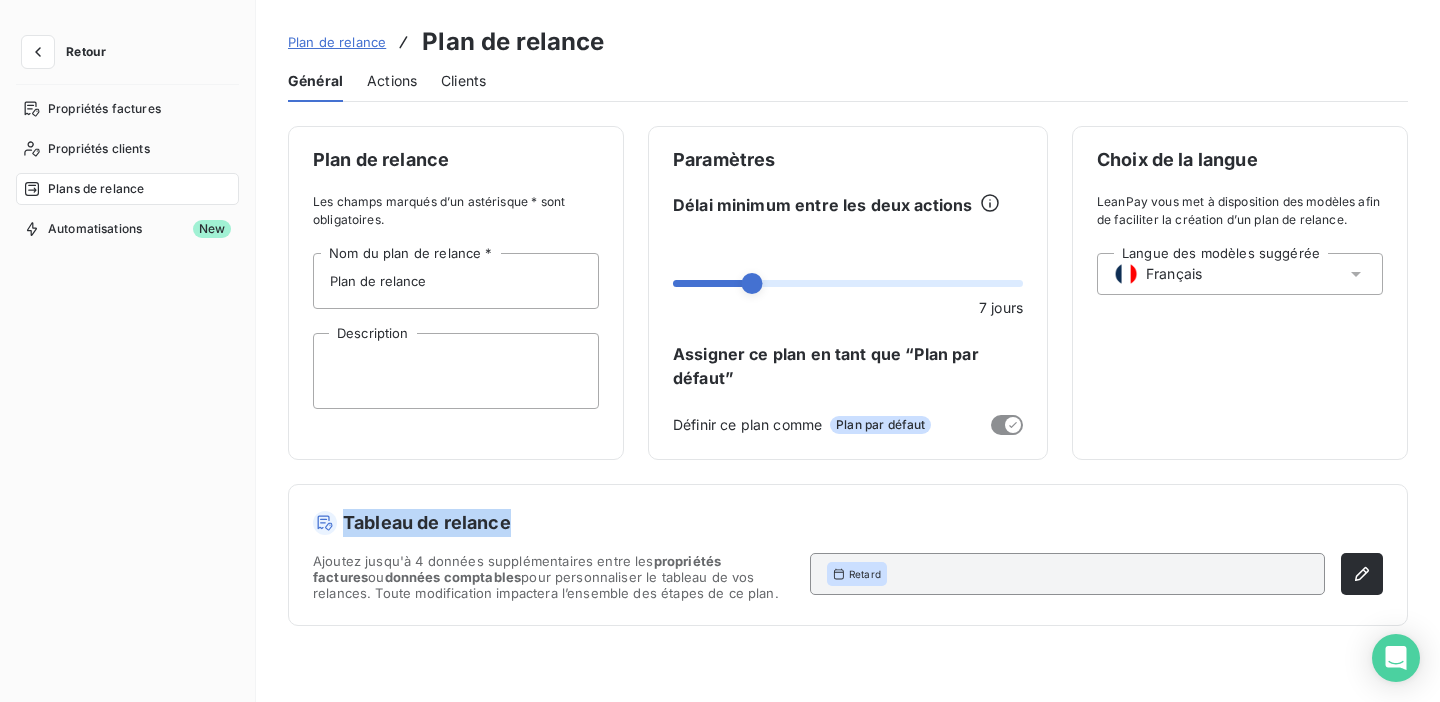 drag, startPoint x: 529, startPoint y: 521, endPoint x: 506, endPoint y: 521, distance: 23 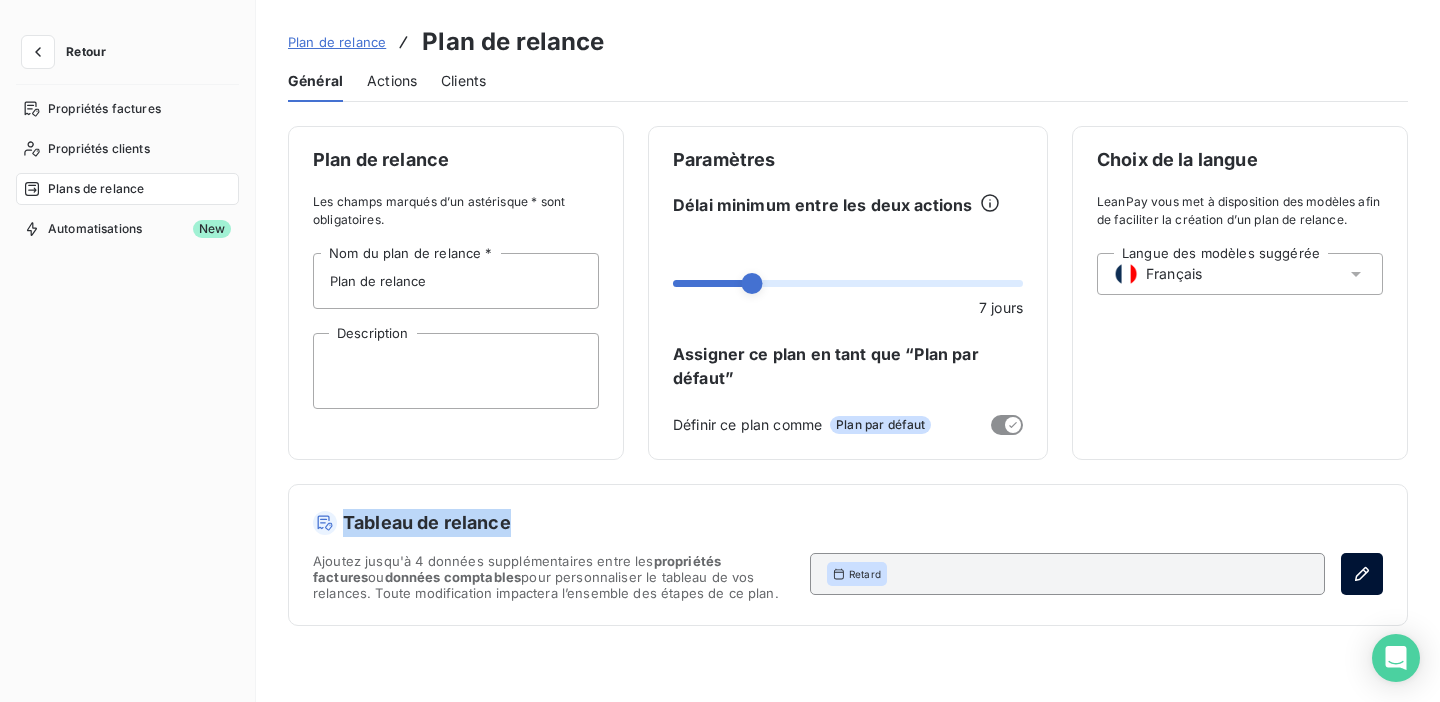 click 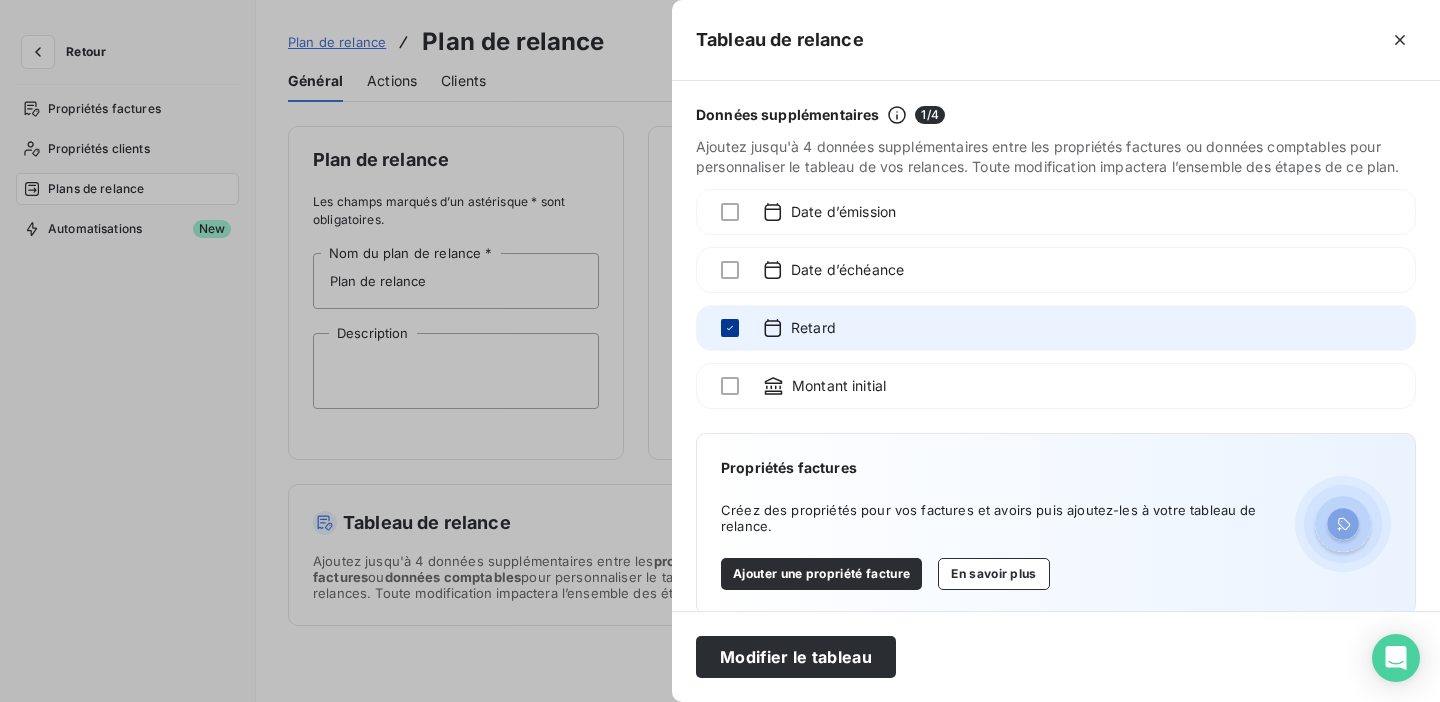click at bounding box center [730, 328] 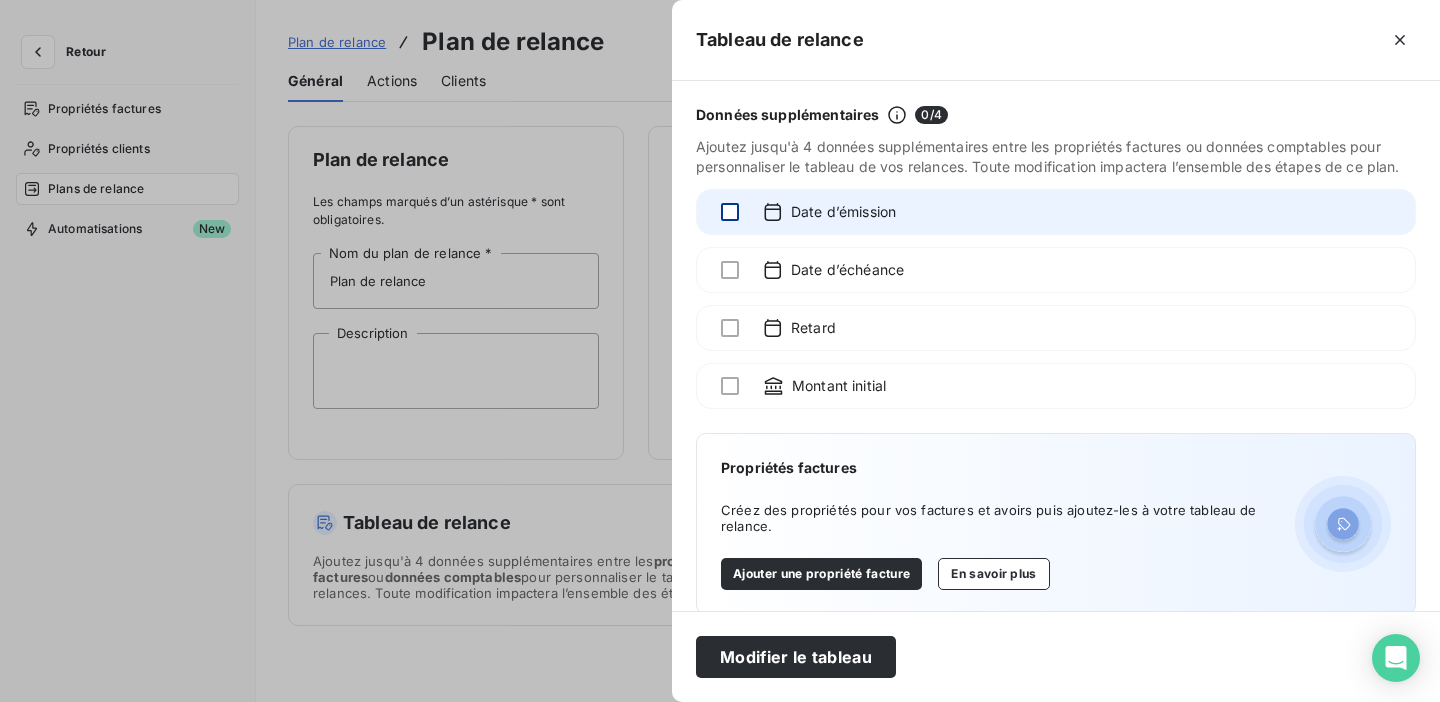 click at bounding box center [730, 212] 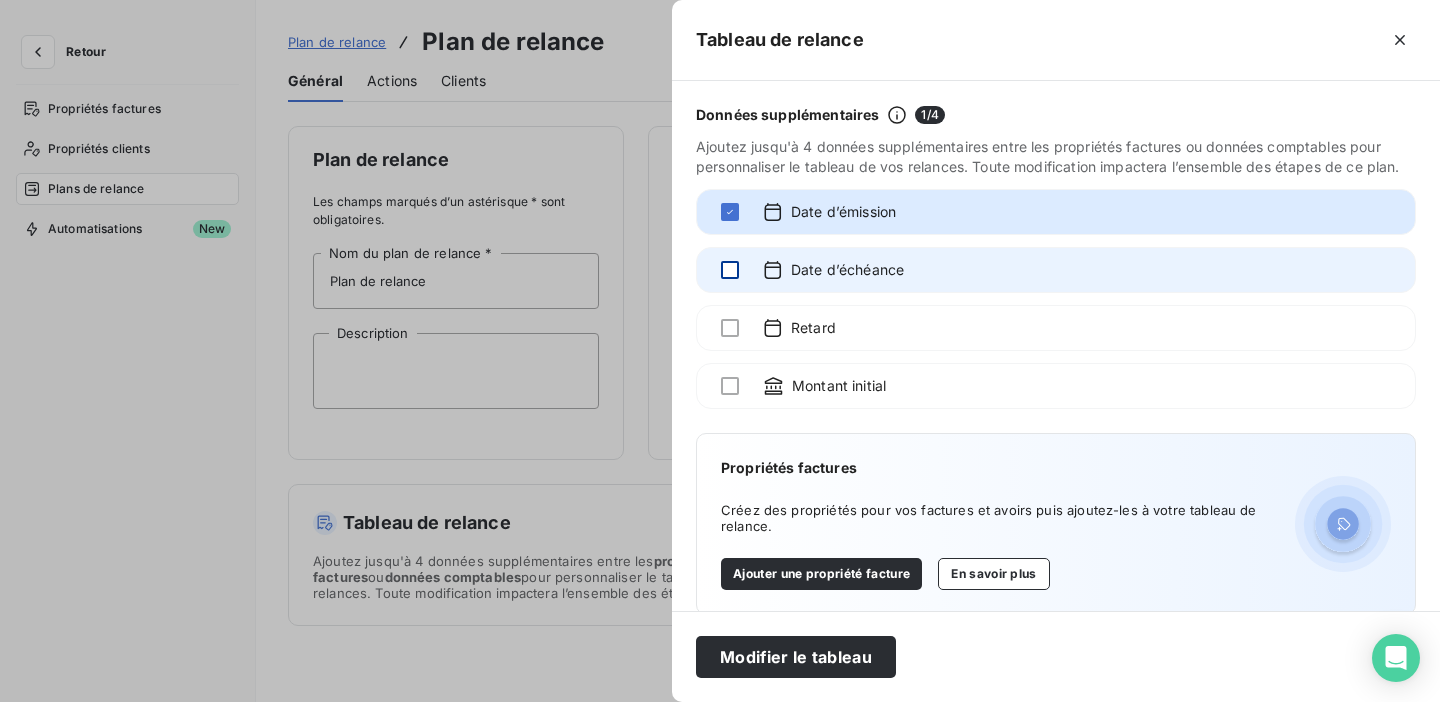 click at bounding box center (730, 270) 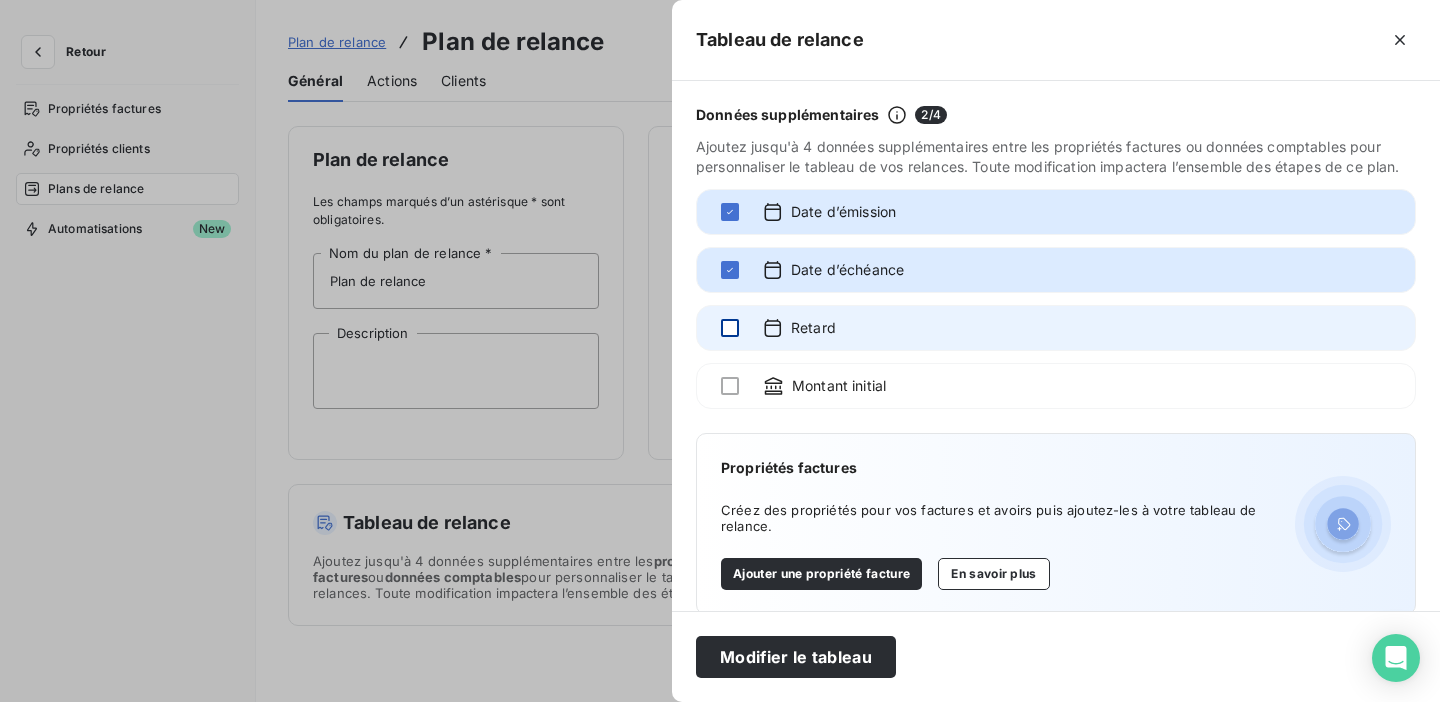 click at bounding box center [730, 328] 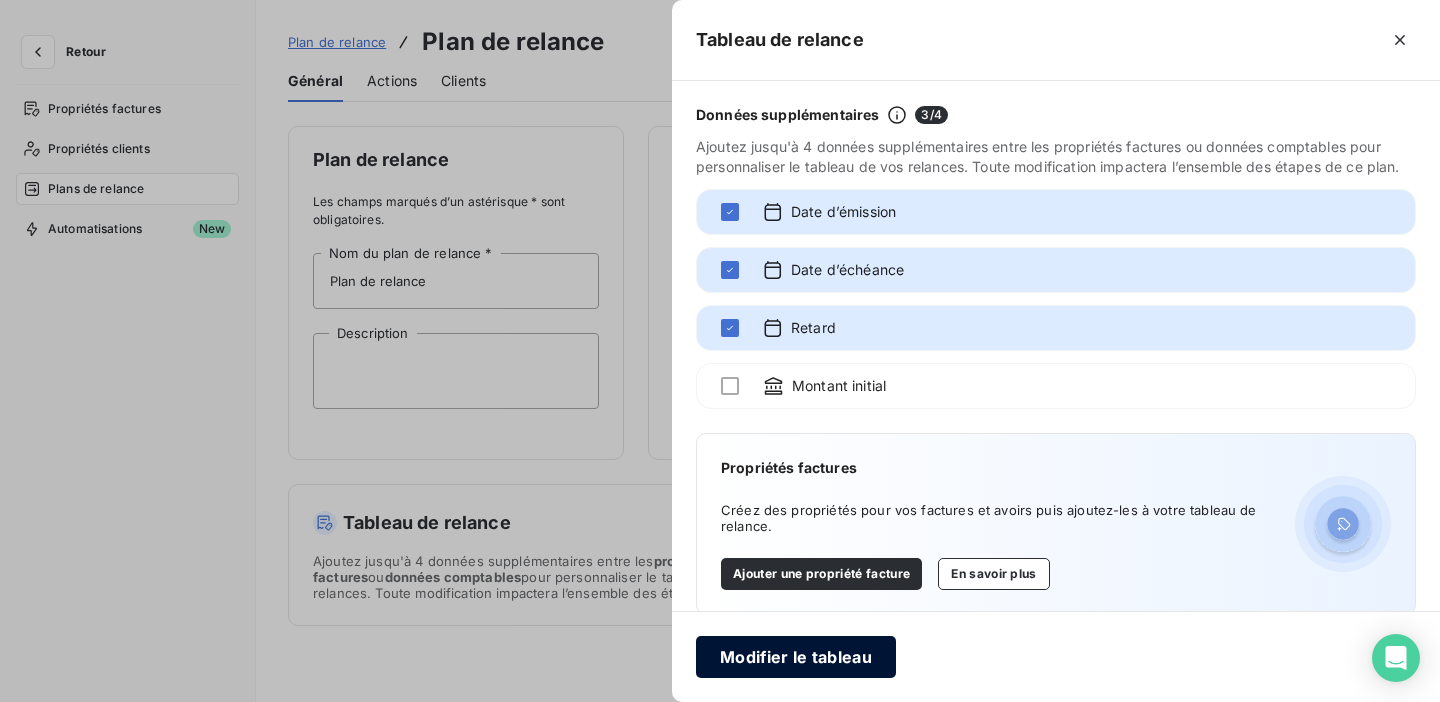 click on "Modifier le tableau" at bounding box center [796, 657] 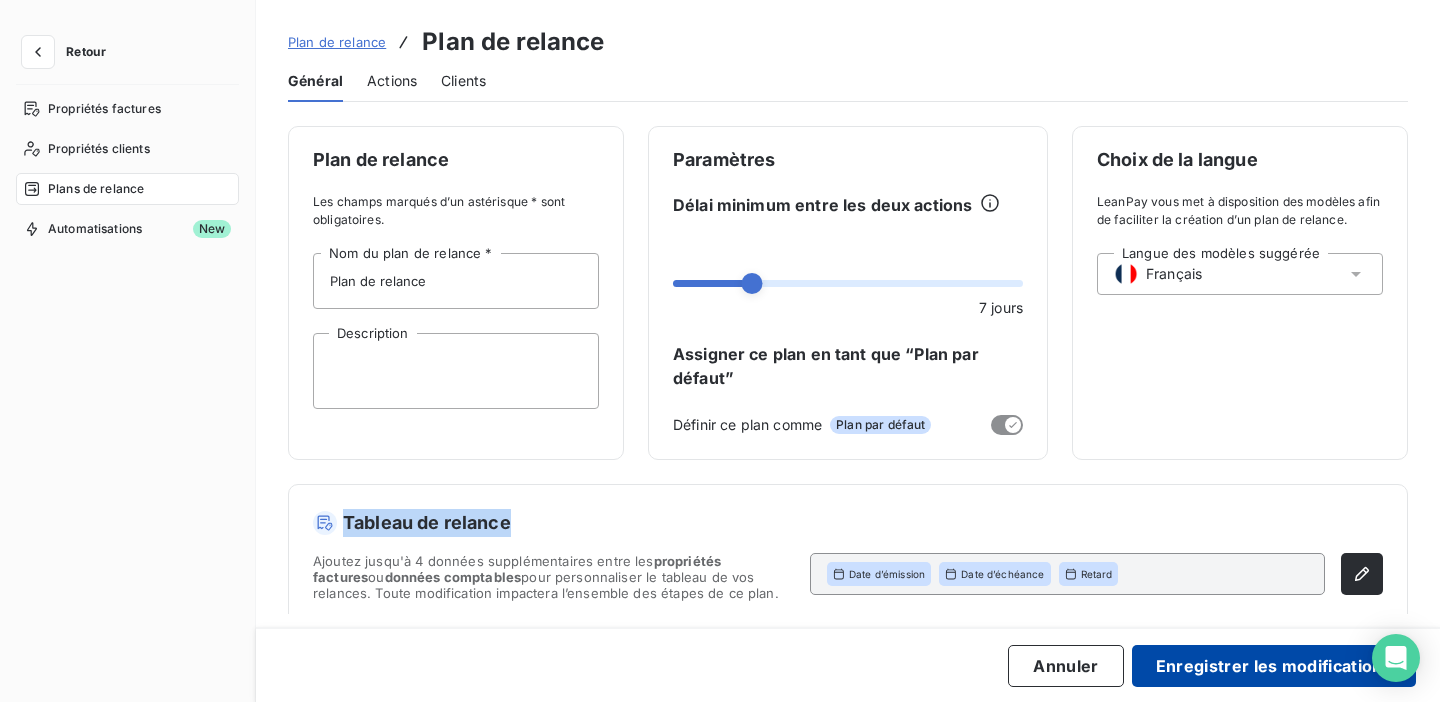 click on "Enregistrer les modifications" at bounding box center [1274, 666] 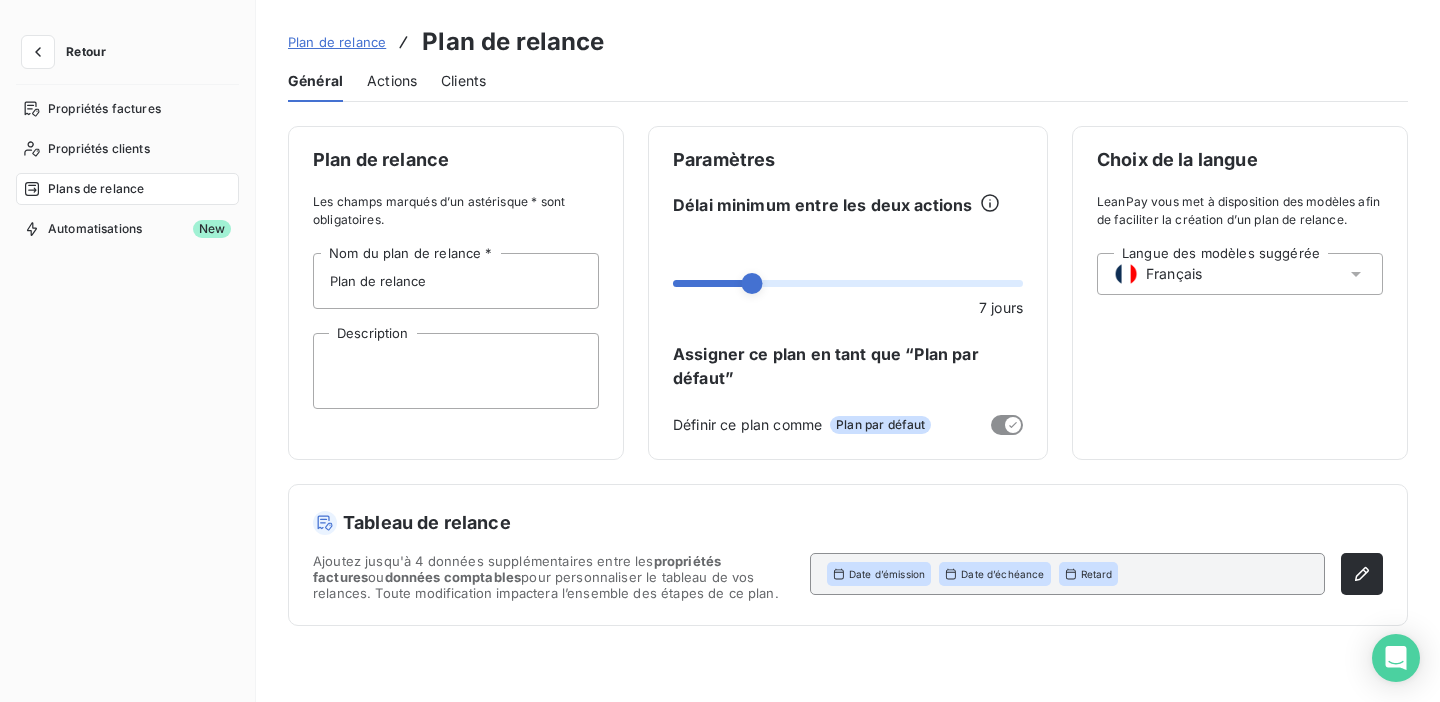click on "Actions" at bounding box center [392, 81] 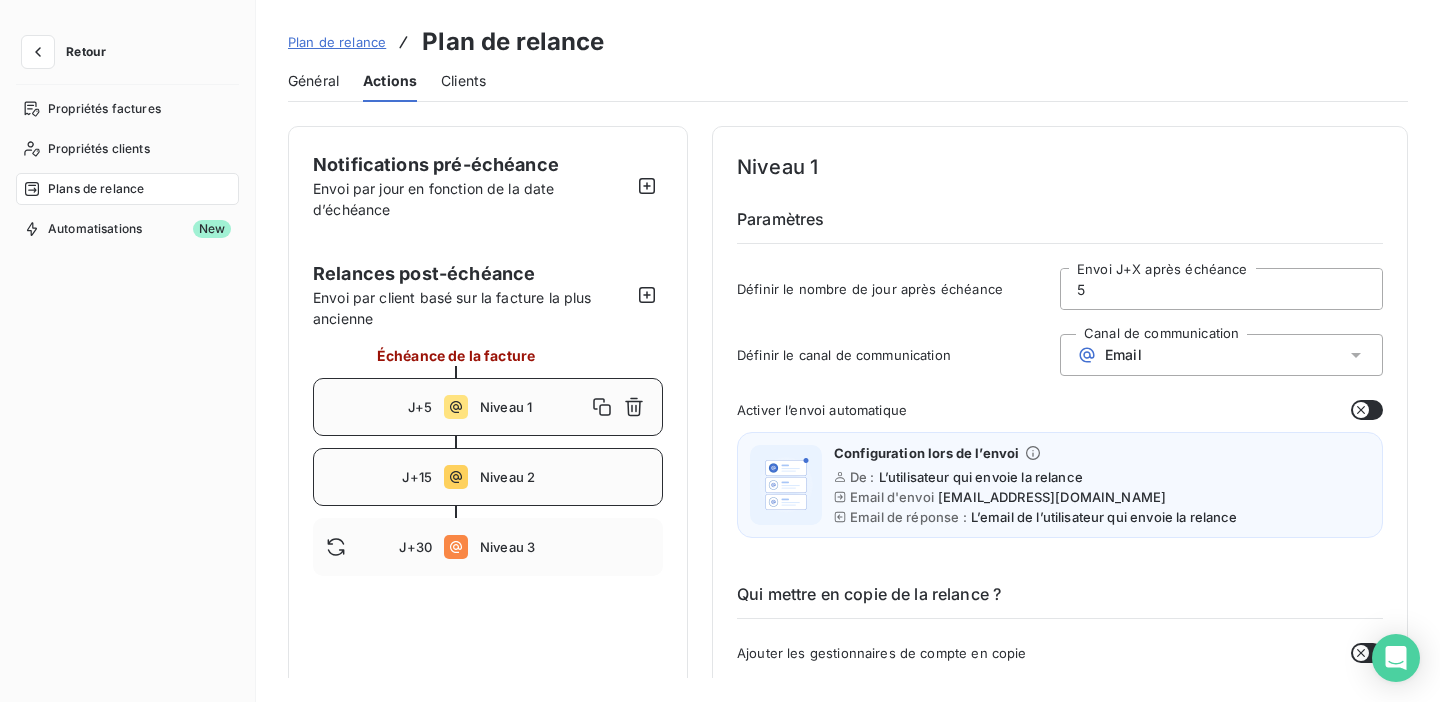 click on "Niveau 2" at bounding box center [565, 477] 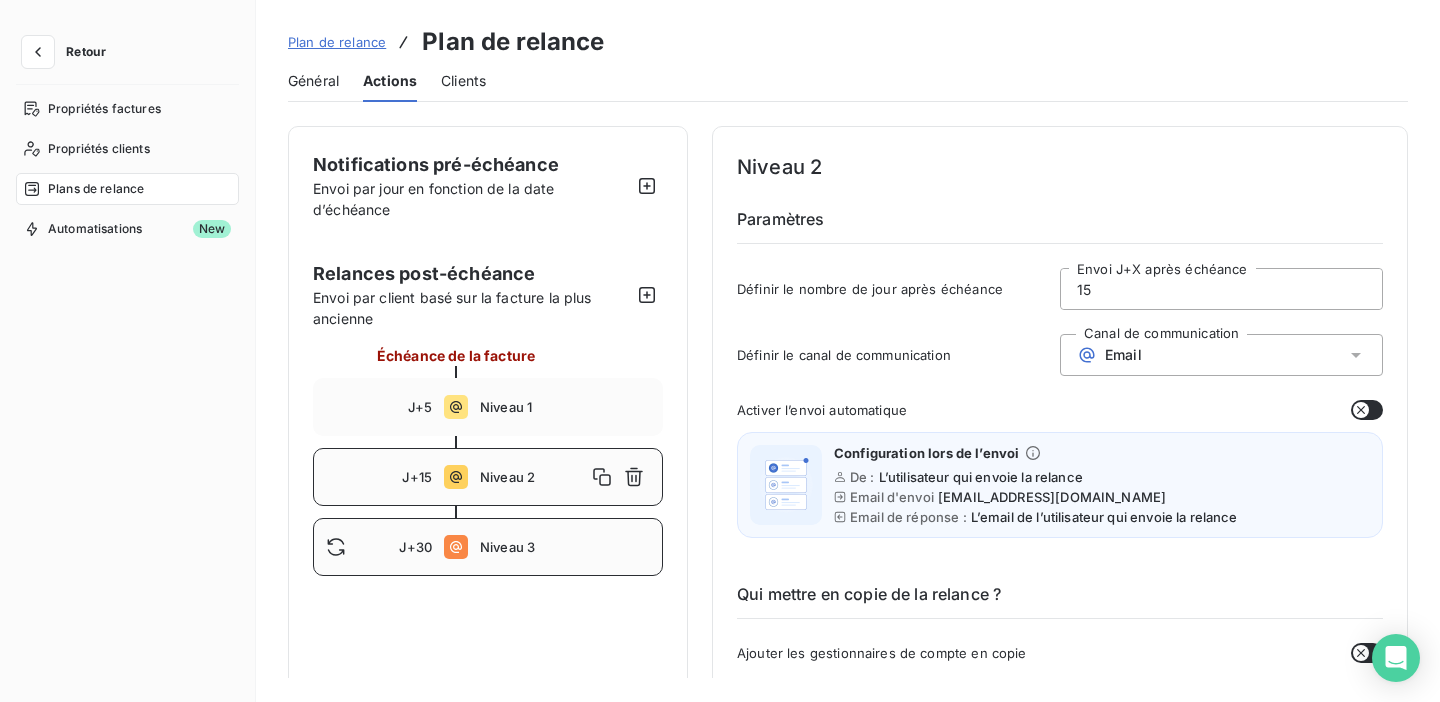 click on "J+30 Niveau 3" at bounding box center (488, 547) 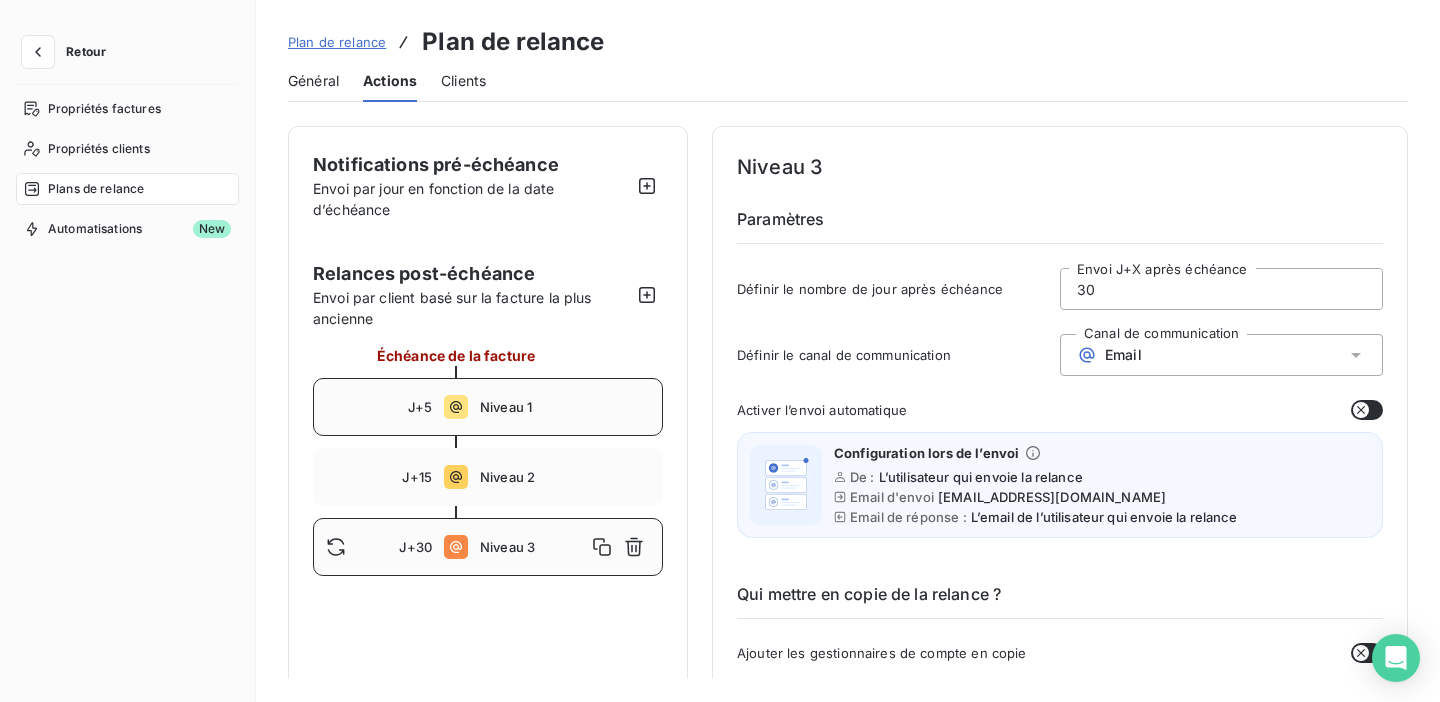 click on "J+5 Niveau 1" at bounding box center (488, 407) 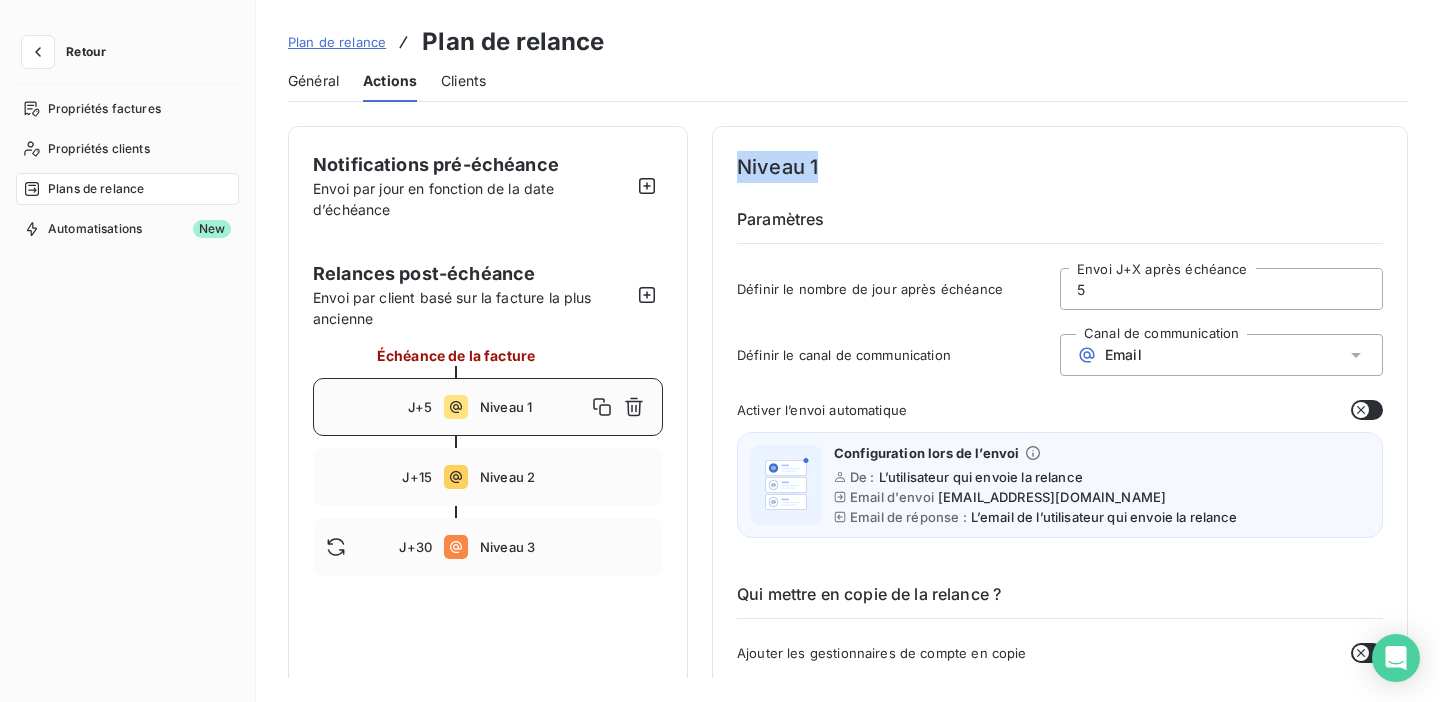 drag, startPoint x: 818, startPoint y: 184, endPoint x: 733, endPoint y: 163, distance: 87.555695 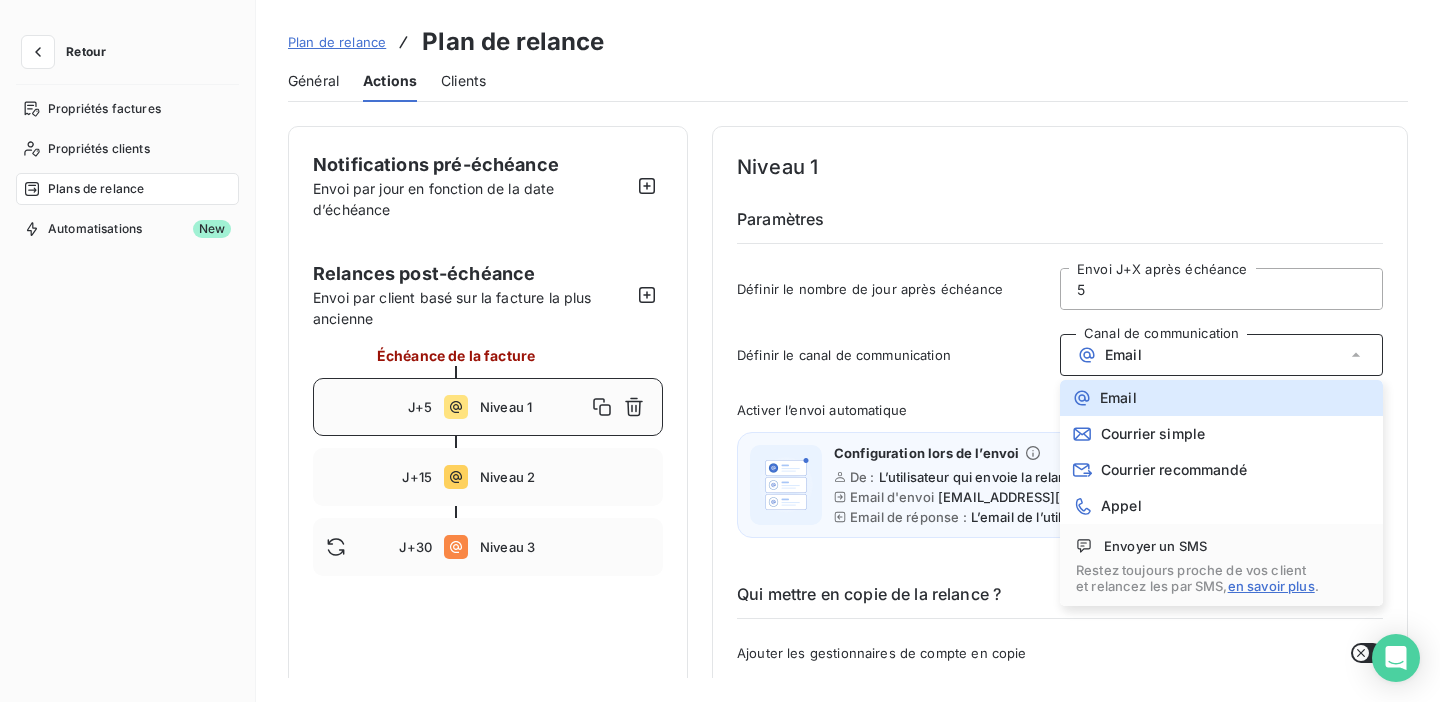 click on "Définir le canal de communication Canal de communication Email Email Courrier simple Courrier recommandé Appel Envoyer un SMS Restez toujours proche de vos client   et relancez les par SMS,  en savoir plus ." at bounding box center (1060, 361) 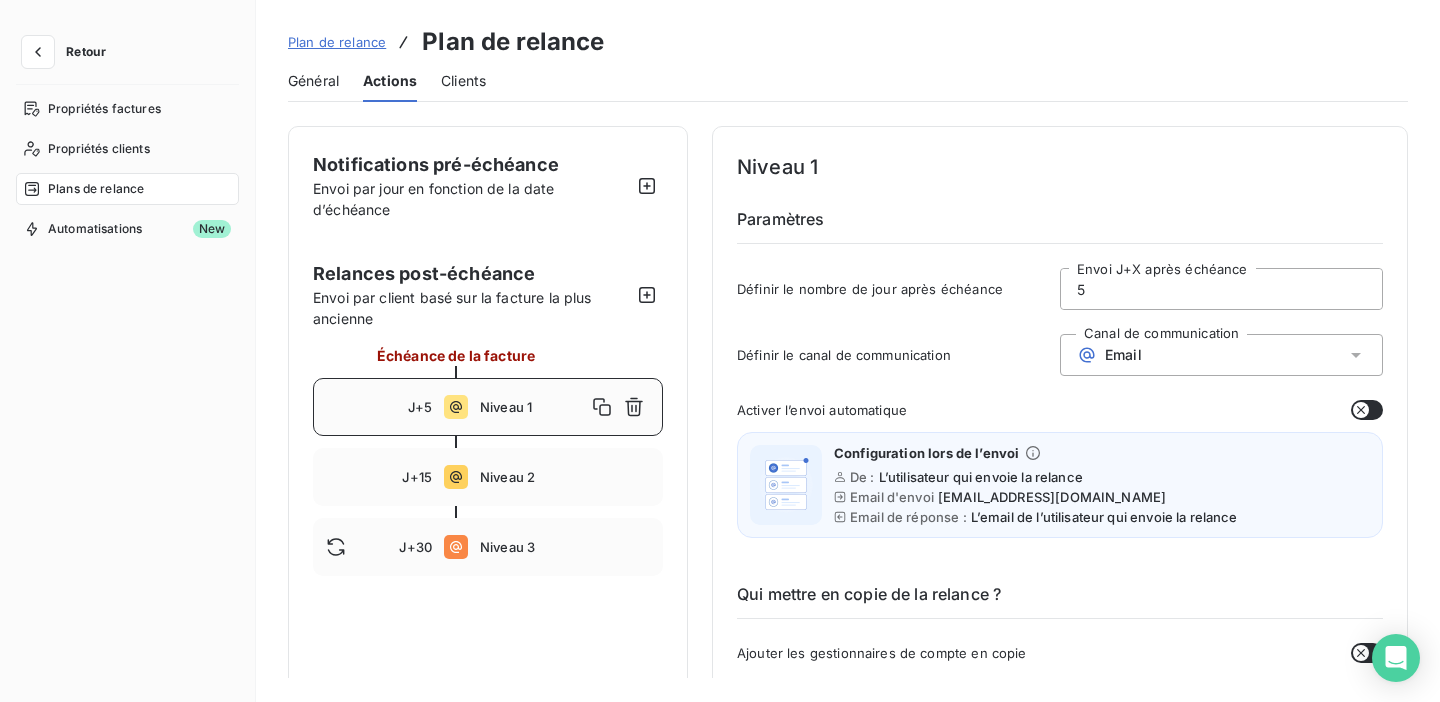 click on "Plan de relance" at bounding box center (337, 42) 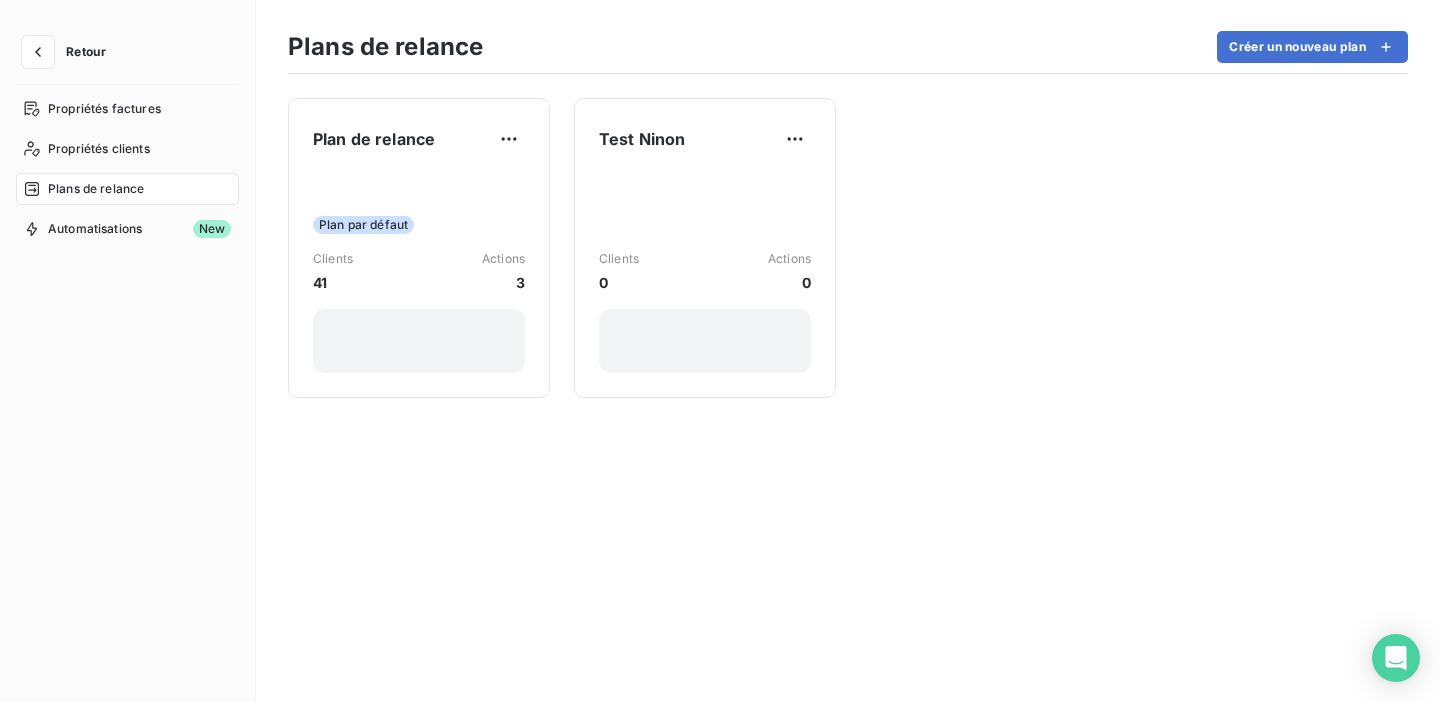 click on "Retour" at bounding box center (69, 52) 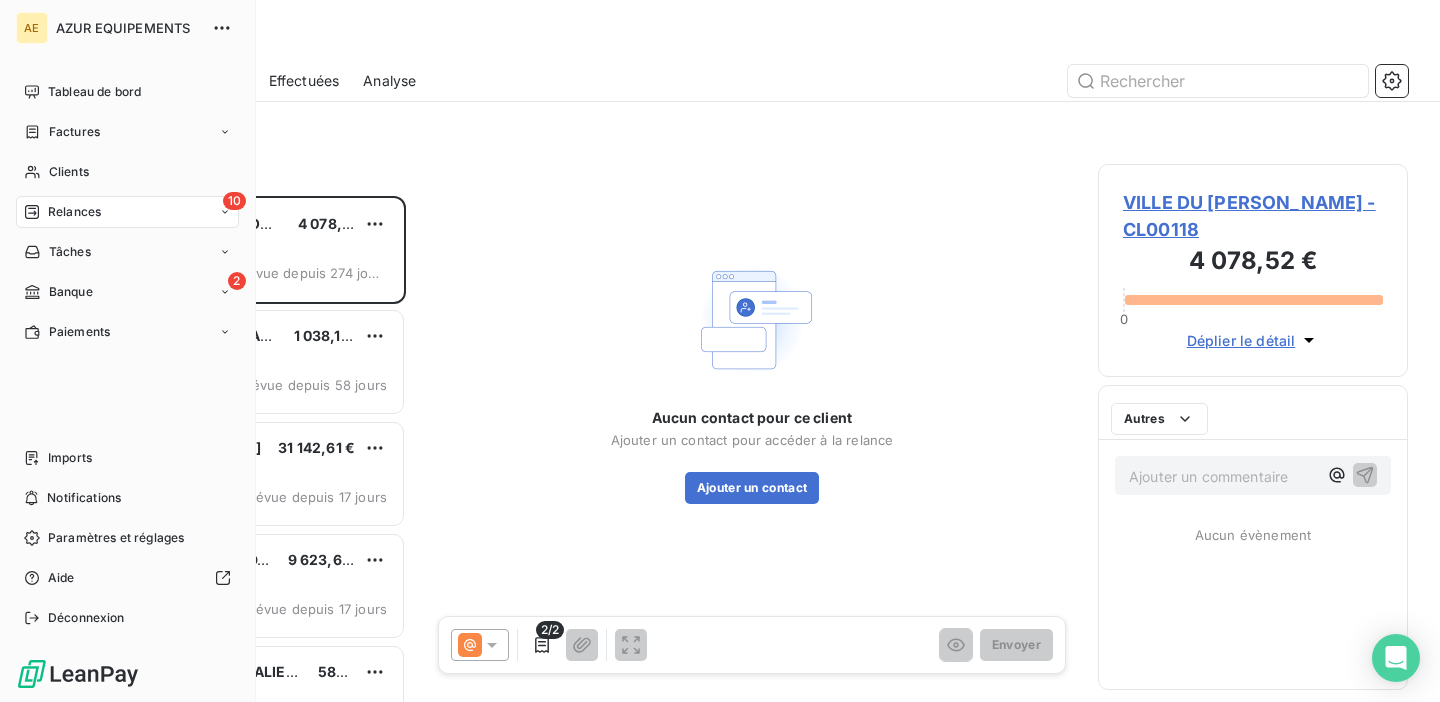 scroll, scrollTop: 1, scrollLeft: 1, axis: both 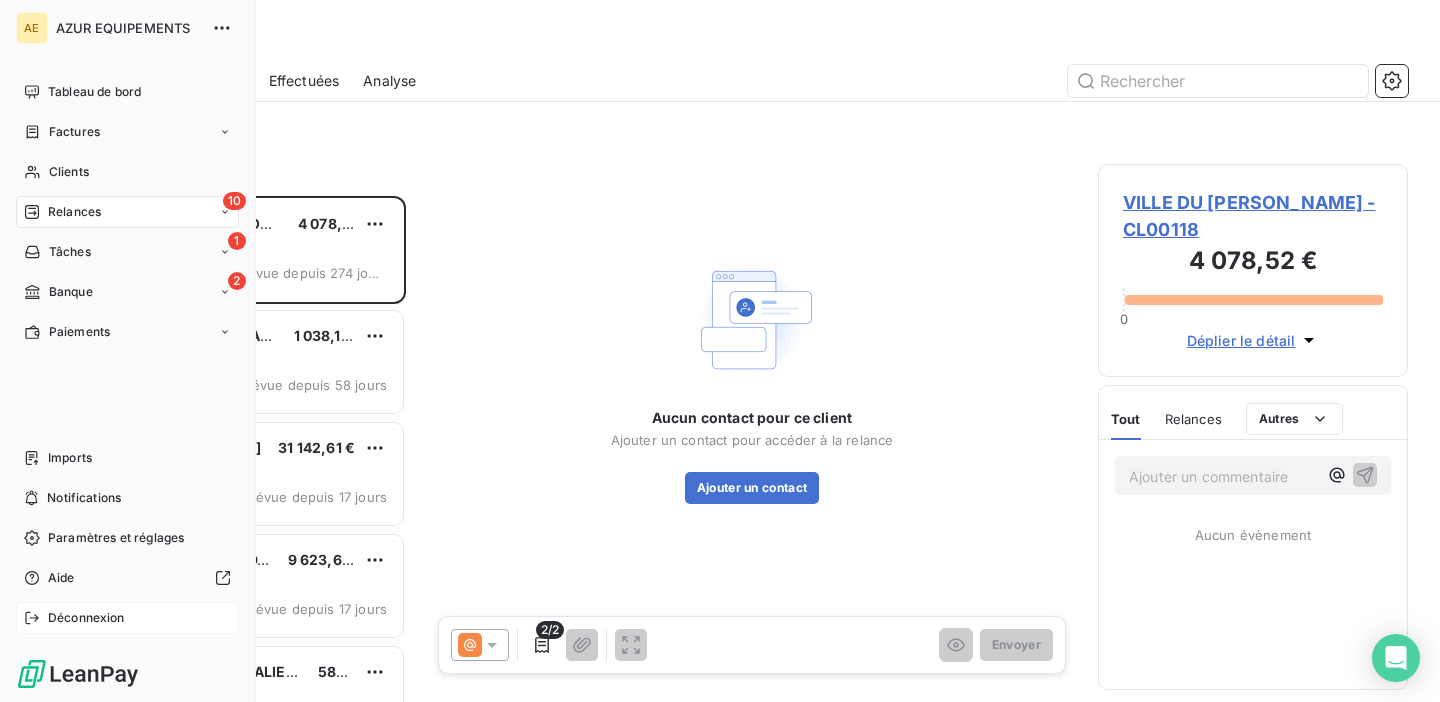 click on "Déconnexion" at bounding box center [86, 618] 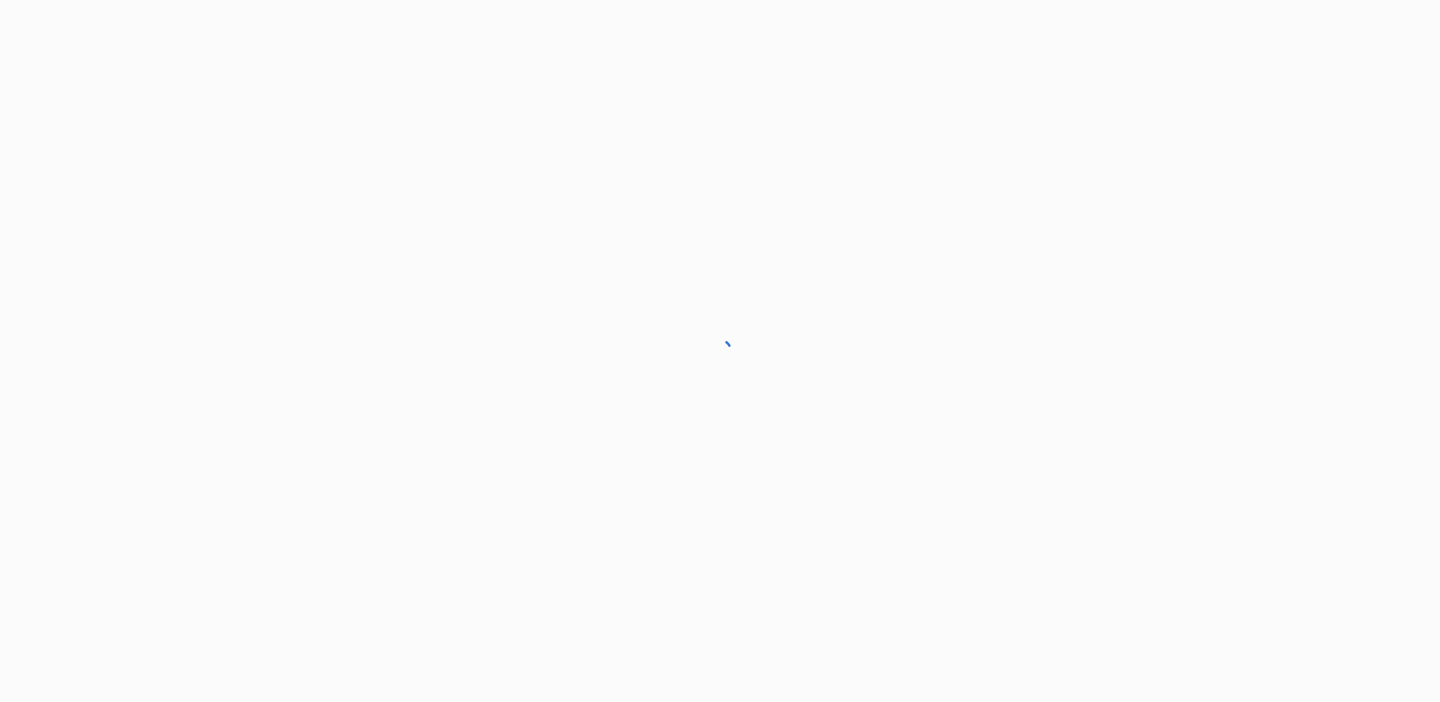scroll, scrollTop: 0, scrollLeft: 0, axis: both 